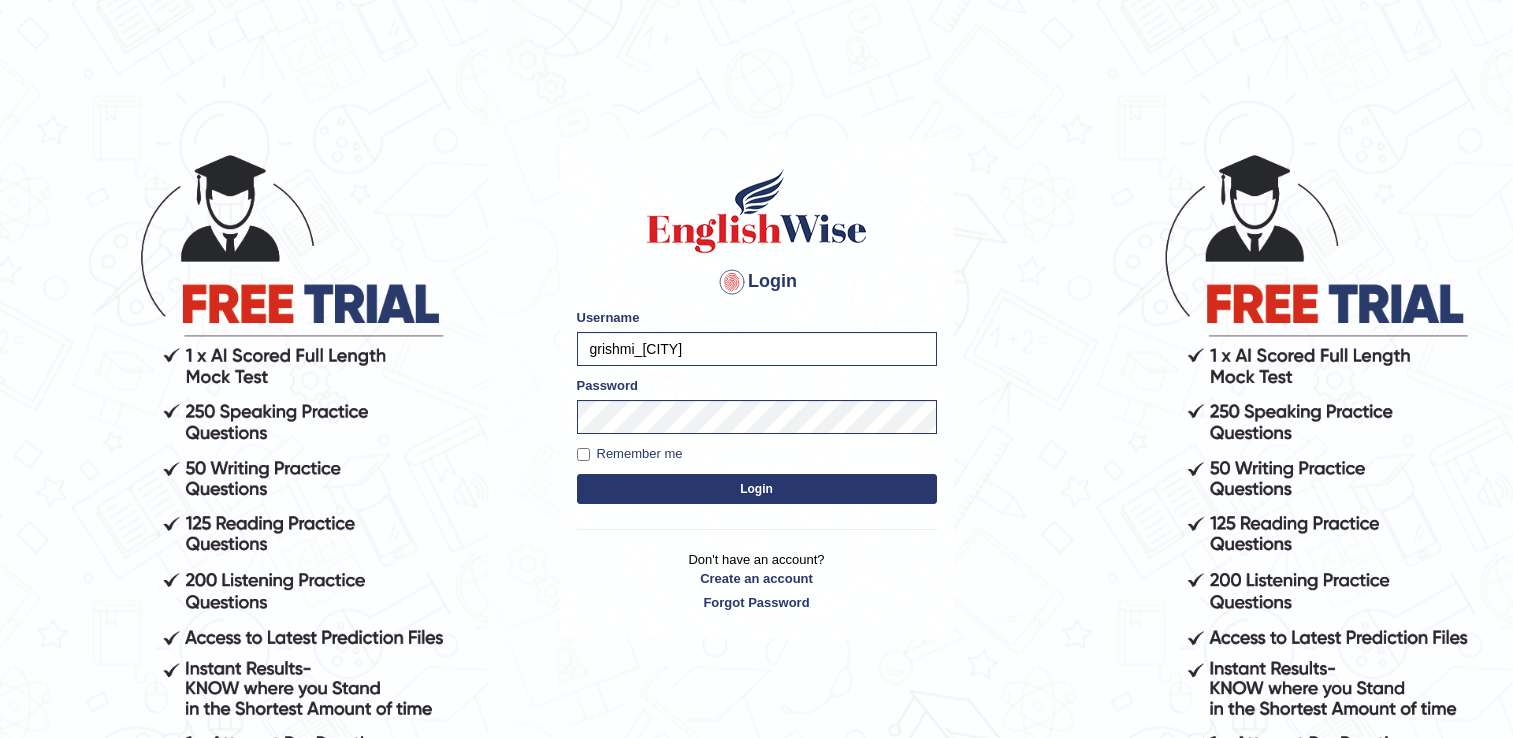 scroll, scrollTop: 0, scrollLeft: 0, axis: both 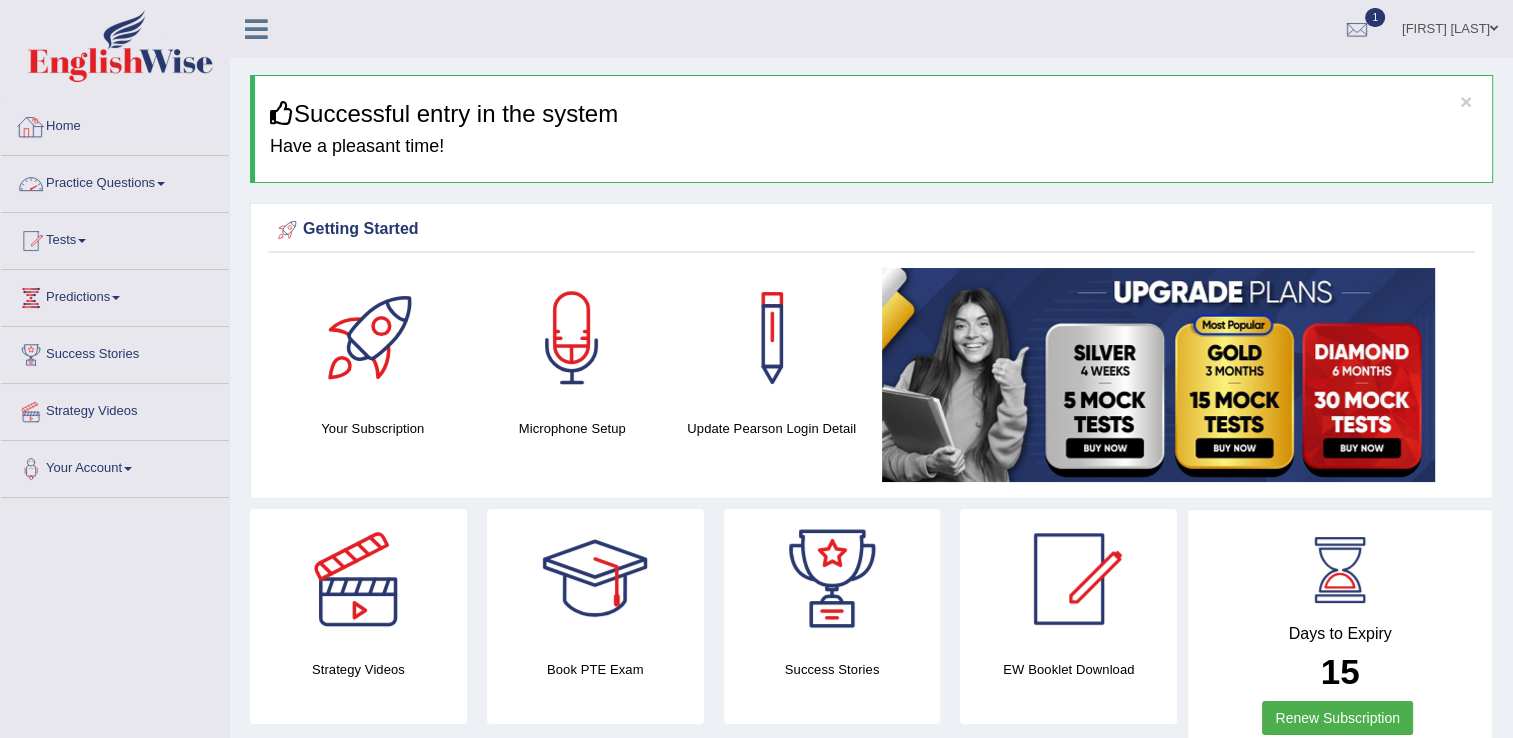 click on "Practice Questions" at bounding box center (115, 181) 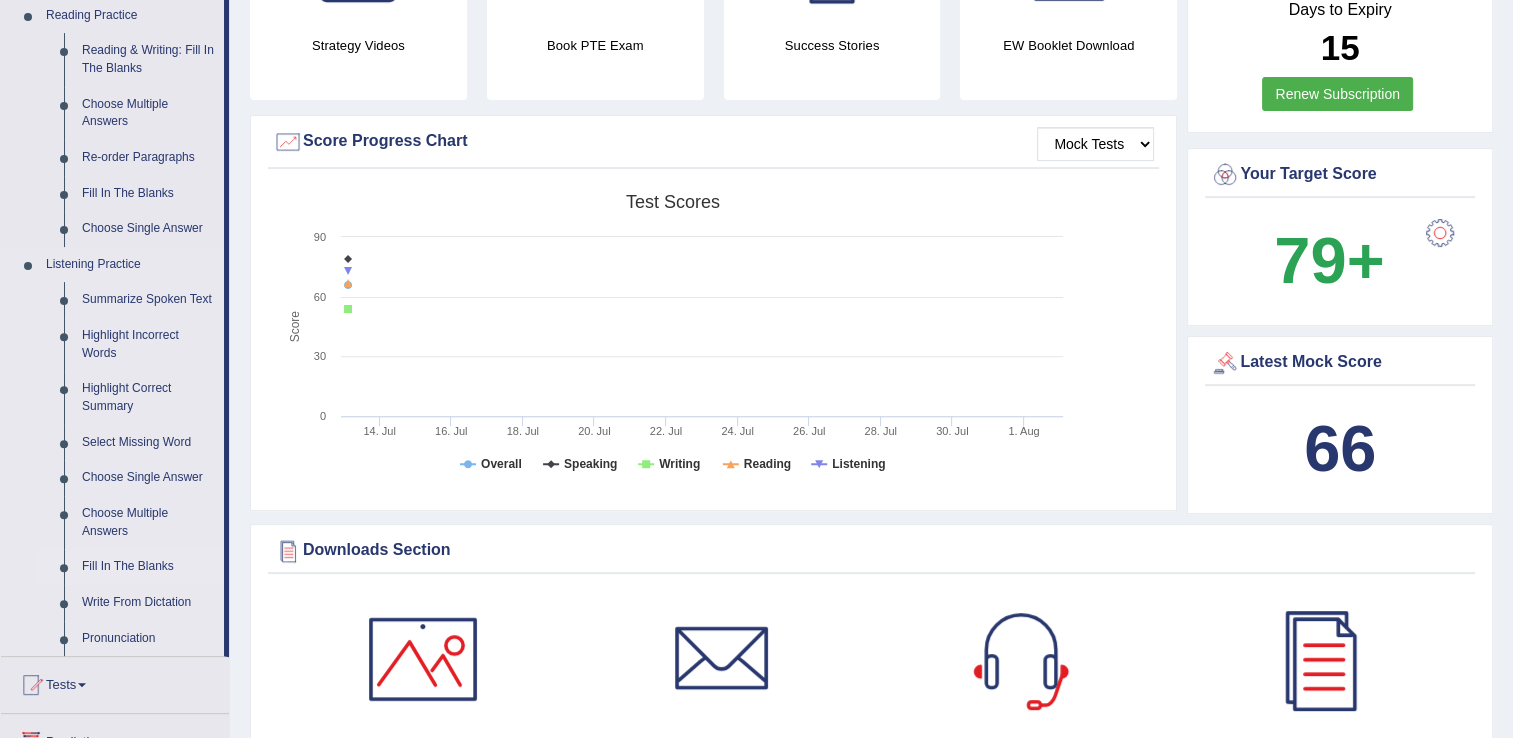 scroll, scrollTop: 683, scrollLeft: 0, axis: vertical 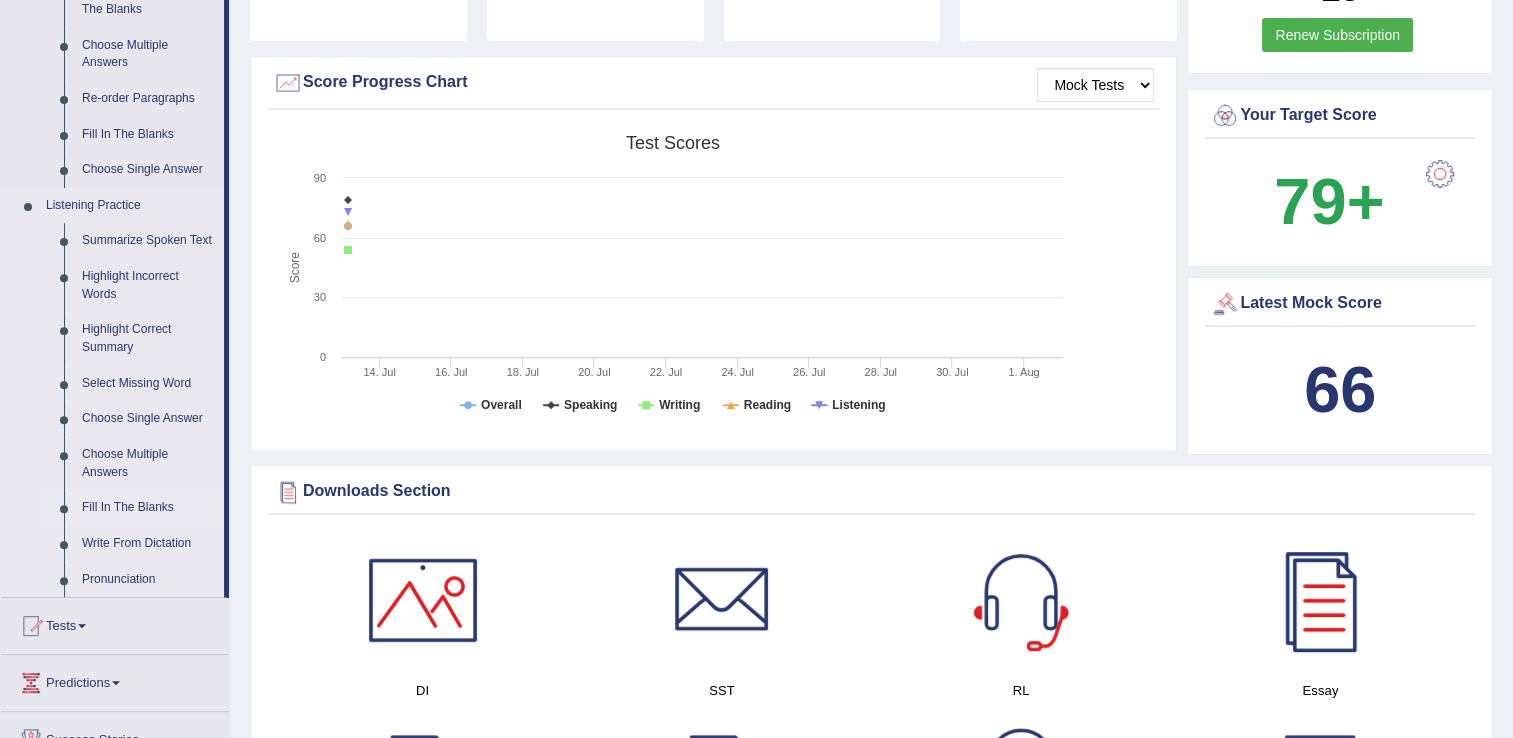 click on "Fill In The Blanks" at bounding box center [148, 508] 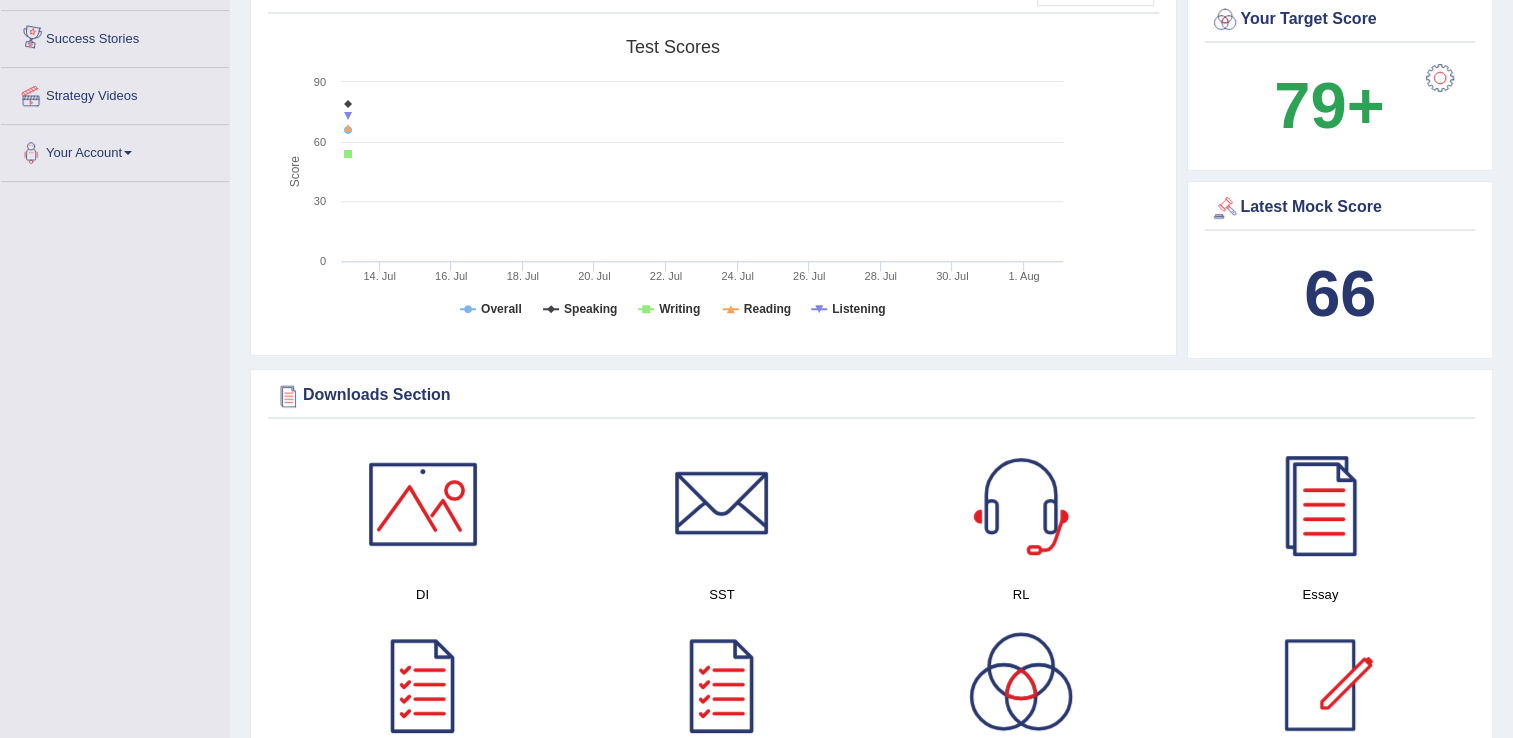 scroll, scrollTop: 1312, scrollLeft: 0, axis: vertical 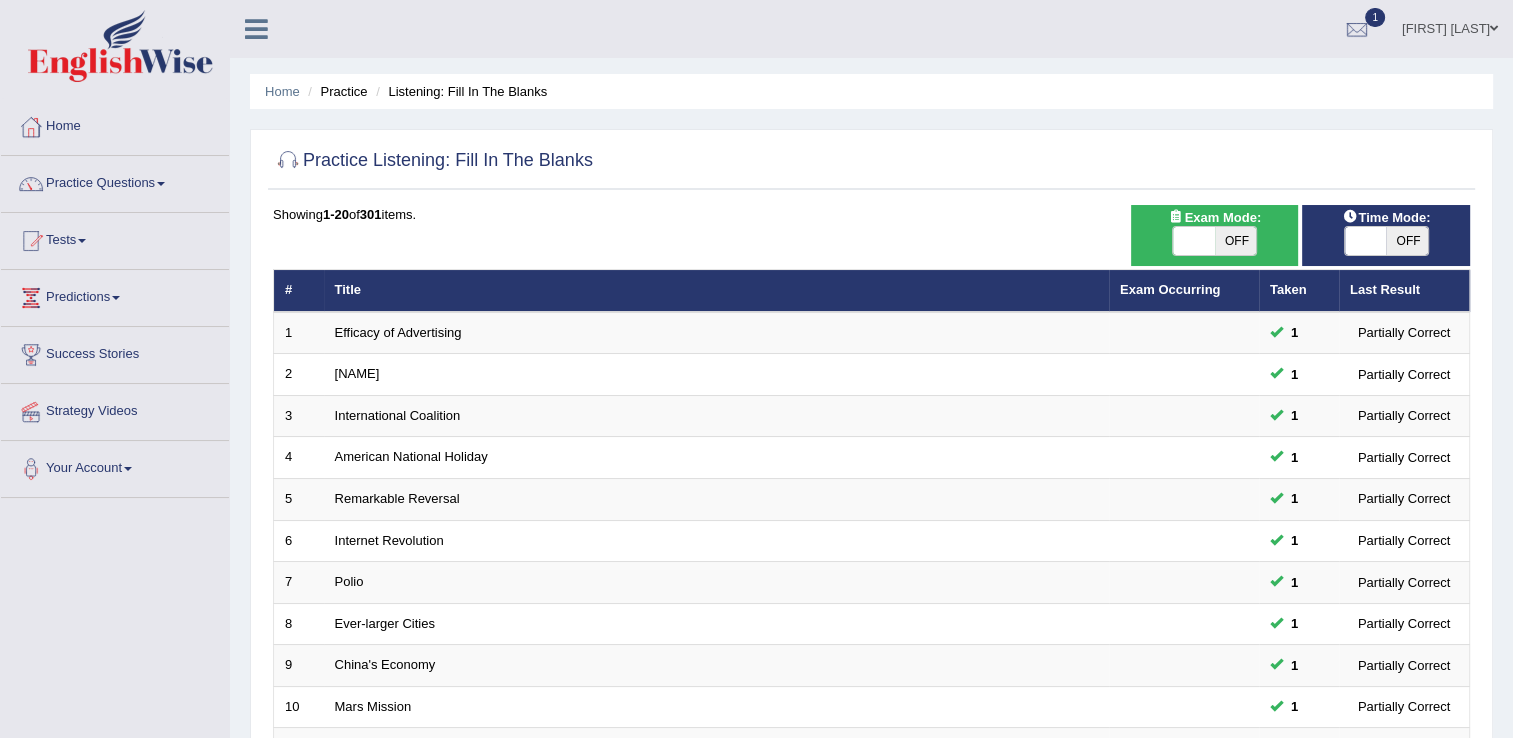 click on "OFF" at bounding box center [1236, 241] 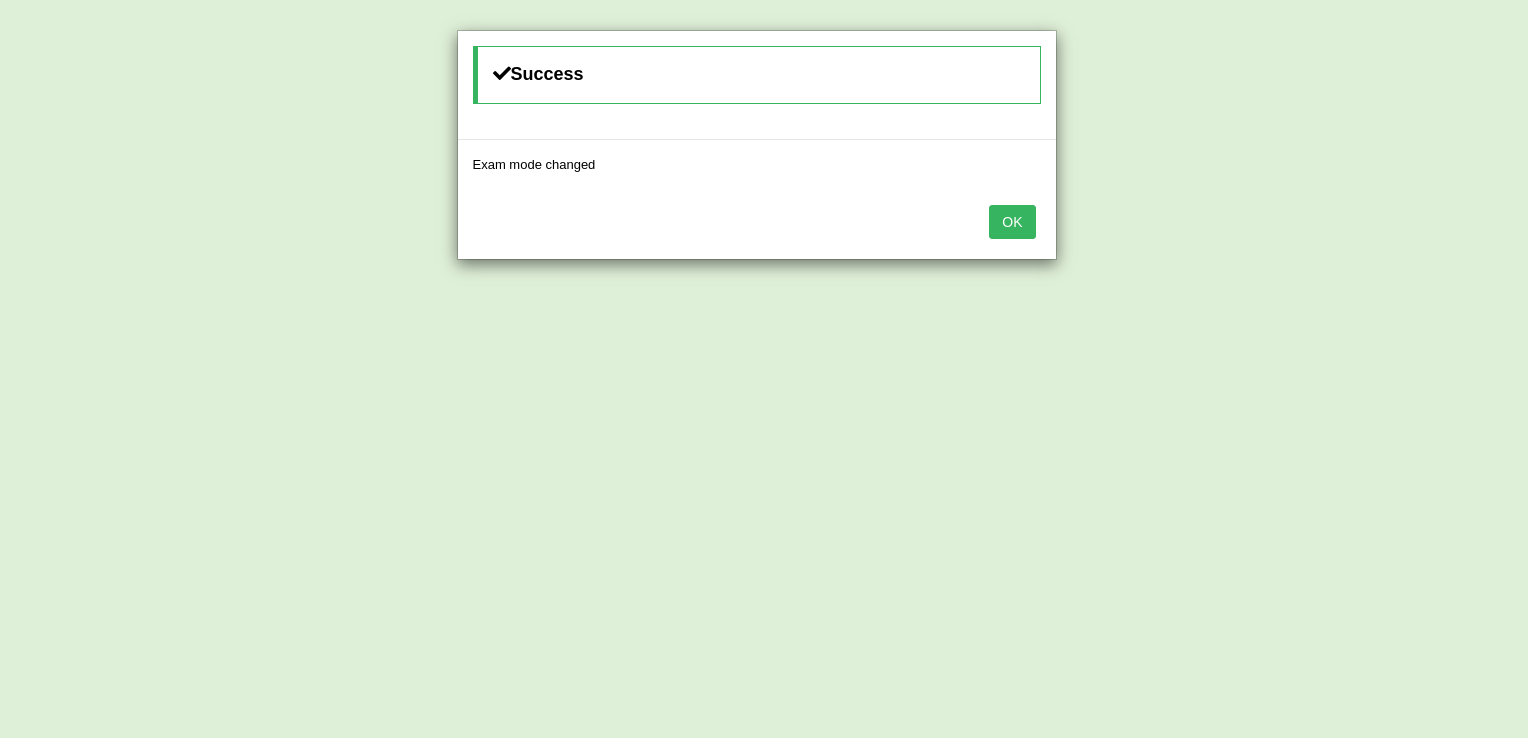 click on "OK" at bounding box center (1012, 222) 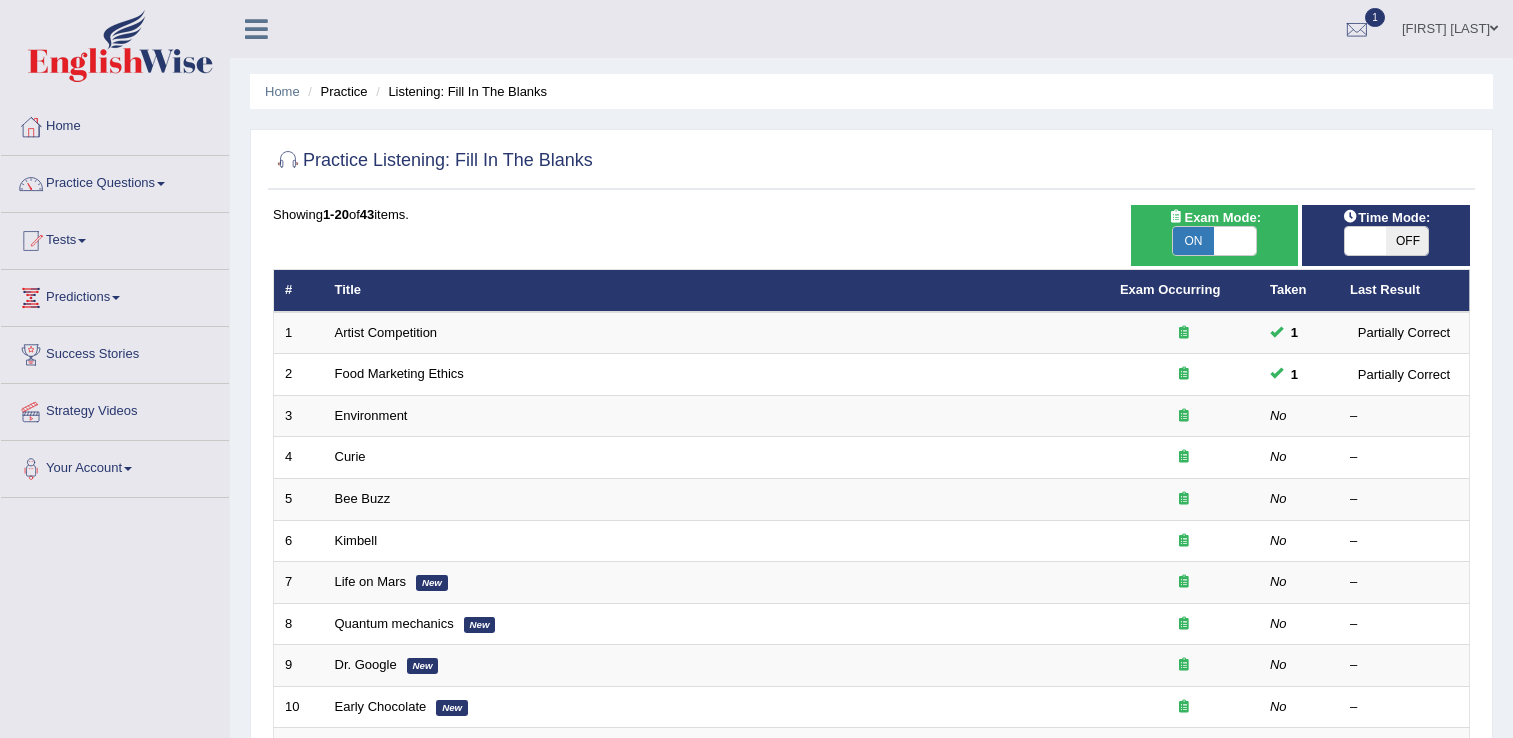 scroll, scrollTop: 0, scrollLeft: 0, axis: both 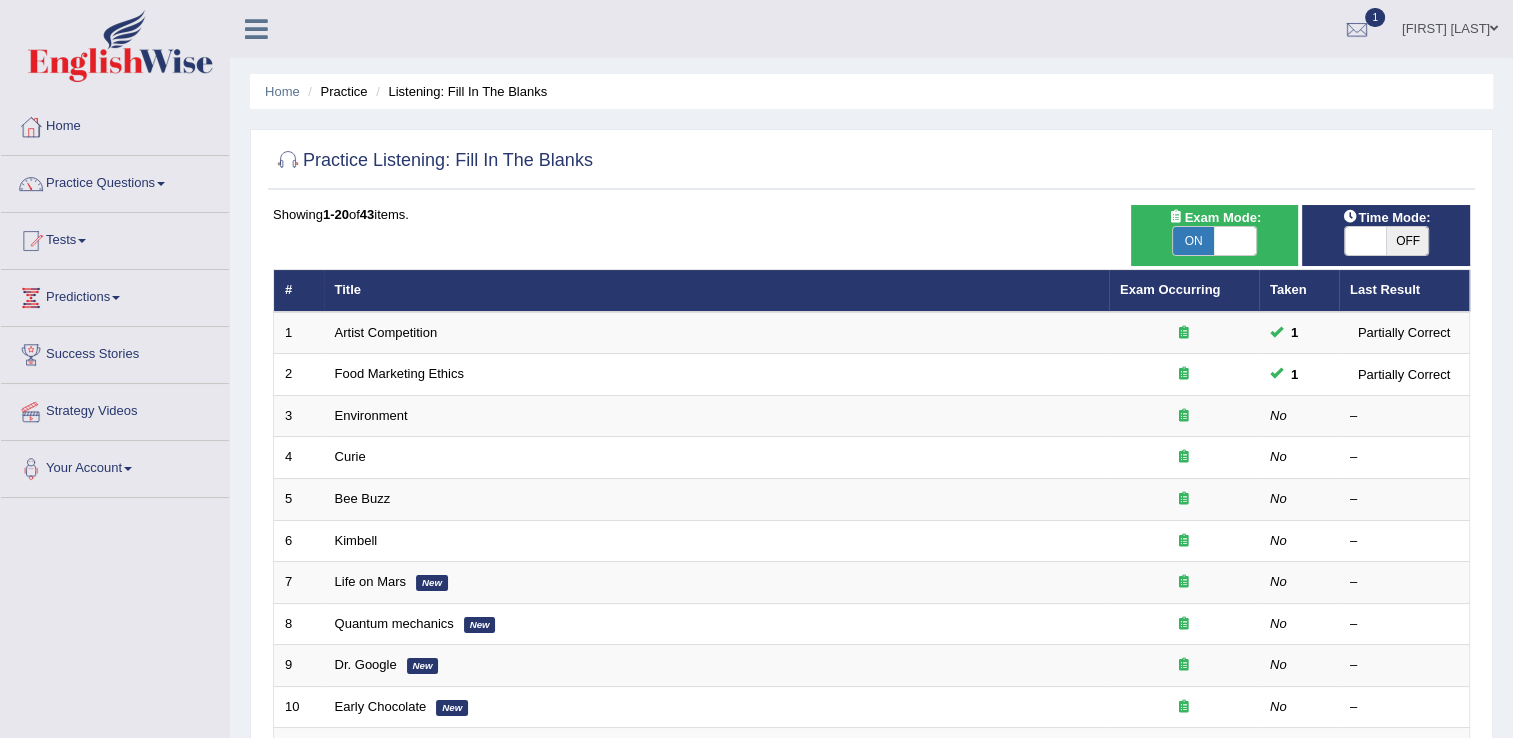 click on "OFF" at bounding box center [1407, 241] 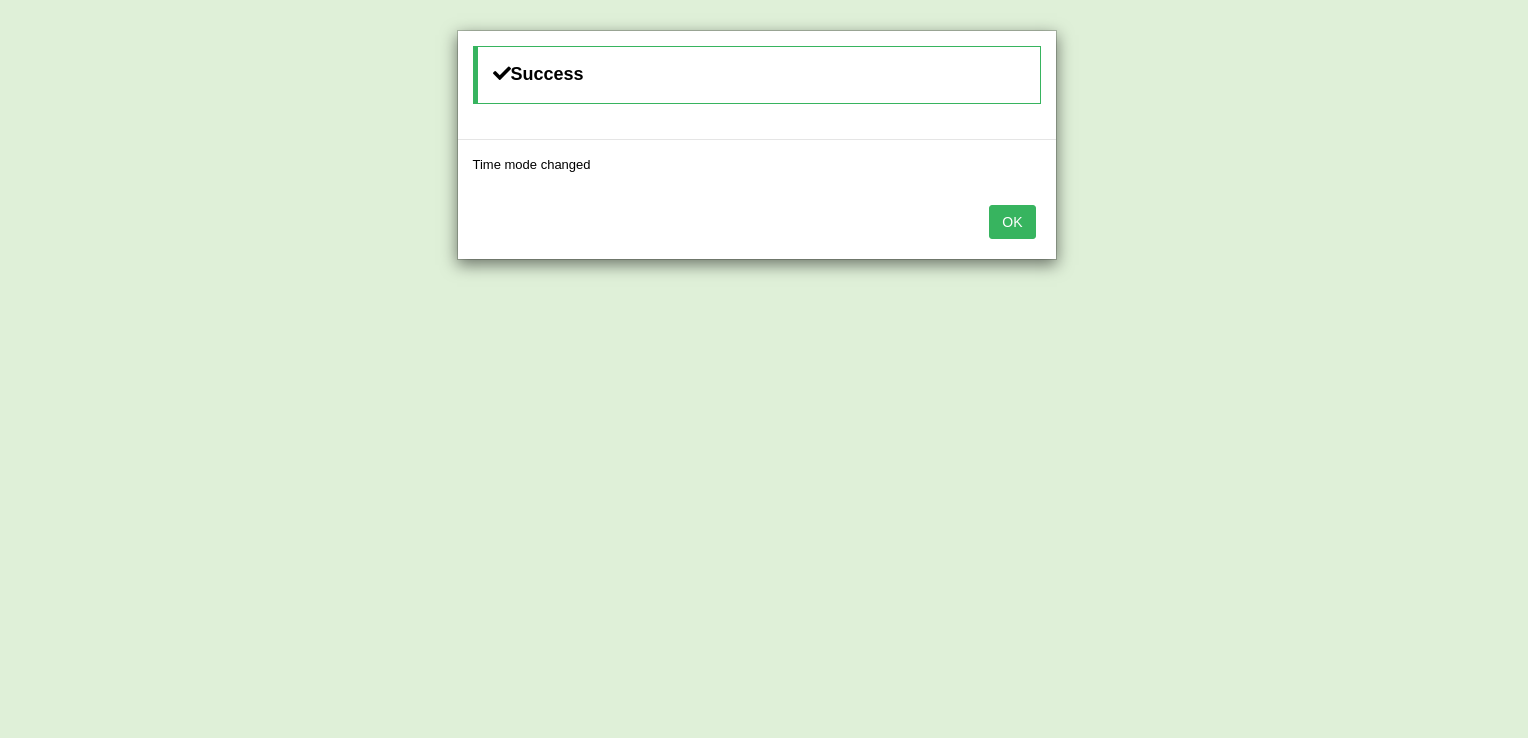 click on "OK" at bounding box center [1012, 222] 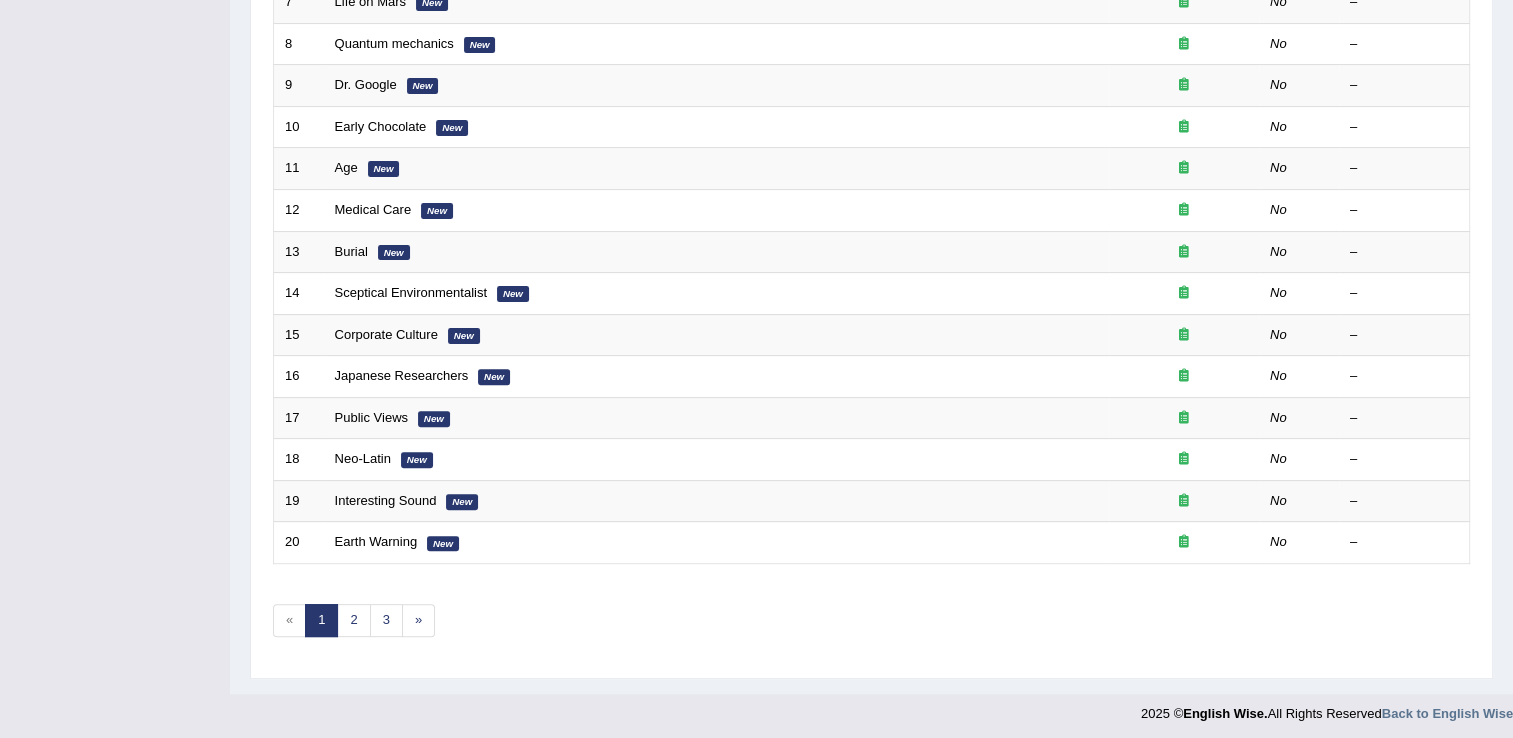 scroll, scrollTop: 0, scrollLeft: 0, axis: both 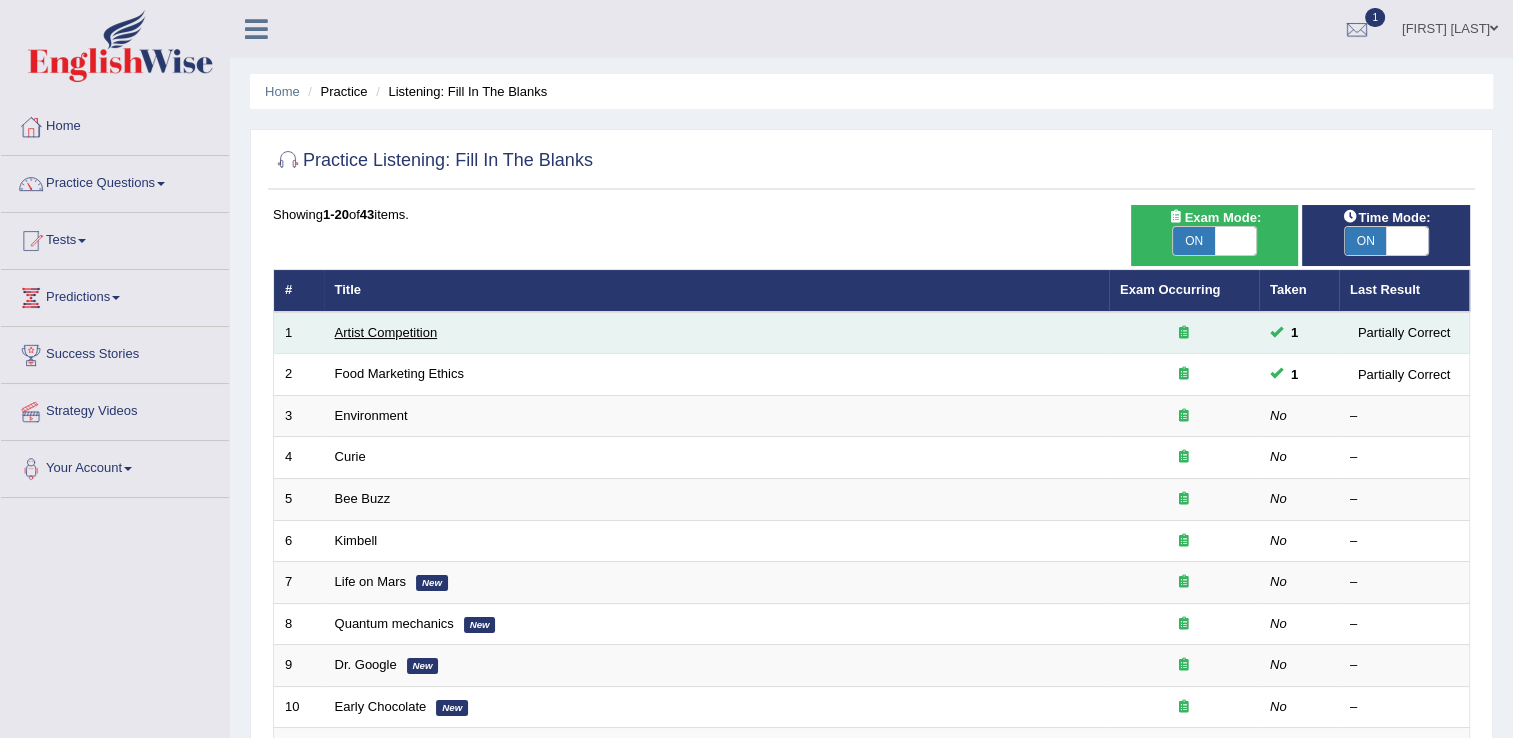 click on "Artist Competition" at bounding box center (386, 332) 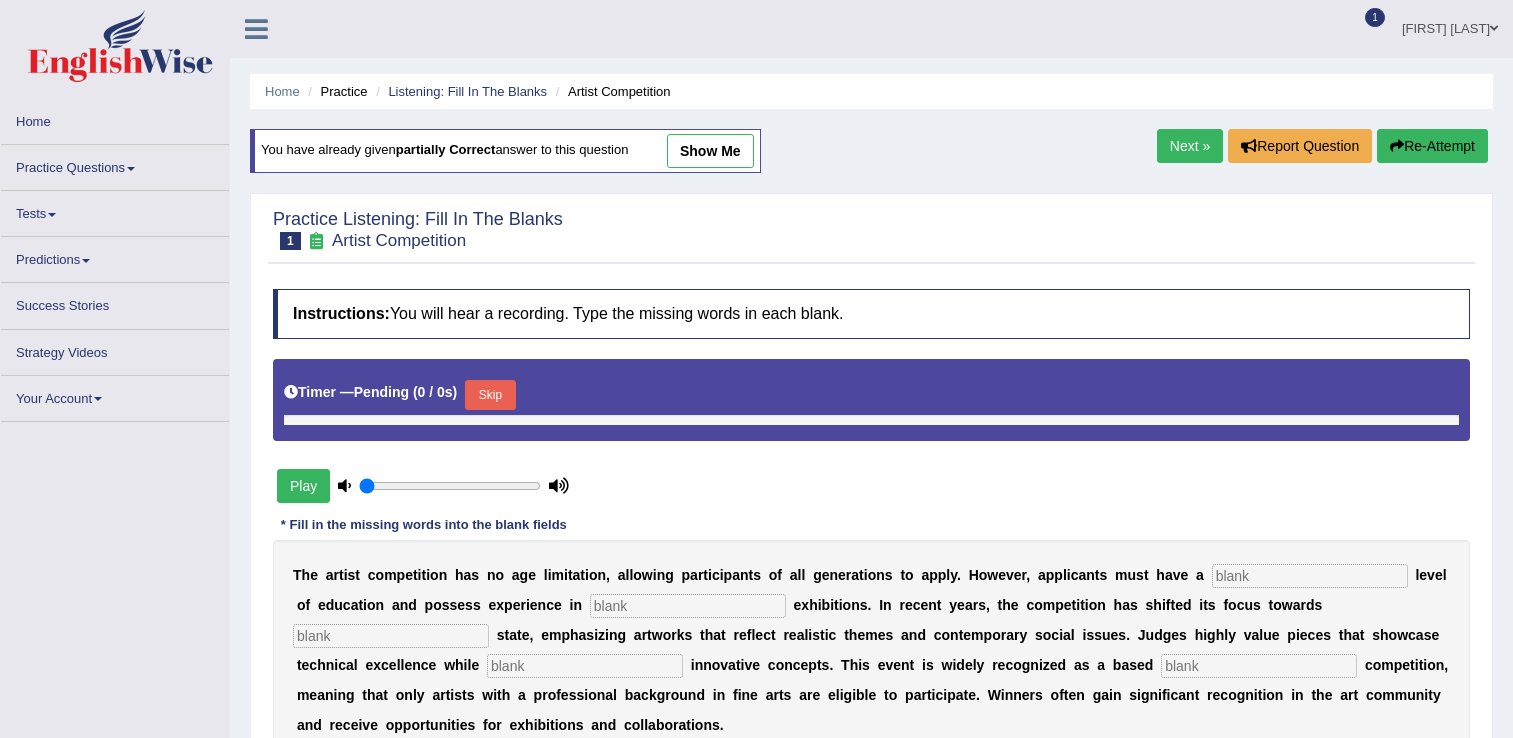 scroll, scrollTop: 0, scrollLeft: 0, axis: both 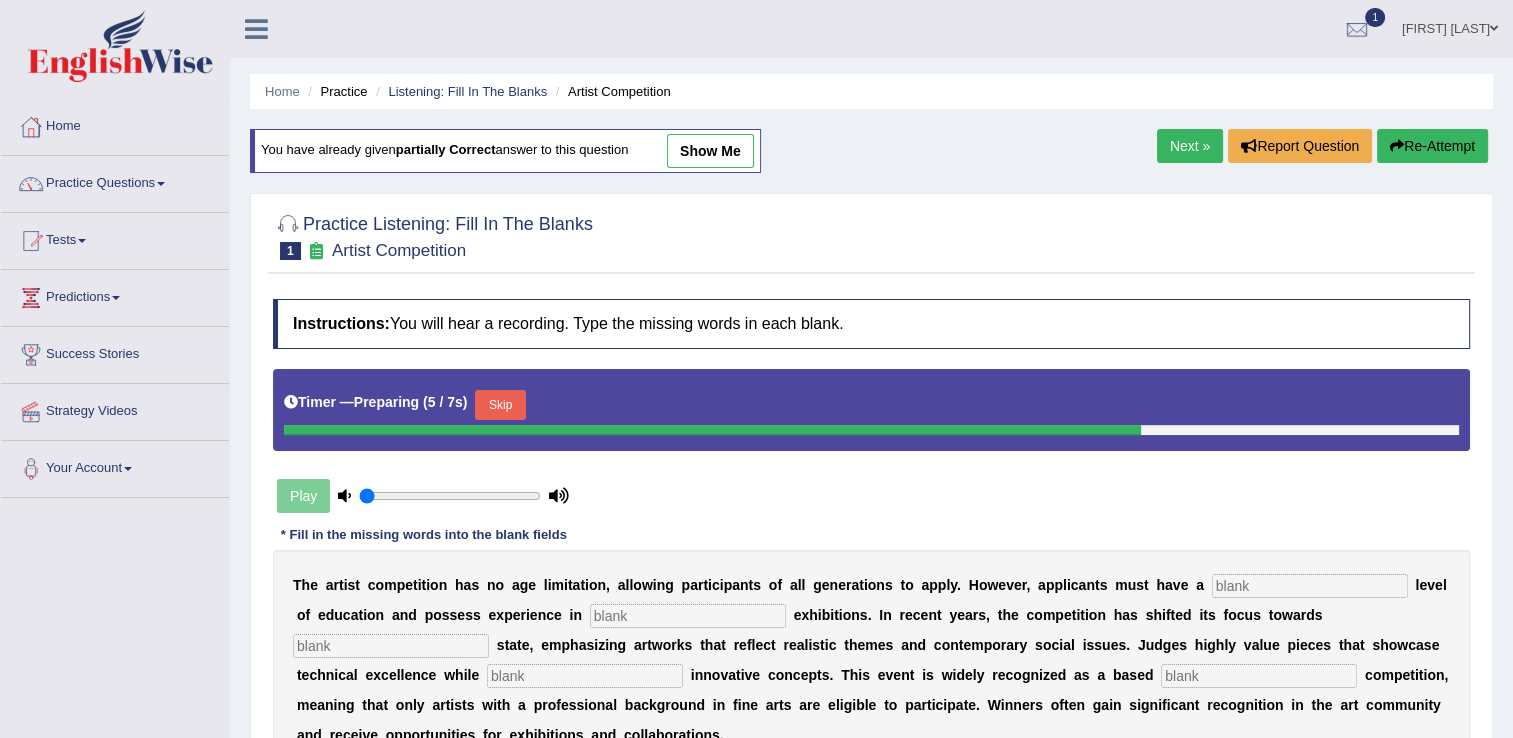click at bounding box center (1310, 586) 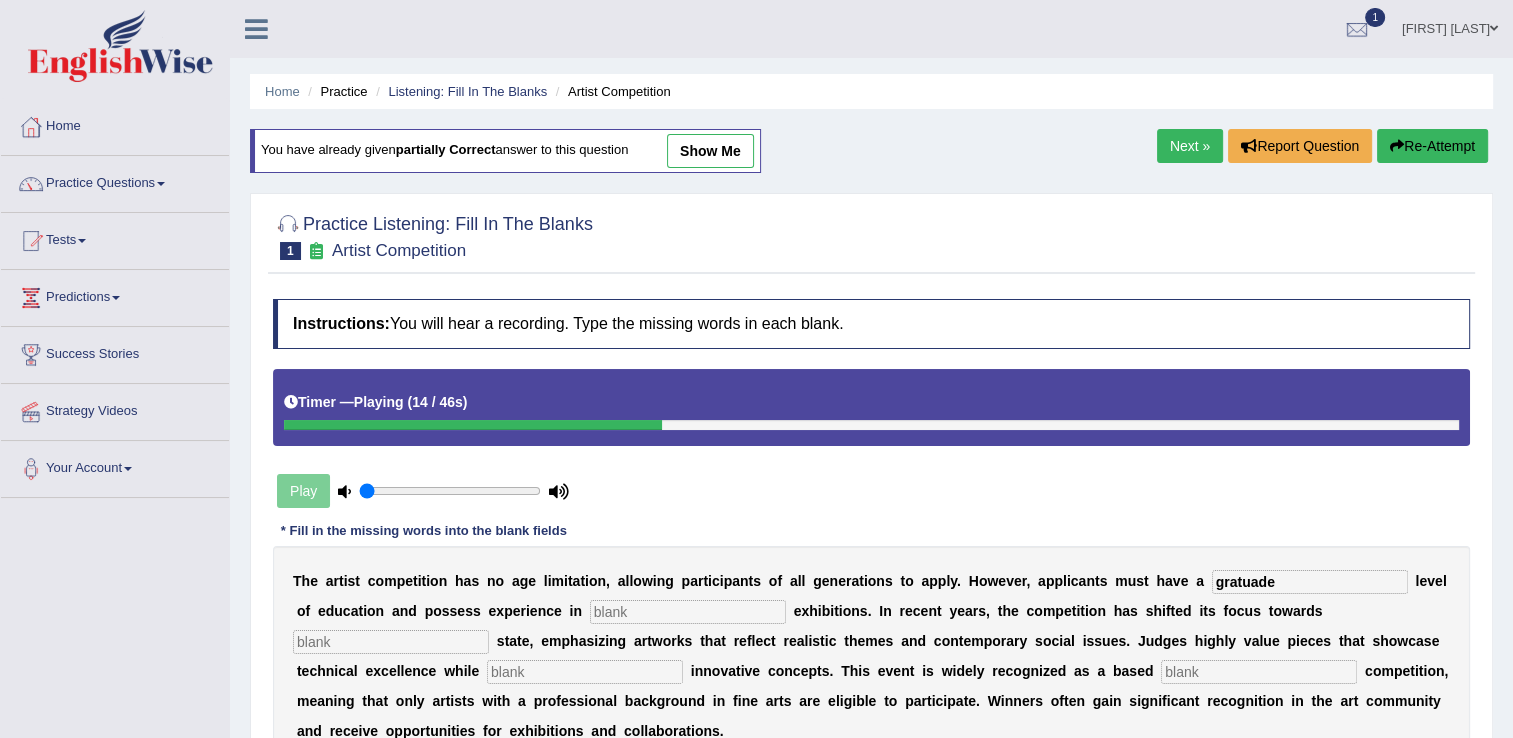type on "gratuade" 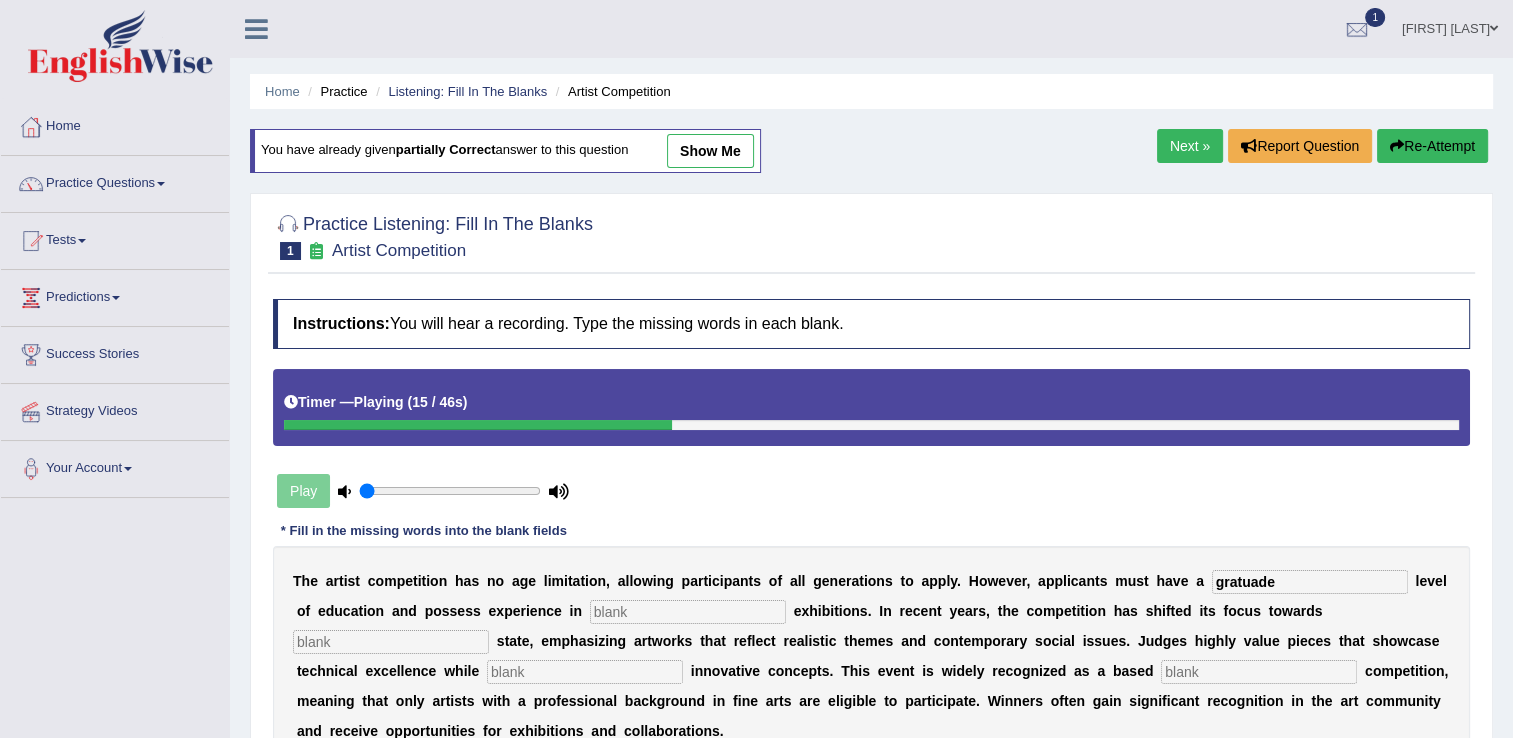 click at bounding box center [688, 612] 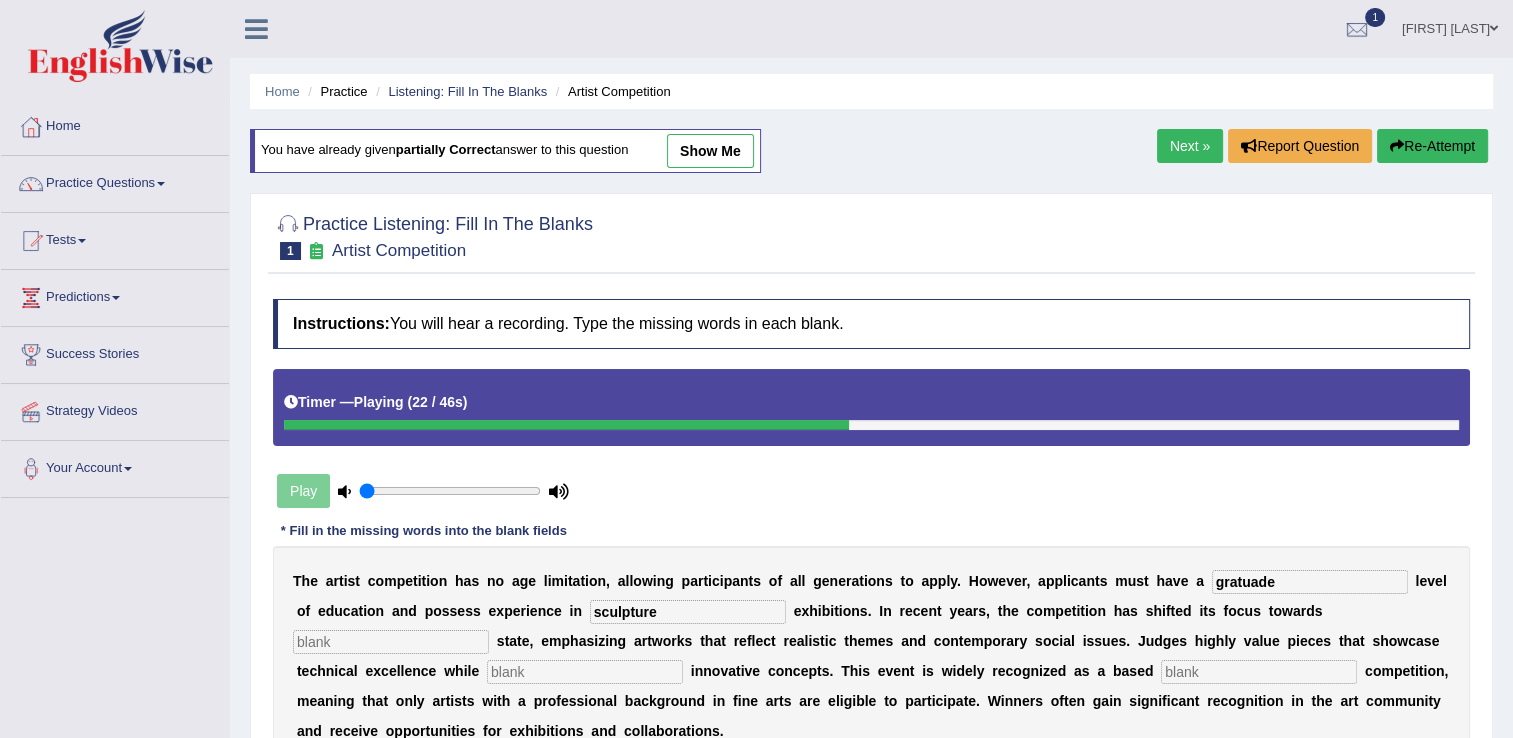 type on "sculpture" 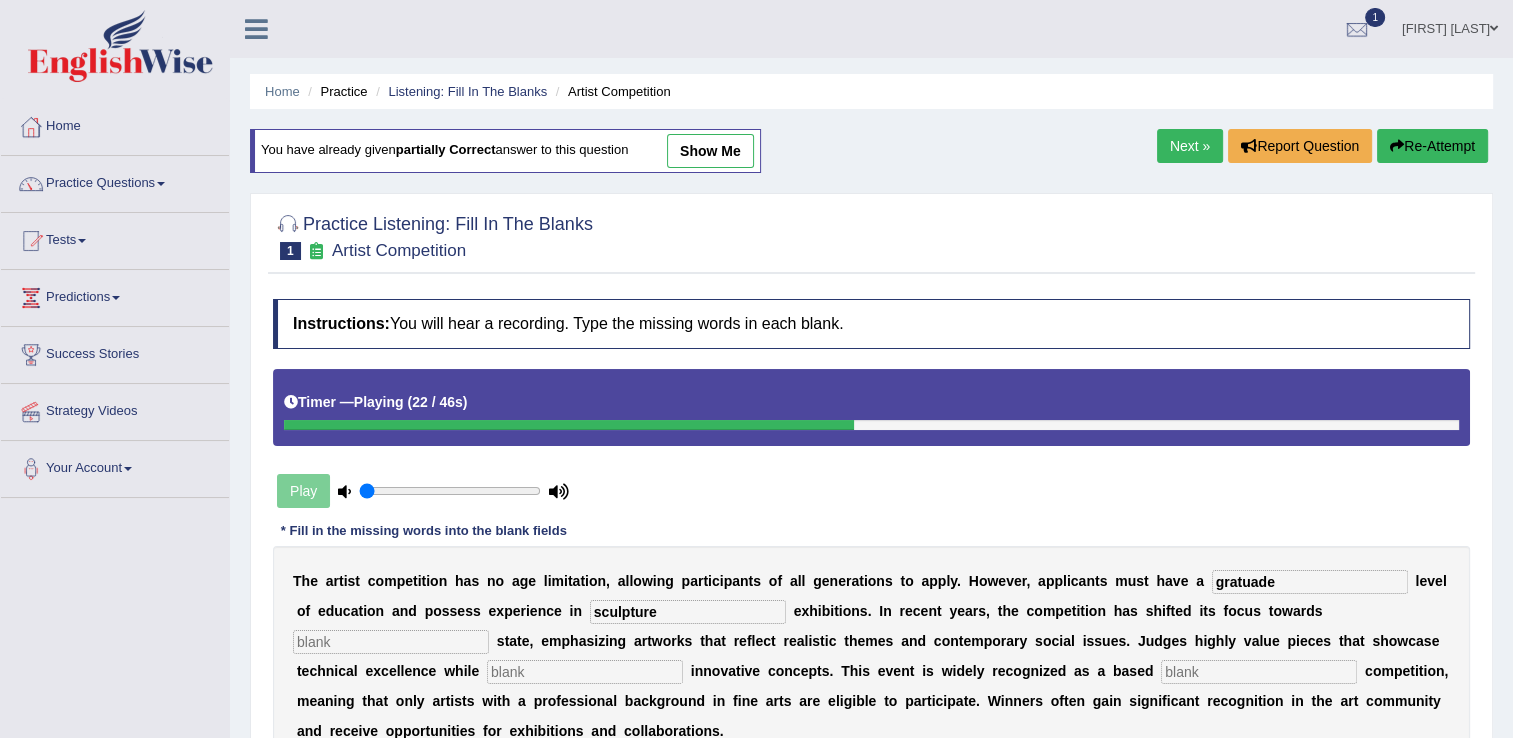 click at bounding box center (391, 642) 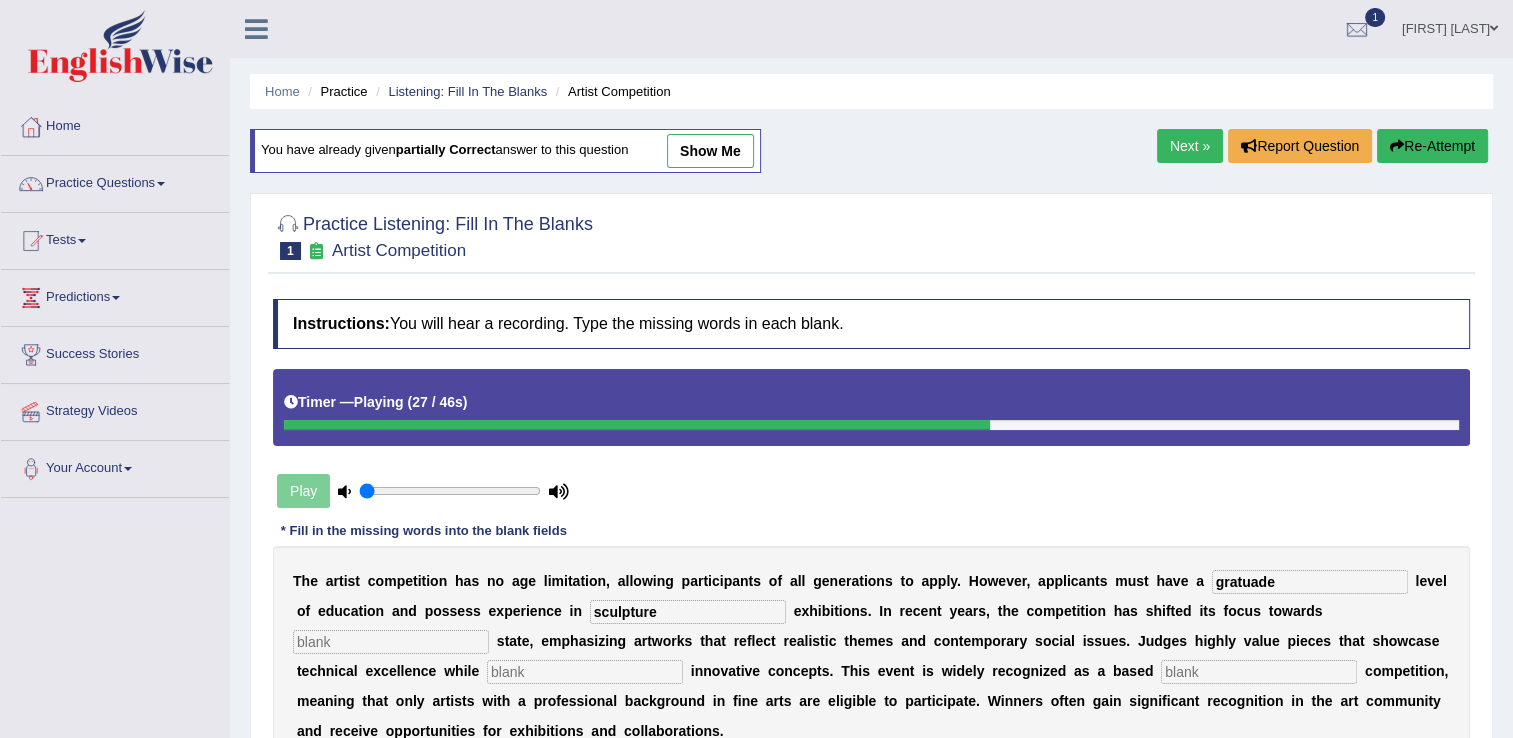 click at bounding box center [585, 672] 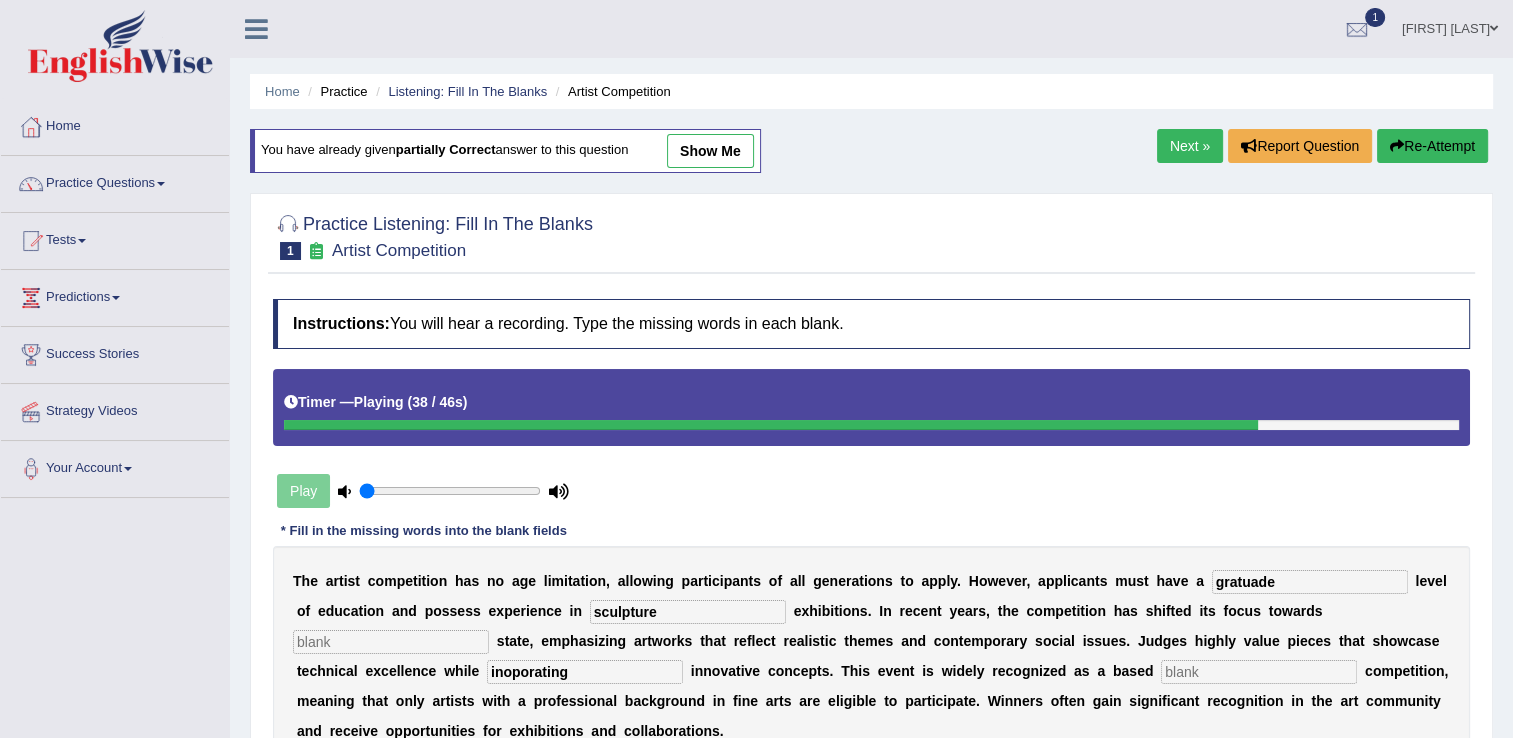 type on "inoporating" 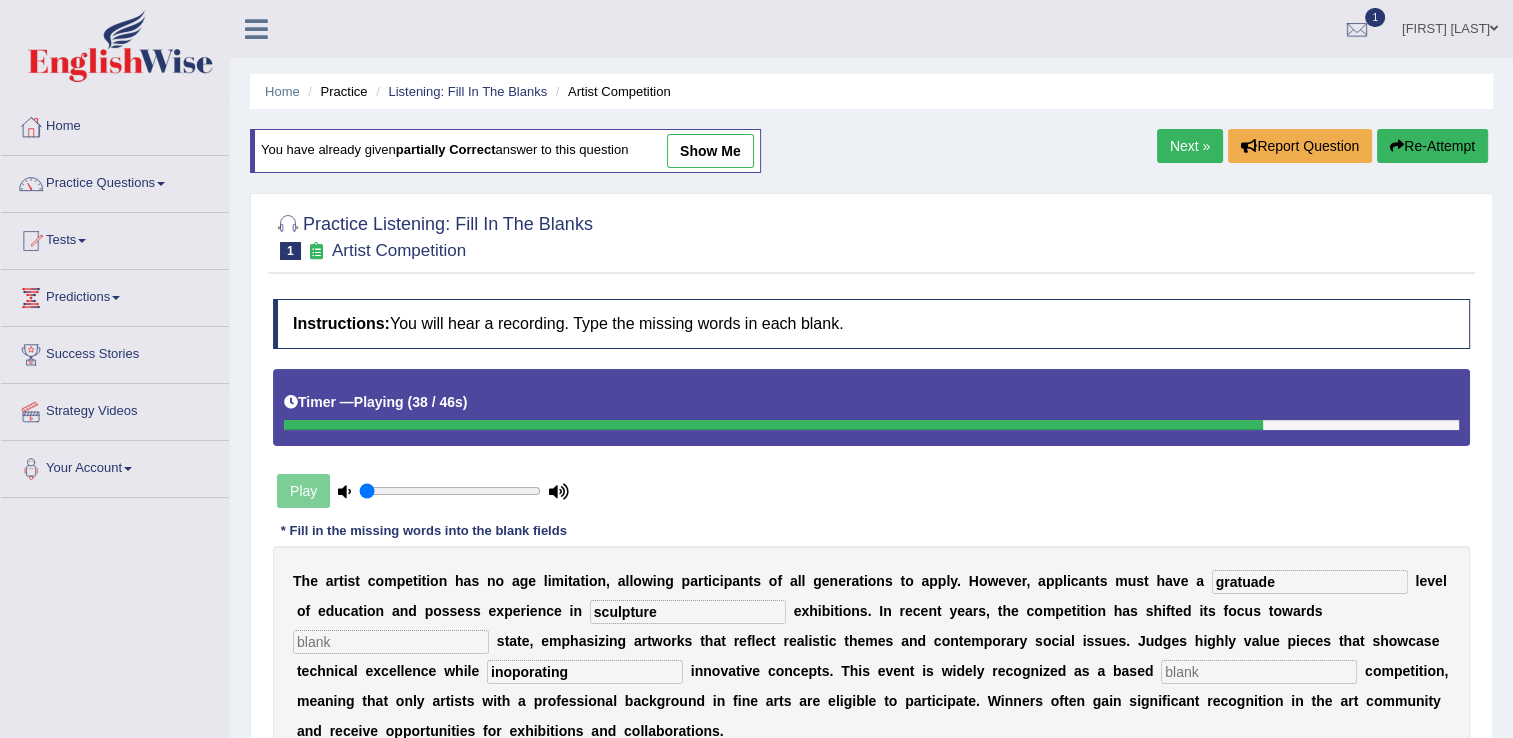 click at bounding box center [1259, 672] 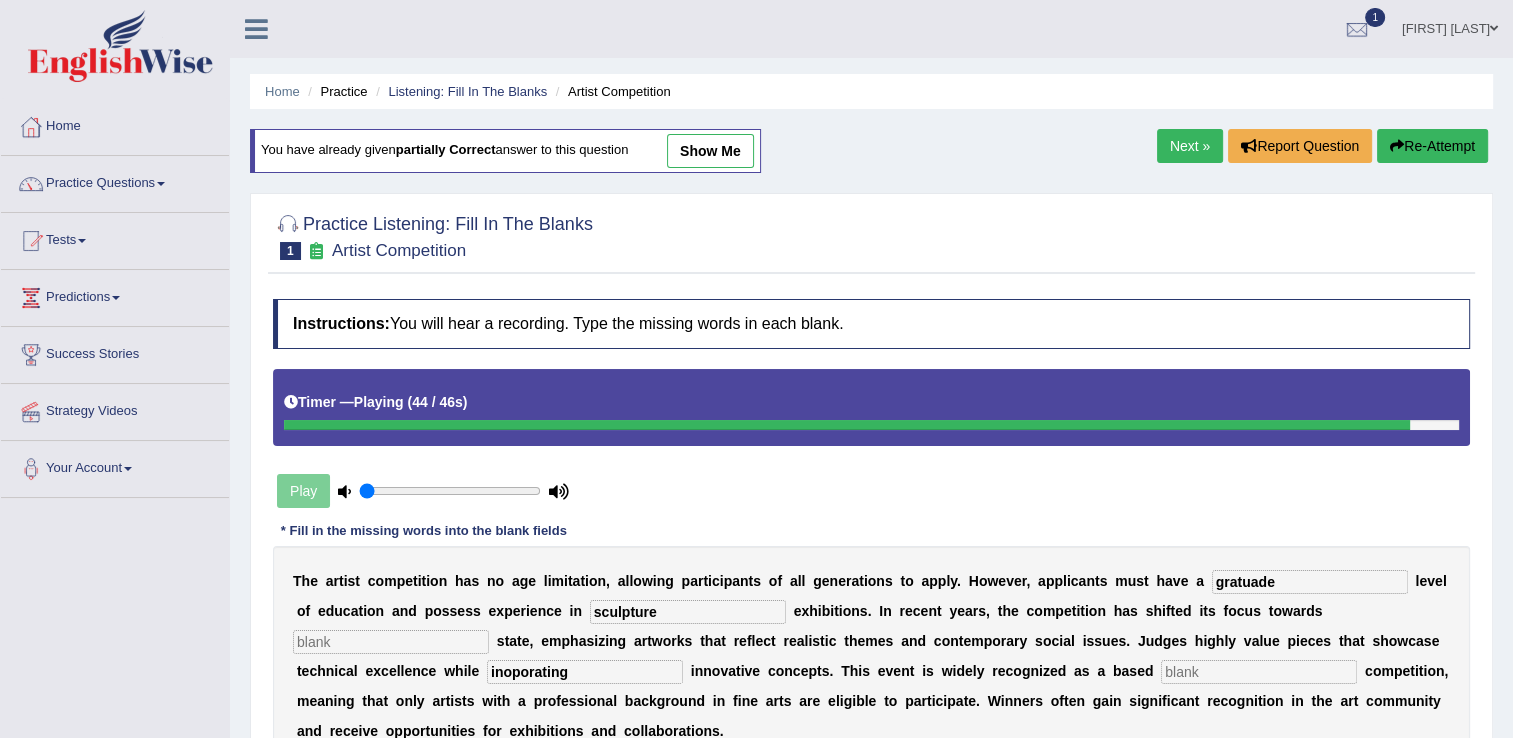 click on "Next »" at bounding box center [1190, 146] 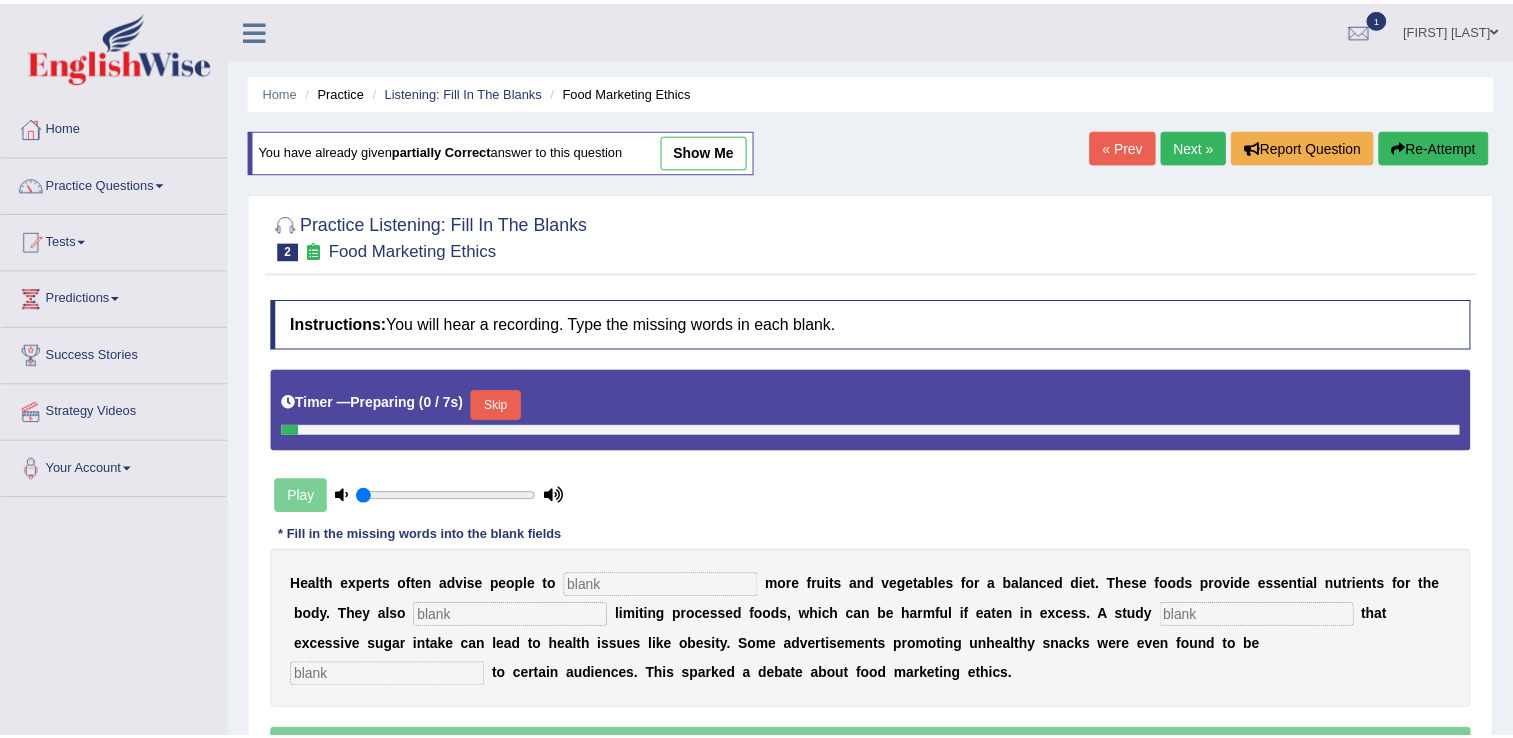 scroll, scrollTop: 0, scrollLeft: 0, axis: both 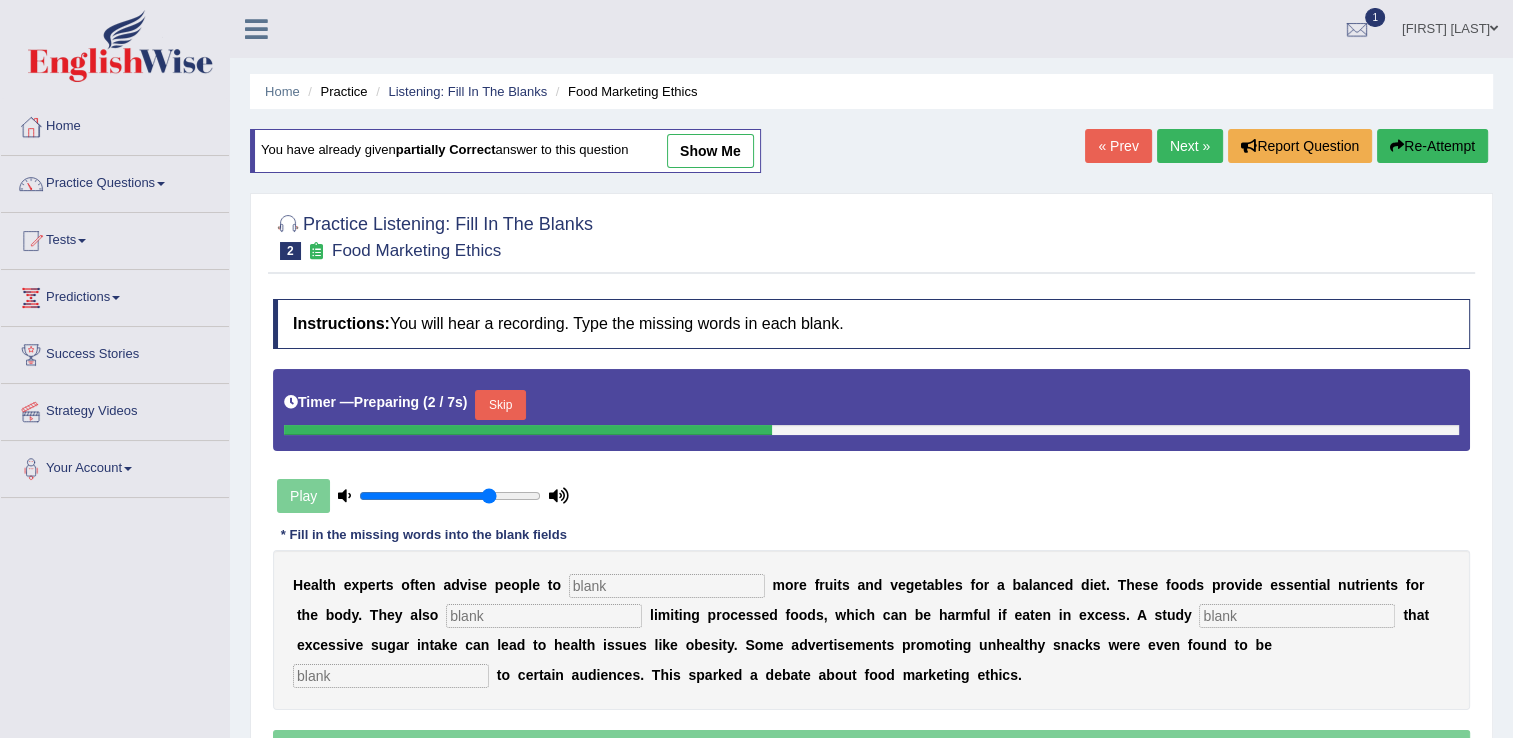 type on "0.75" 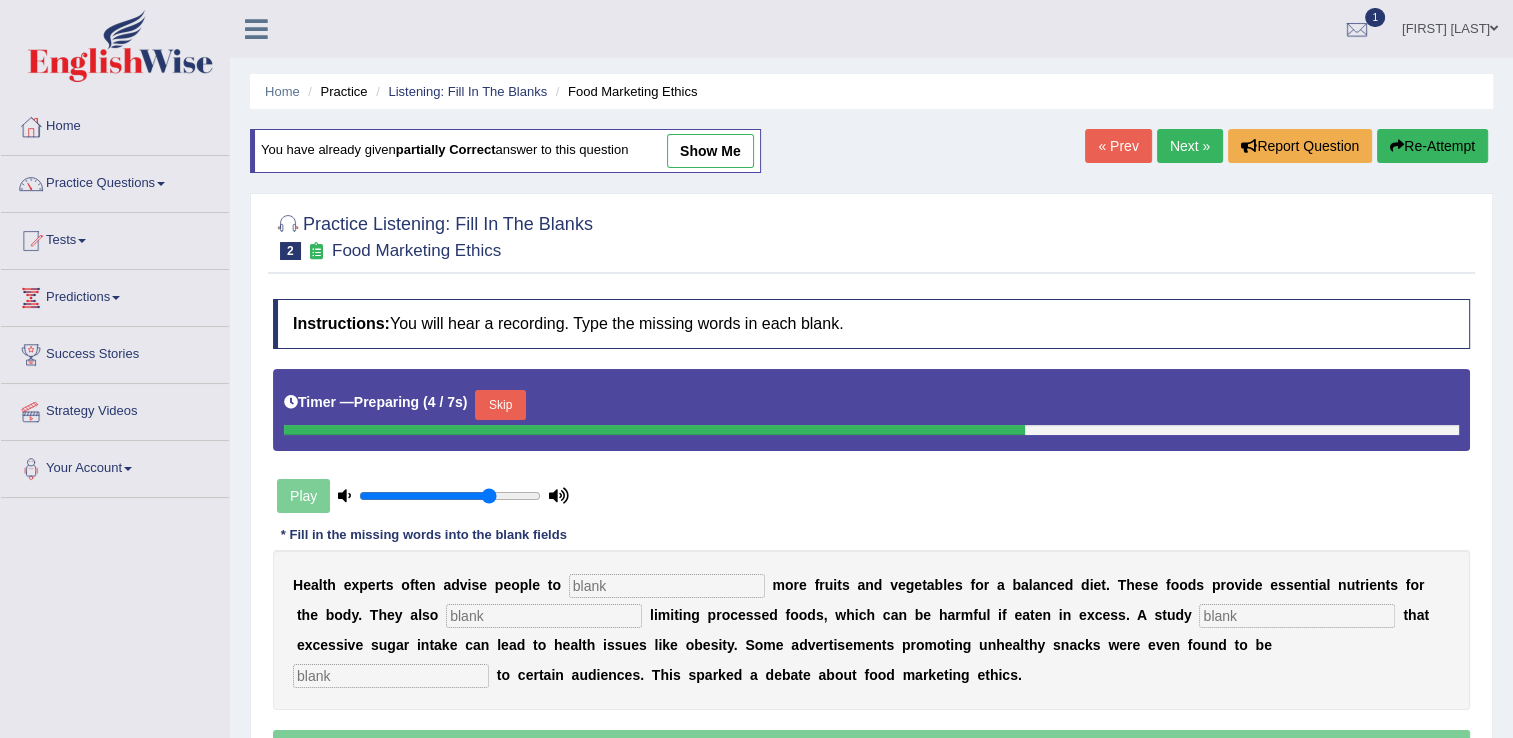 click at bounding box center [667, 586] 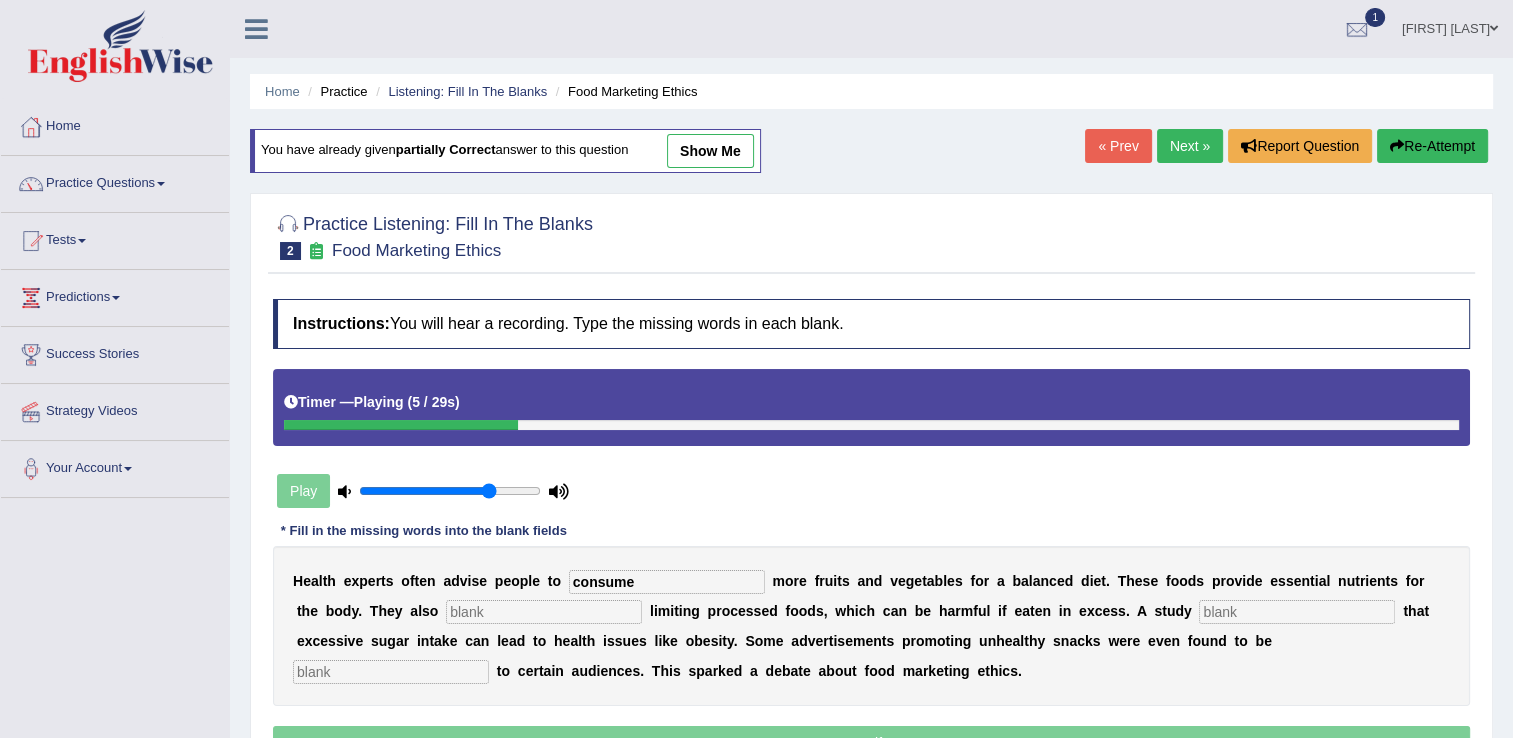 type on "consume" 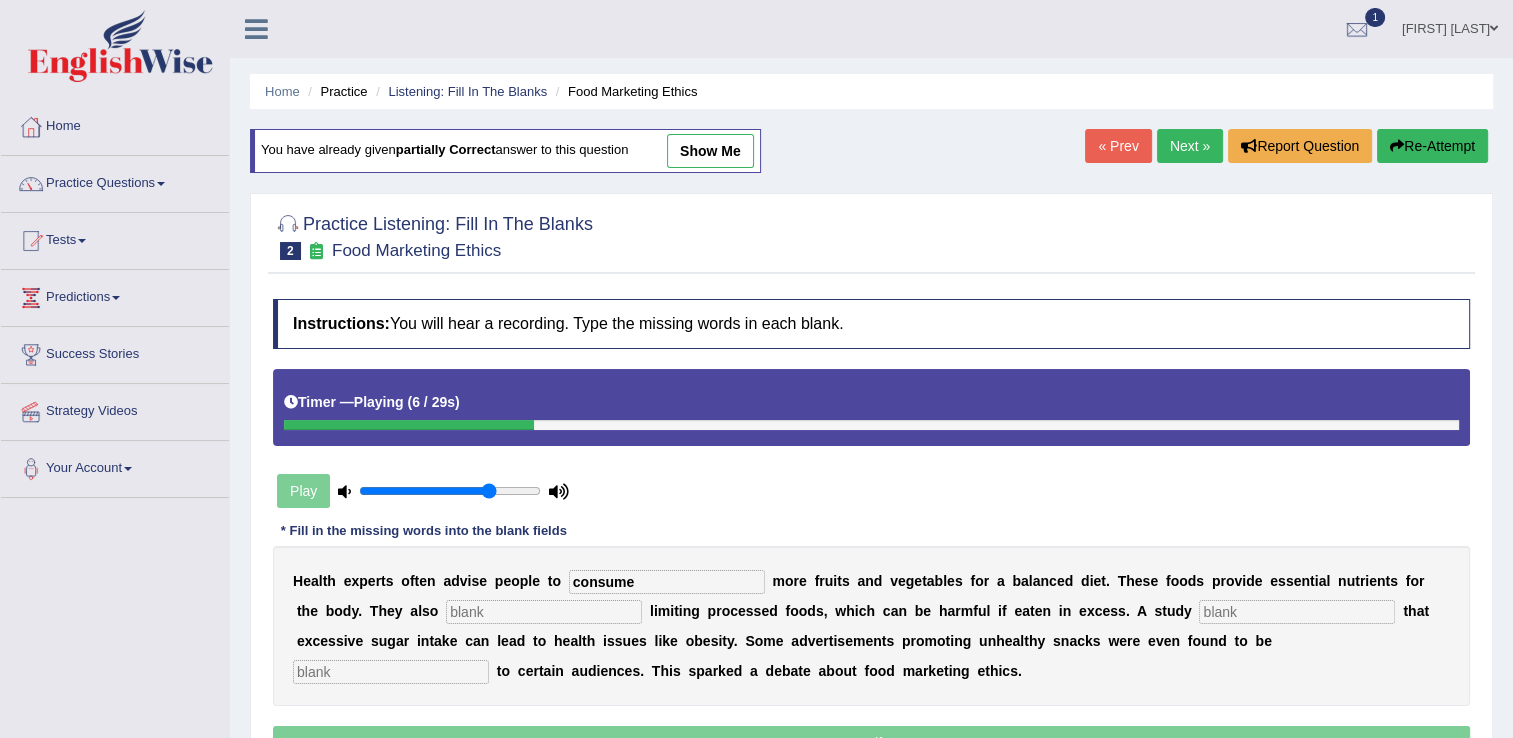 click at bounding box center (544, 612) 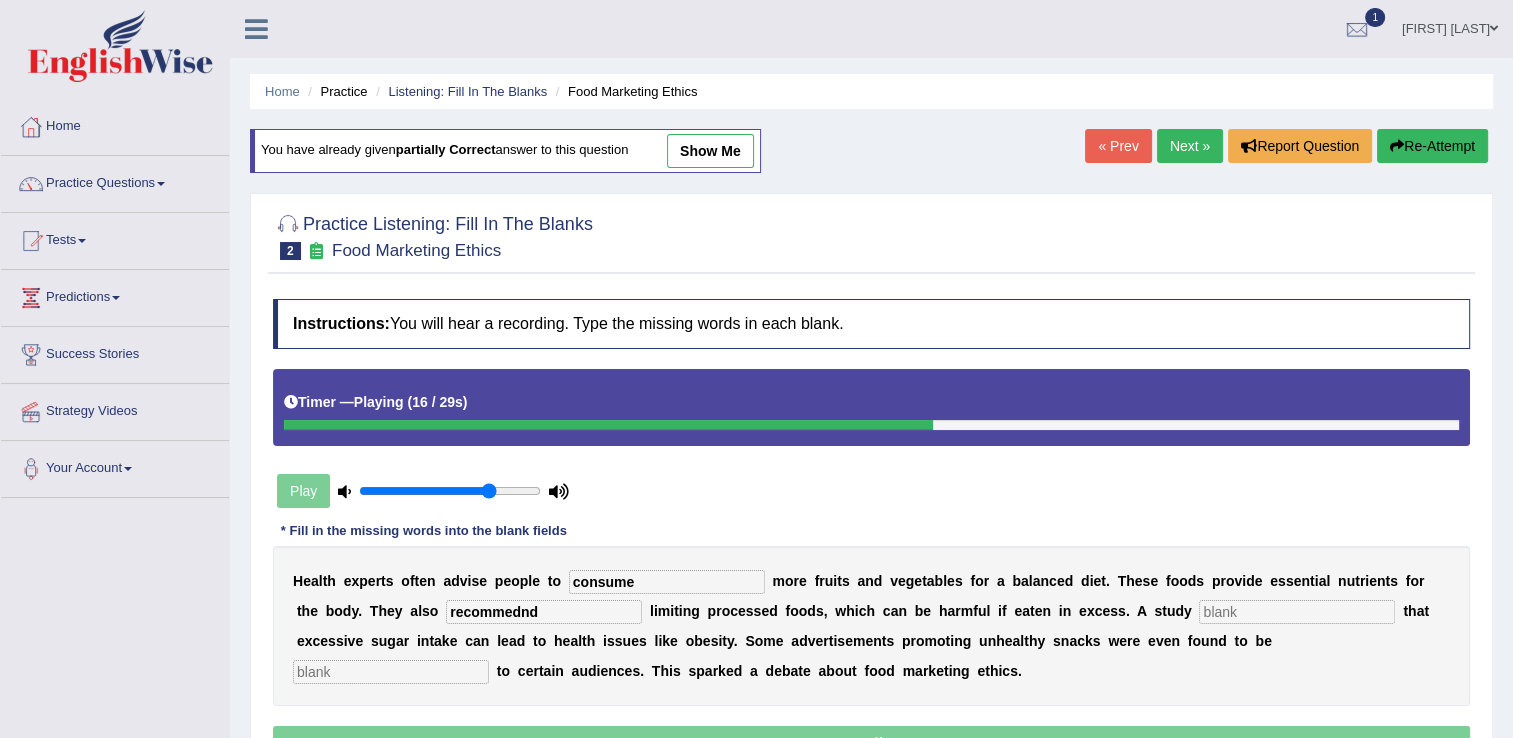 type on "recommednd" 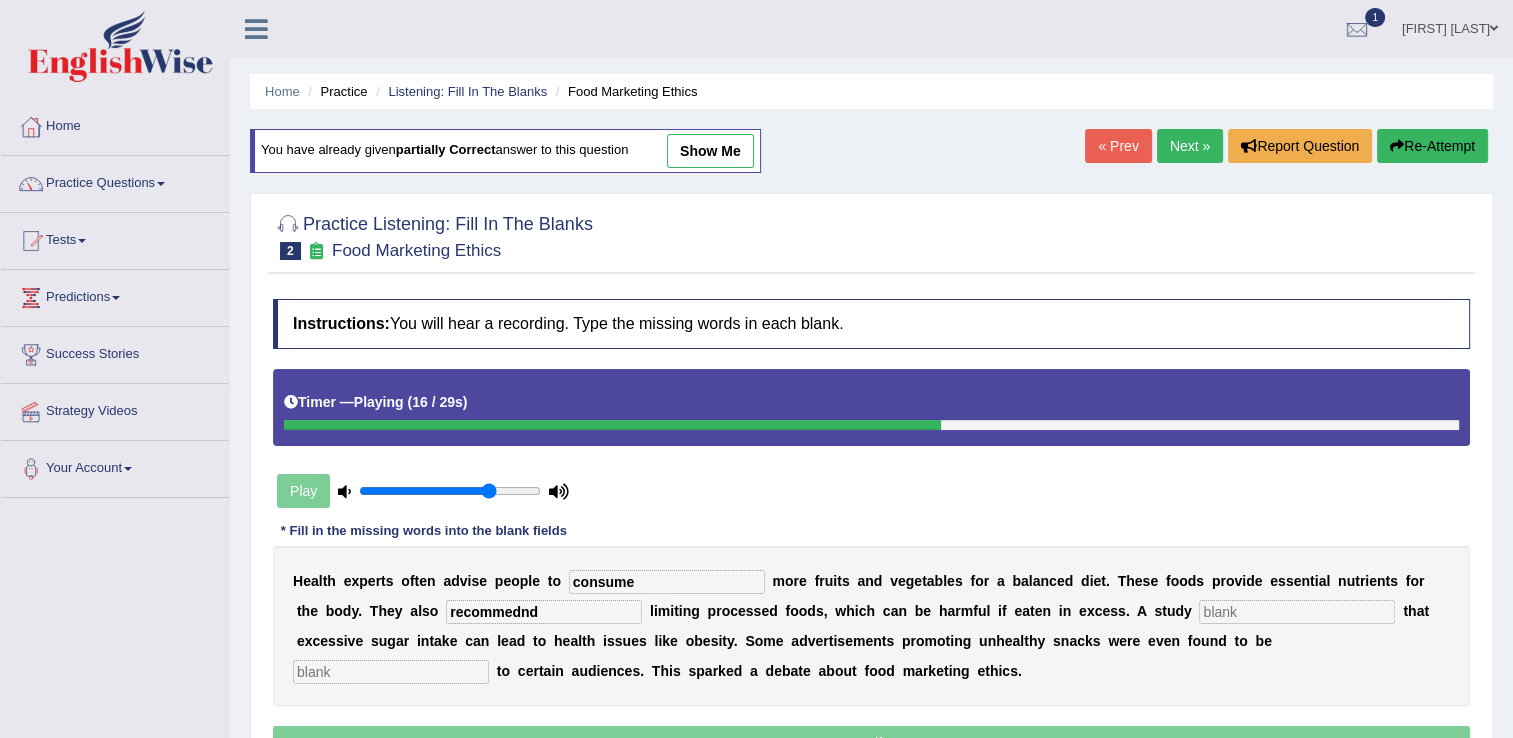 click at bounding box center (1297, 612) 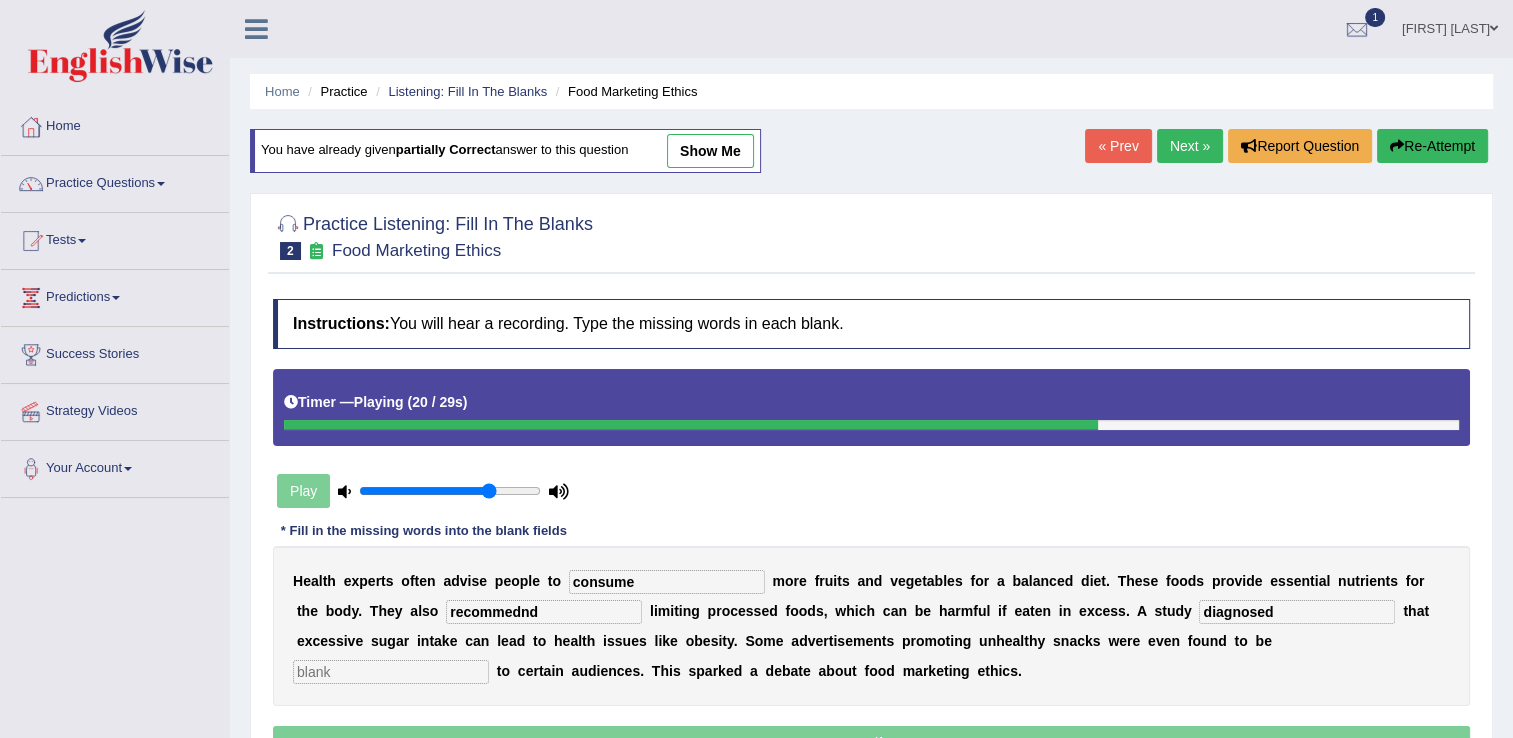type on "diagnosed" 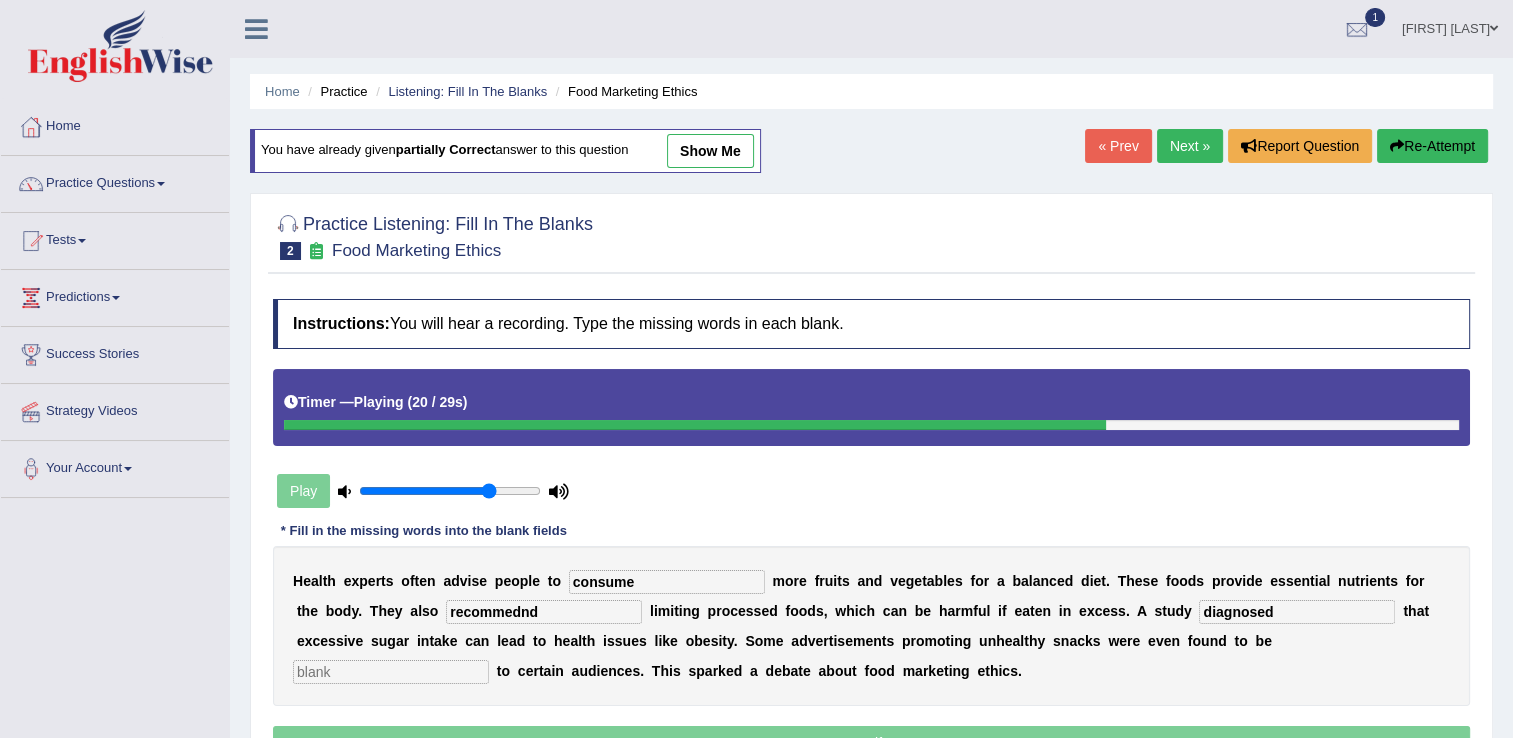 click at bounding box center (391, 672) 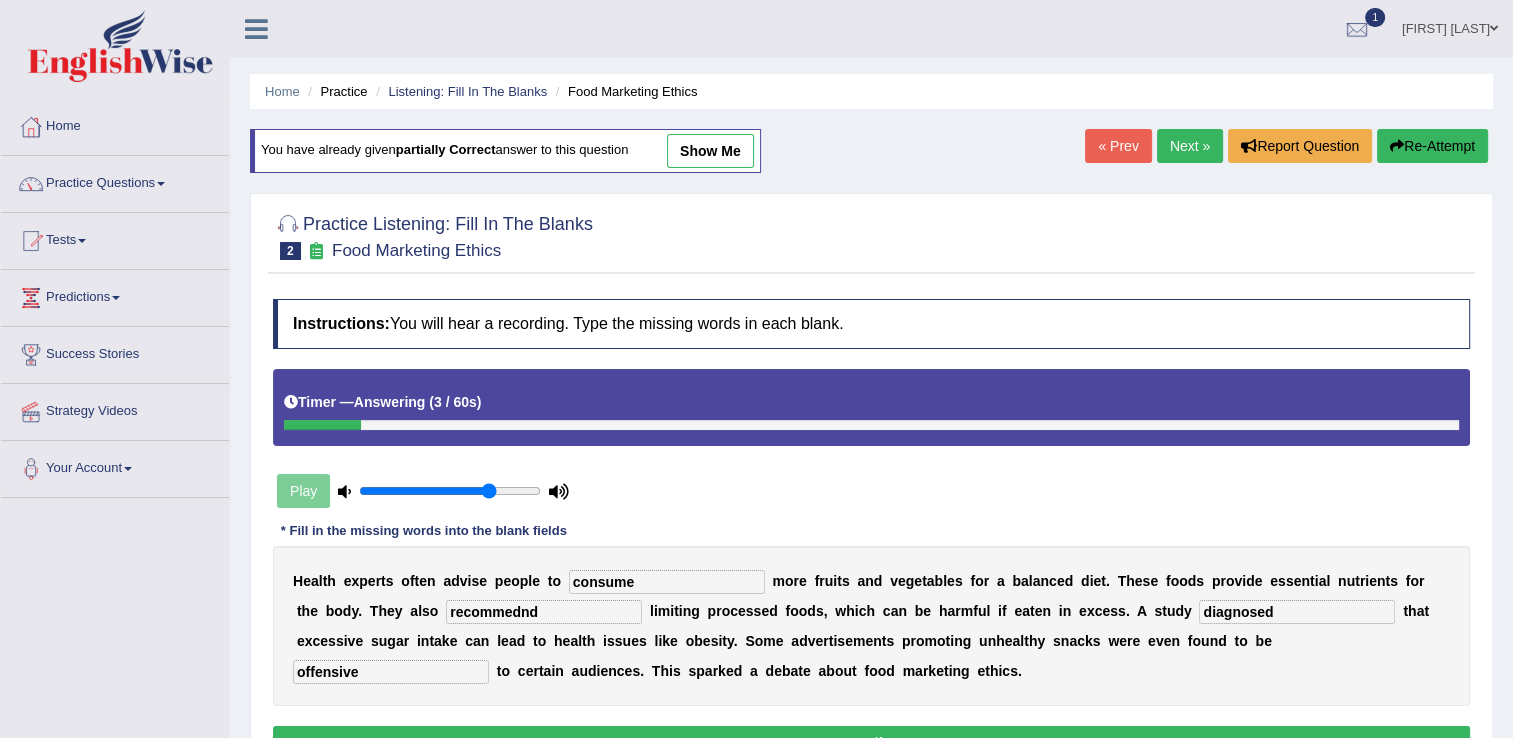 type on "offensive" 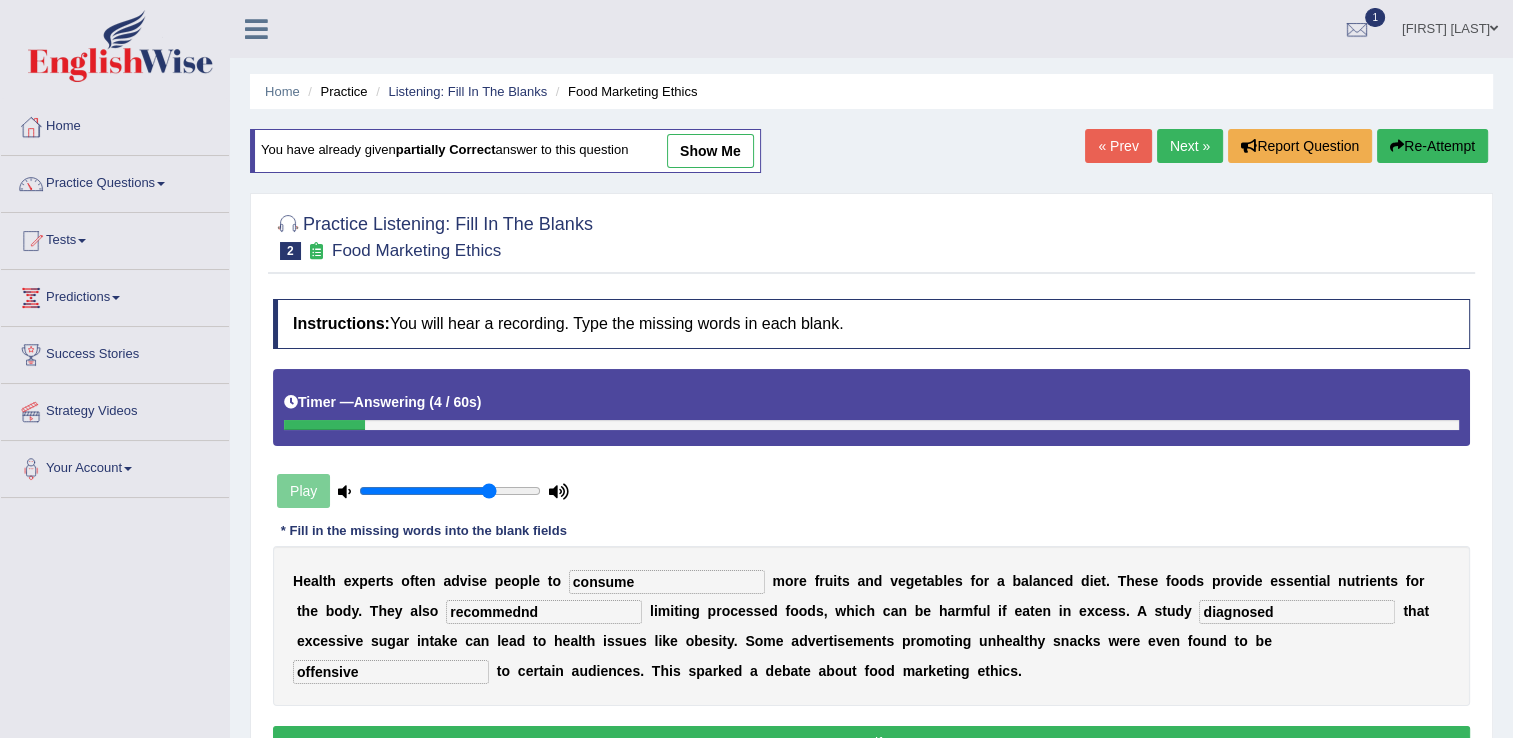 click on "recommednd" at bounding box center [544, 612] 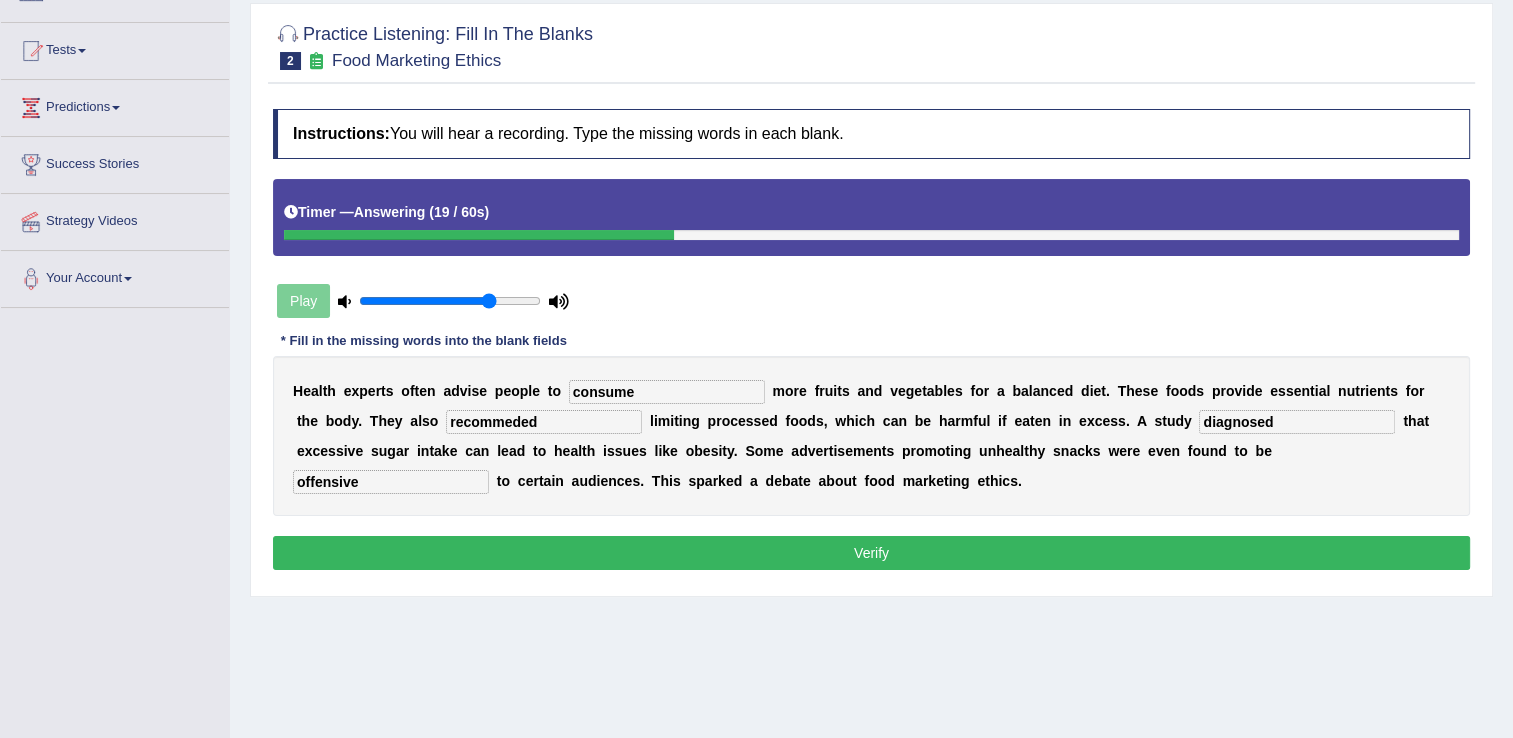 scroll, scrollTop: 192, scrollLeft: 0, axis: vertical 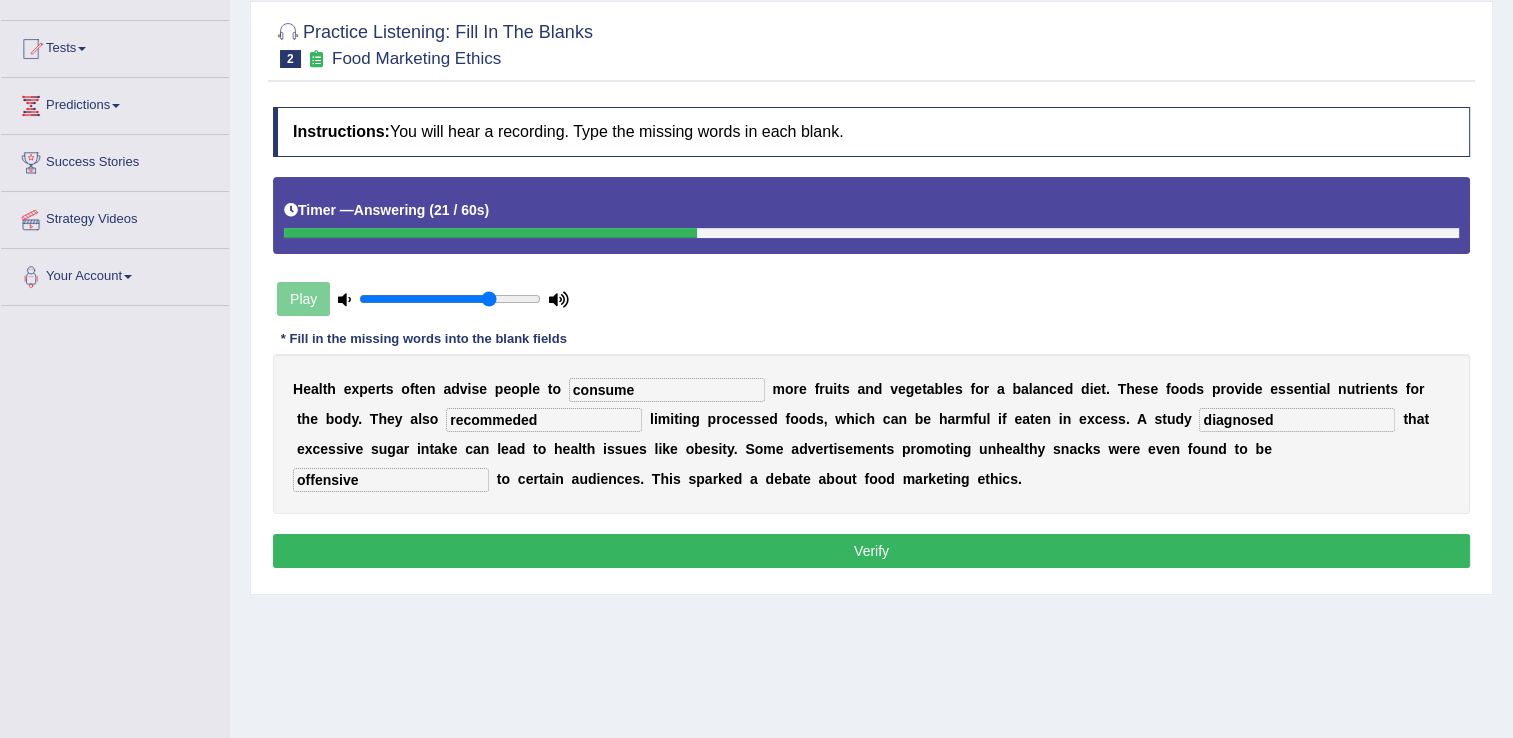 type on "recommeded" 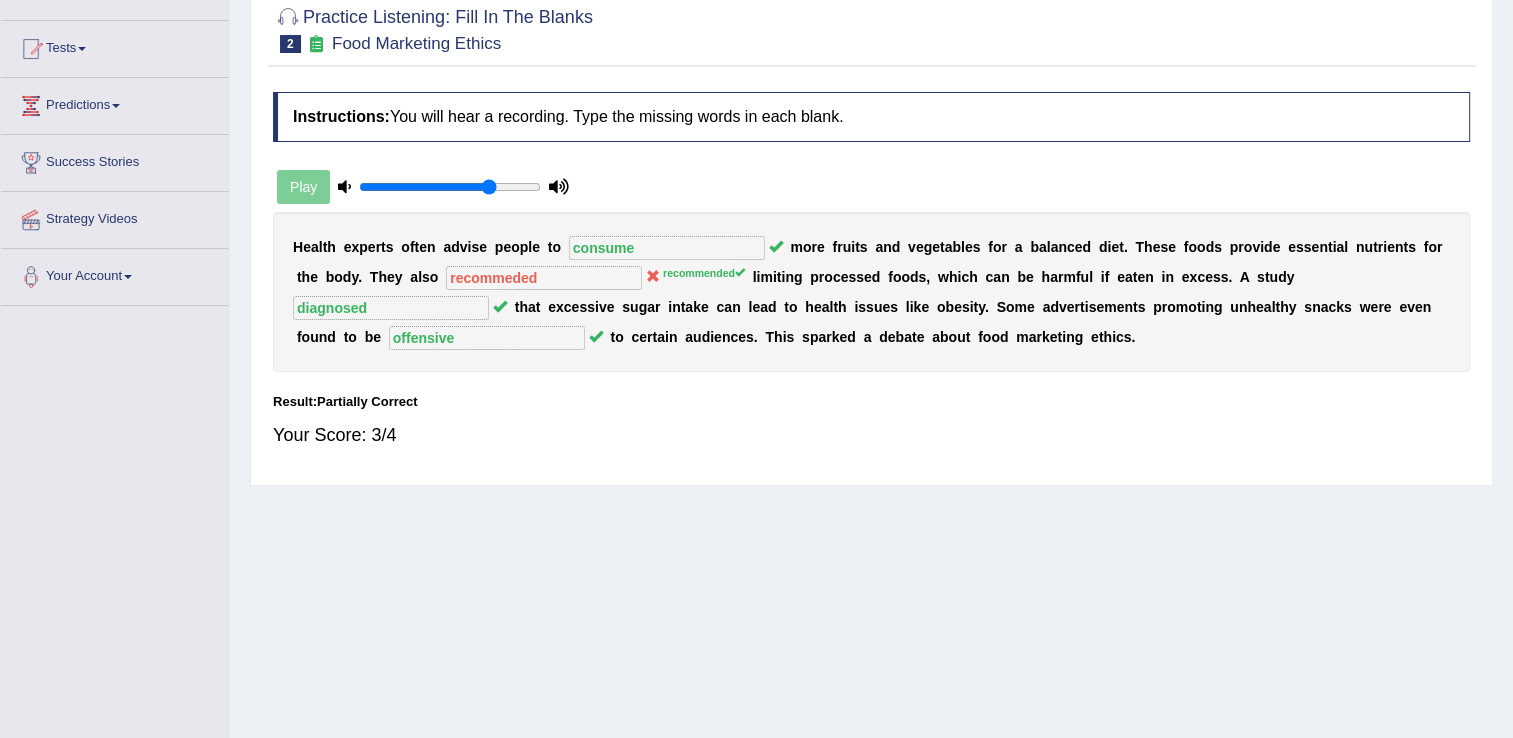 scroll, scrollTop: 0, scrollLeft: 0, axis: both 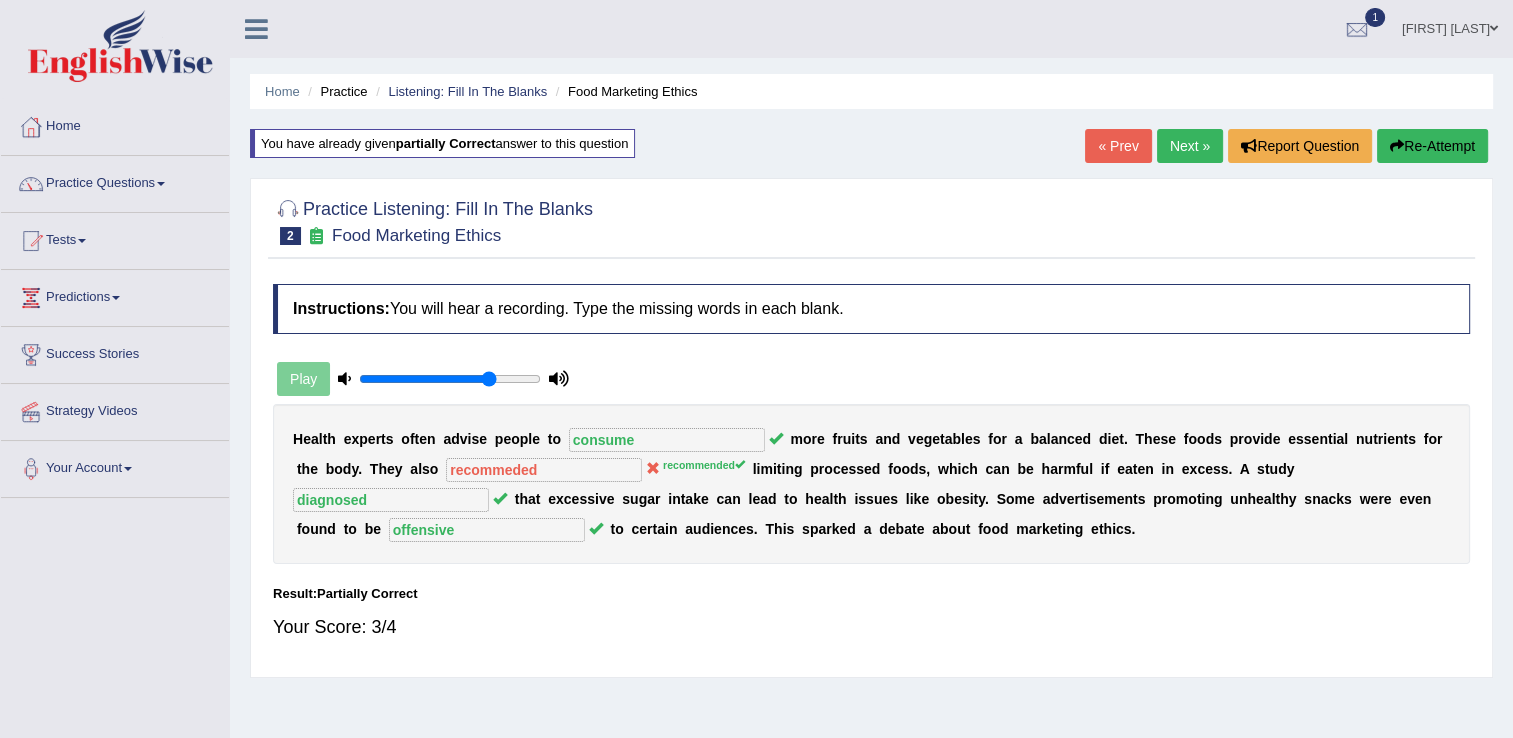 click on "Next »" at bounding box center [1190, 146] 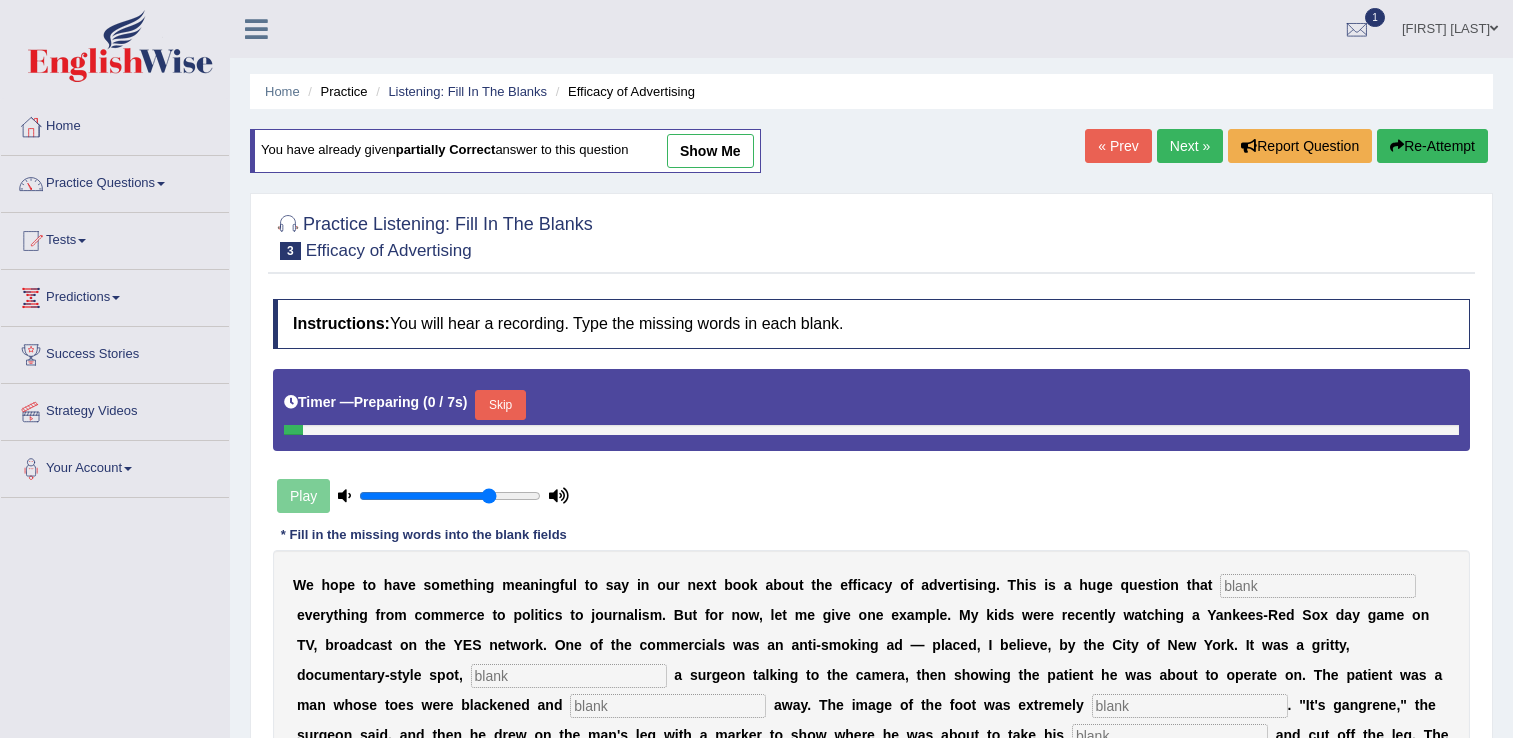 scroll, scrollTop: 0, scrollLeft: 0, axis: both 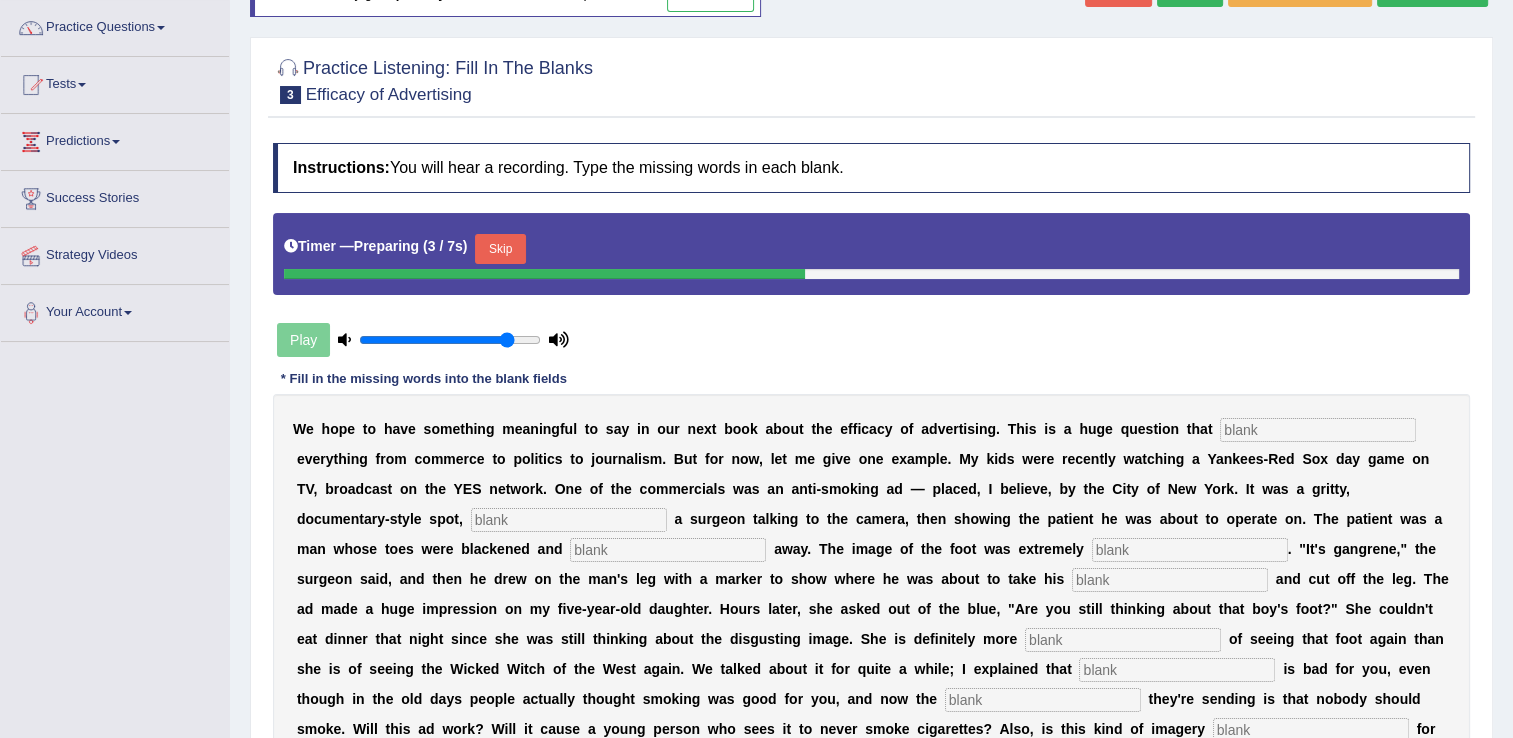 type on "0.85" 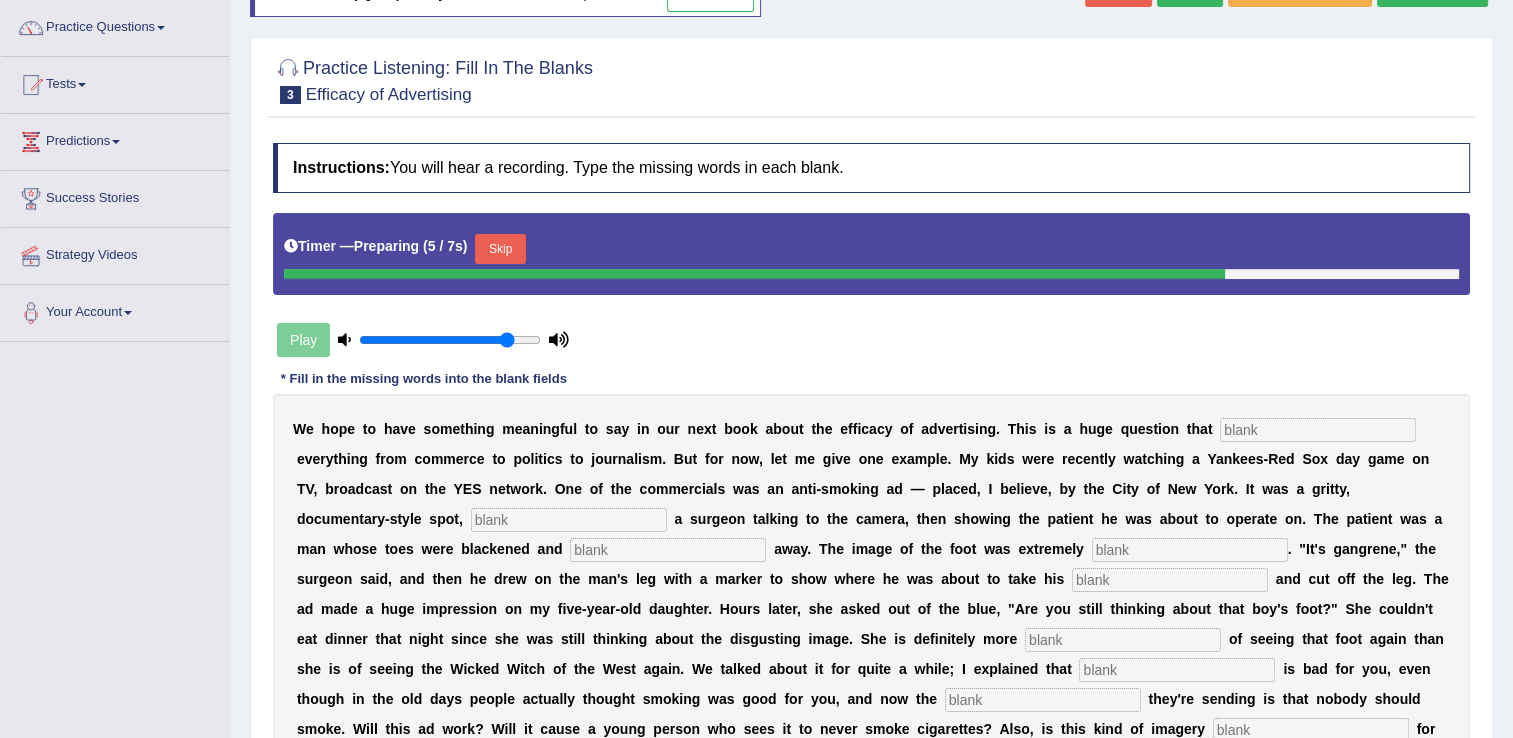 click at bounding box center [1318, 430] 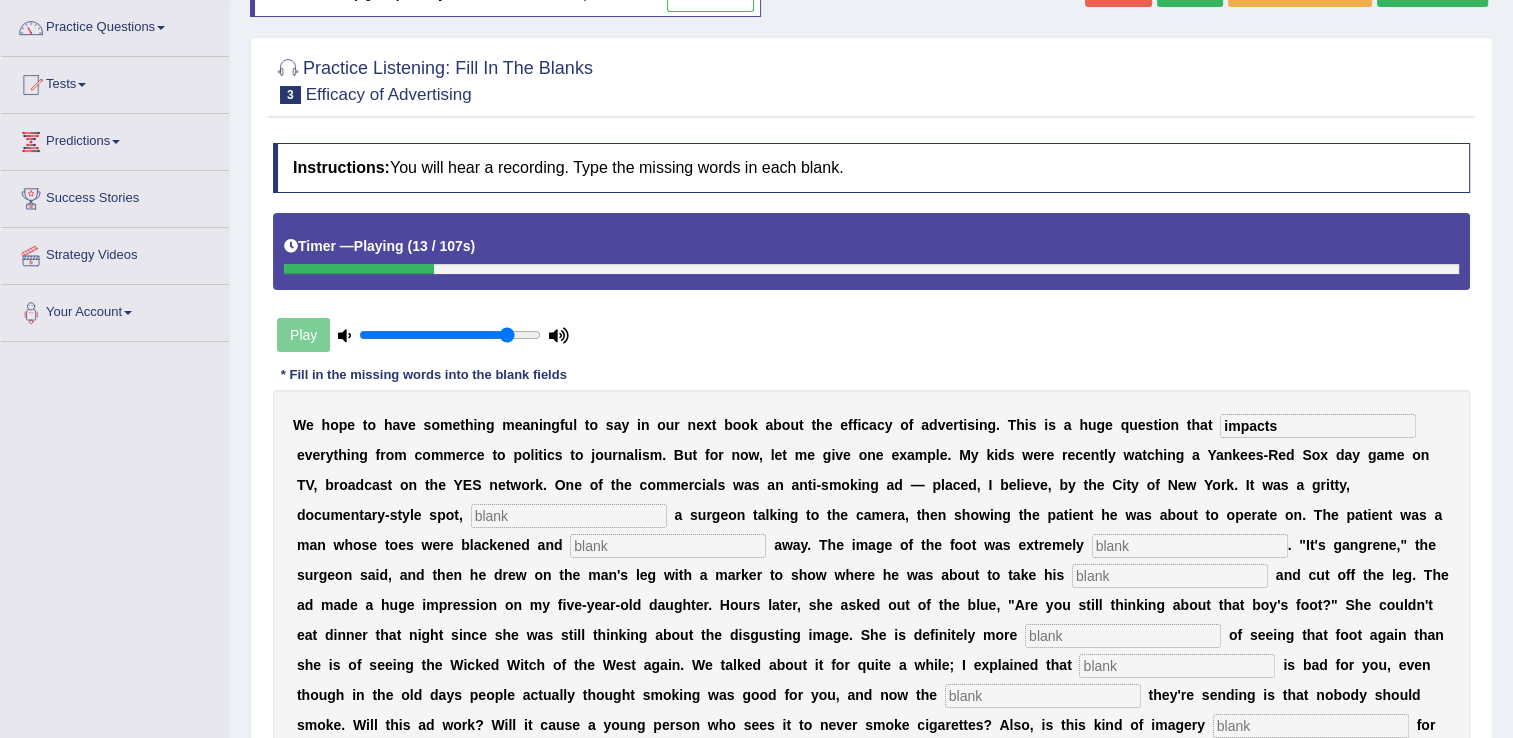 type on "impacts" 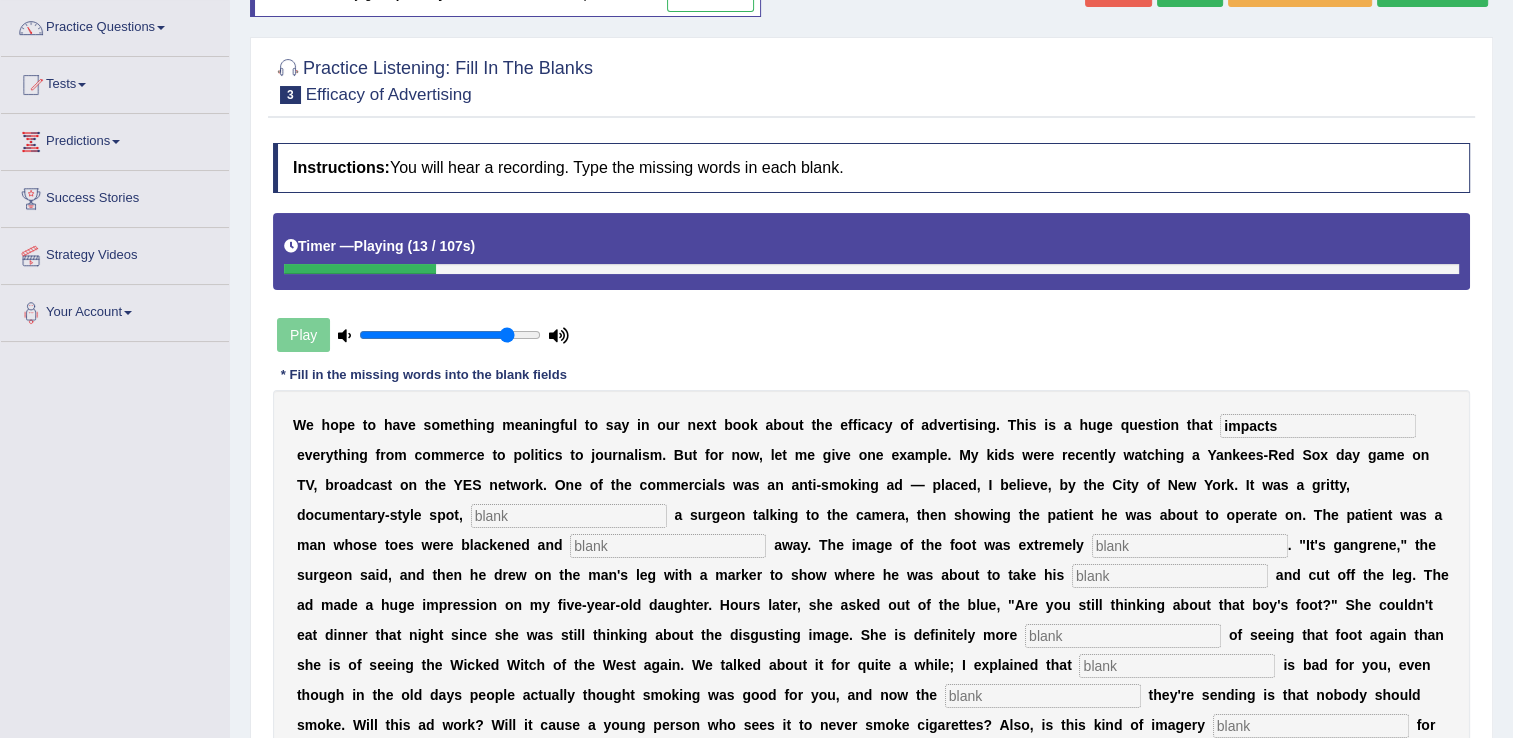 click at bounding box center [569, 516] 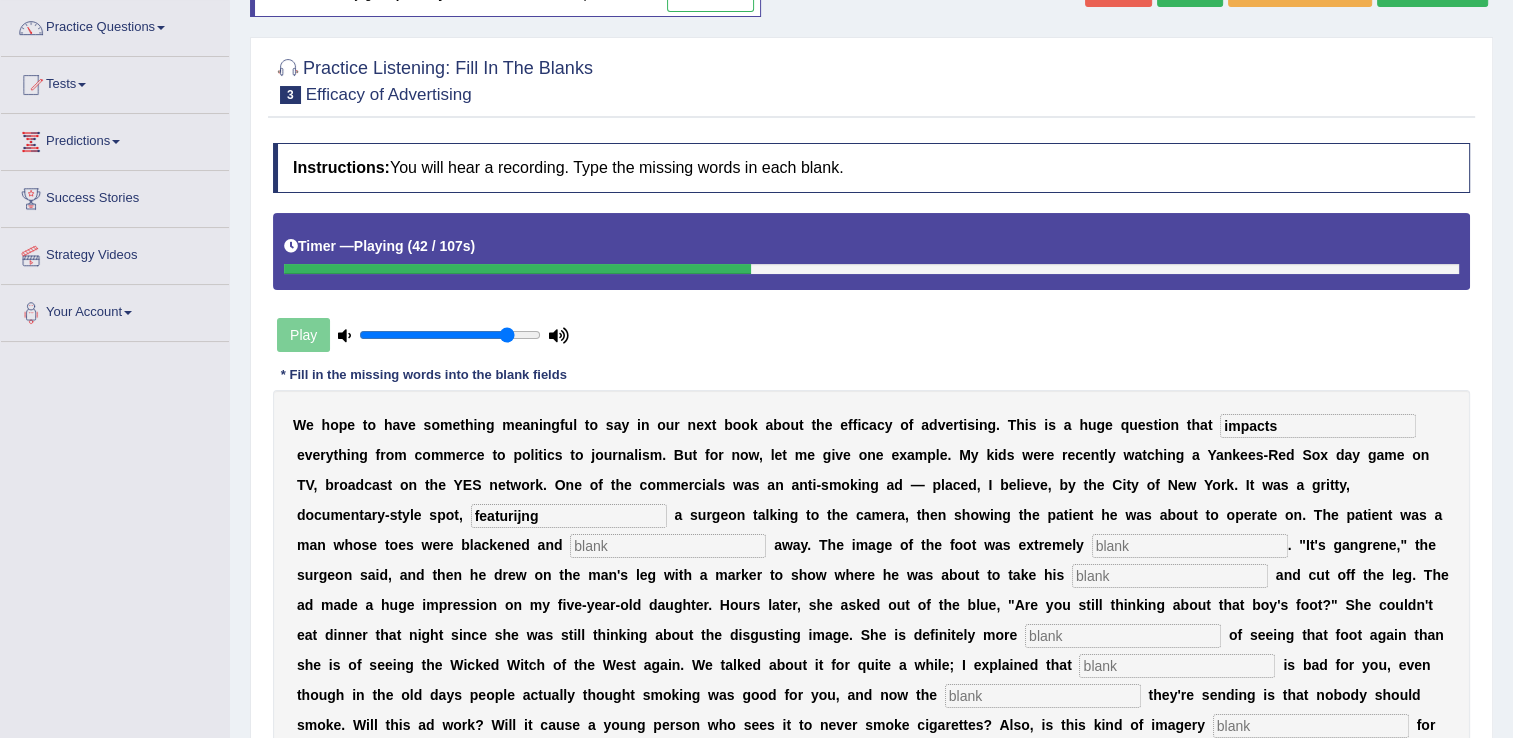 type on "featurijng" 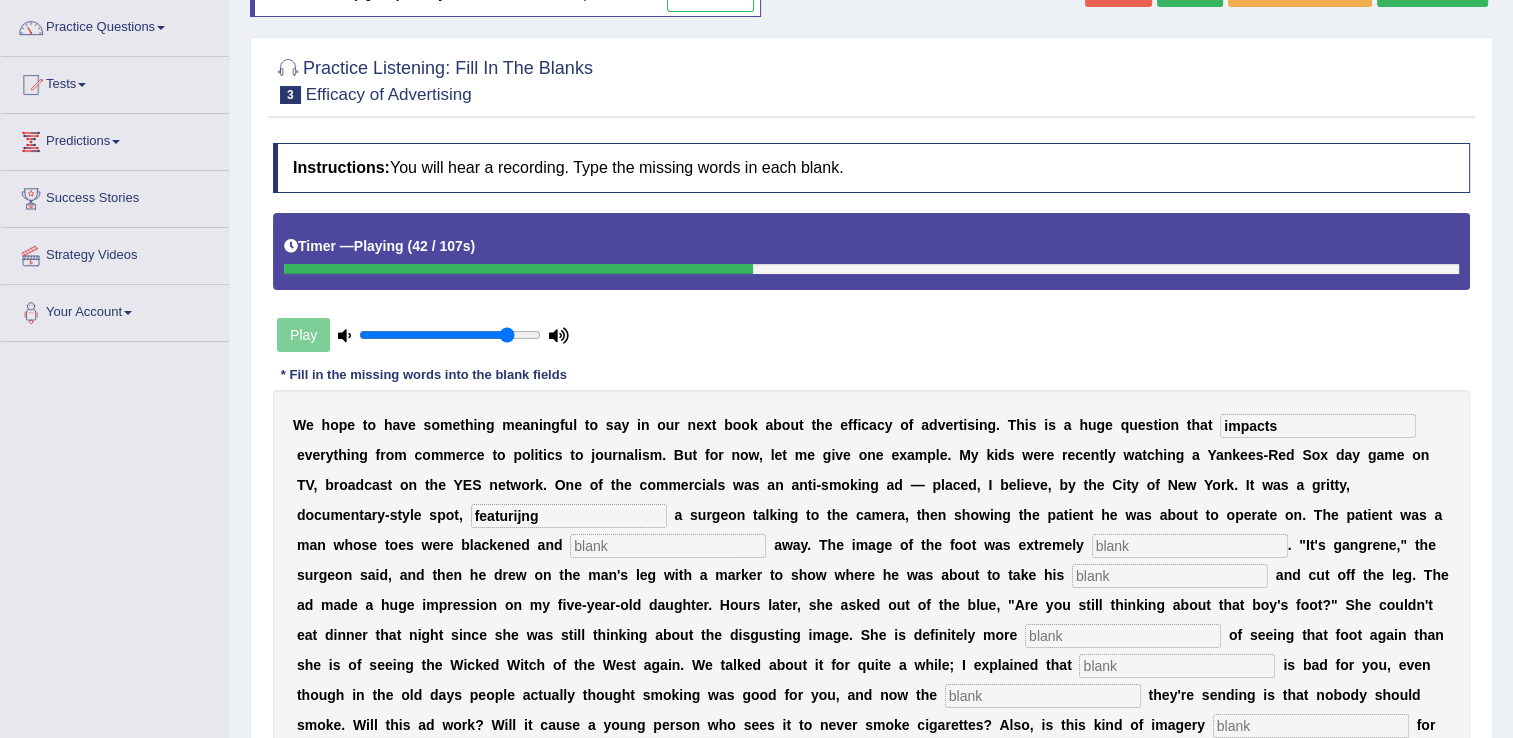 click at bounding box center (668, 546) 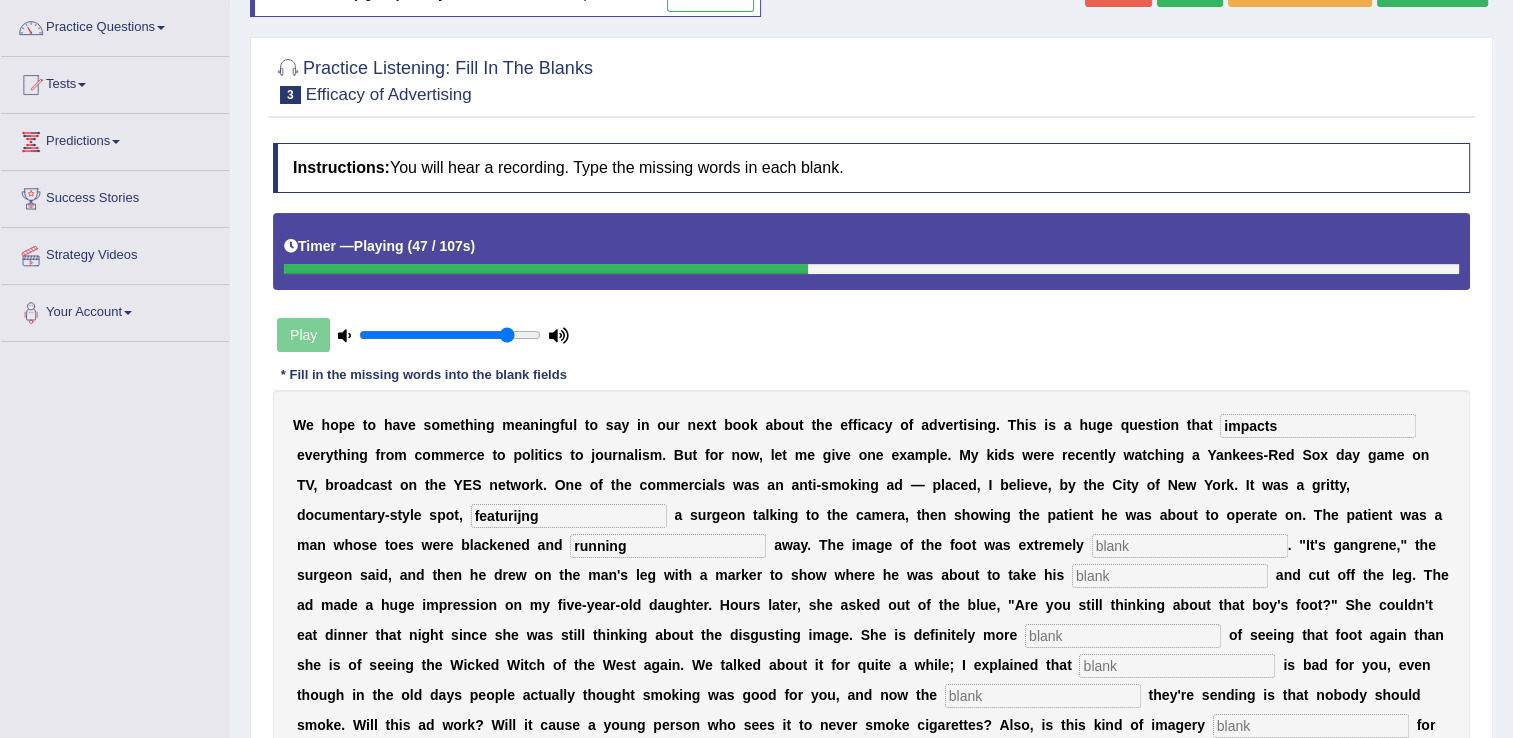 type on "running" 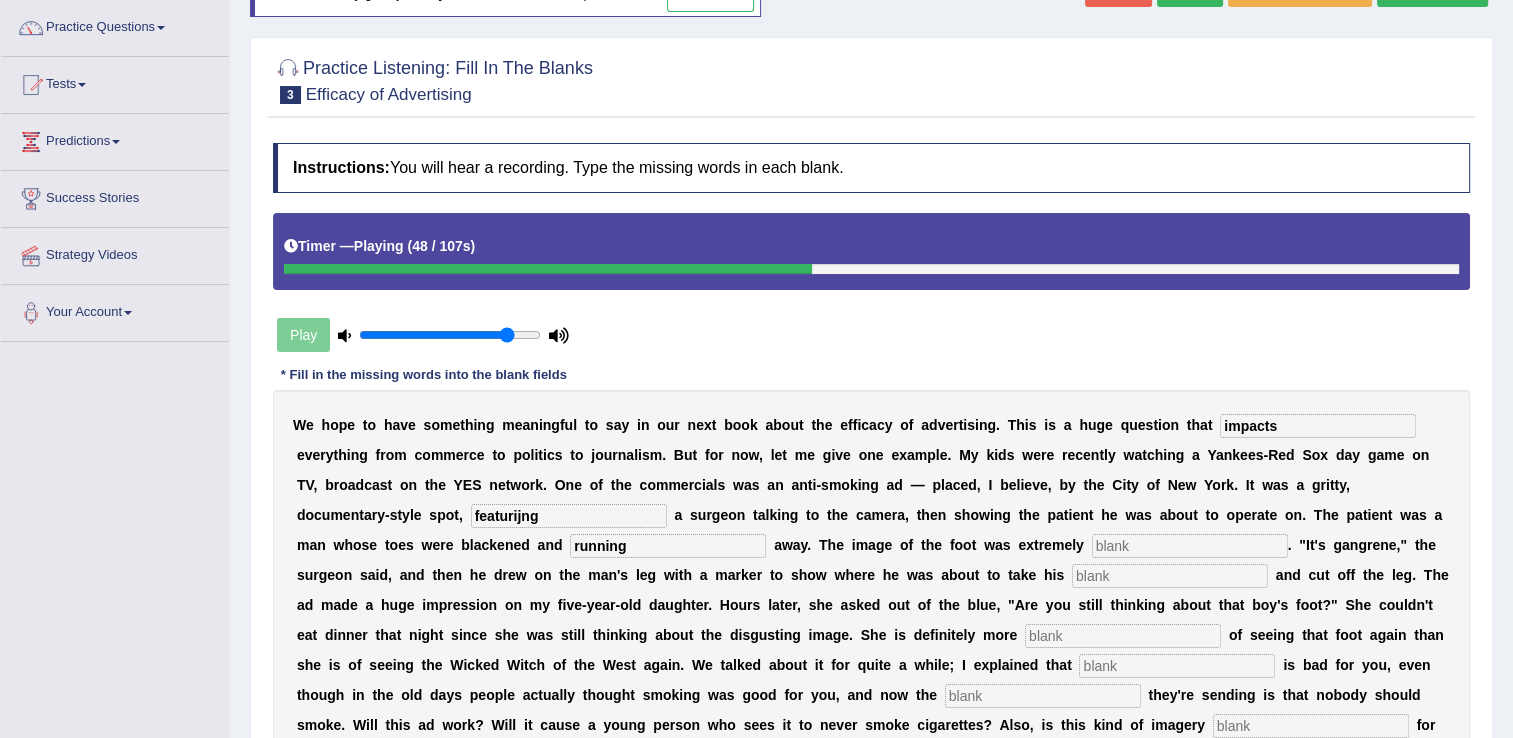 click at bounding box center [1190, 546] 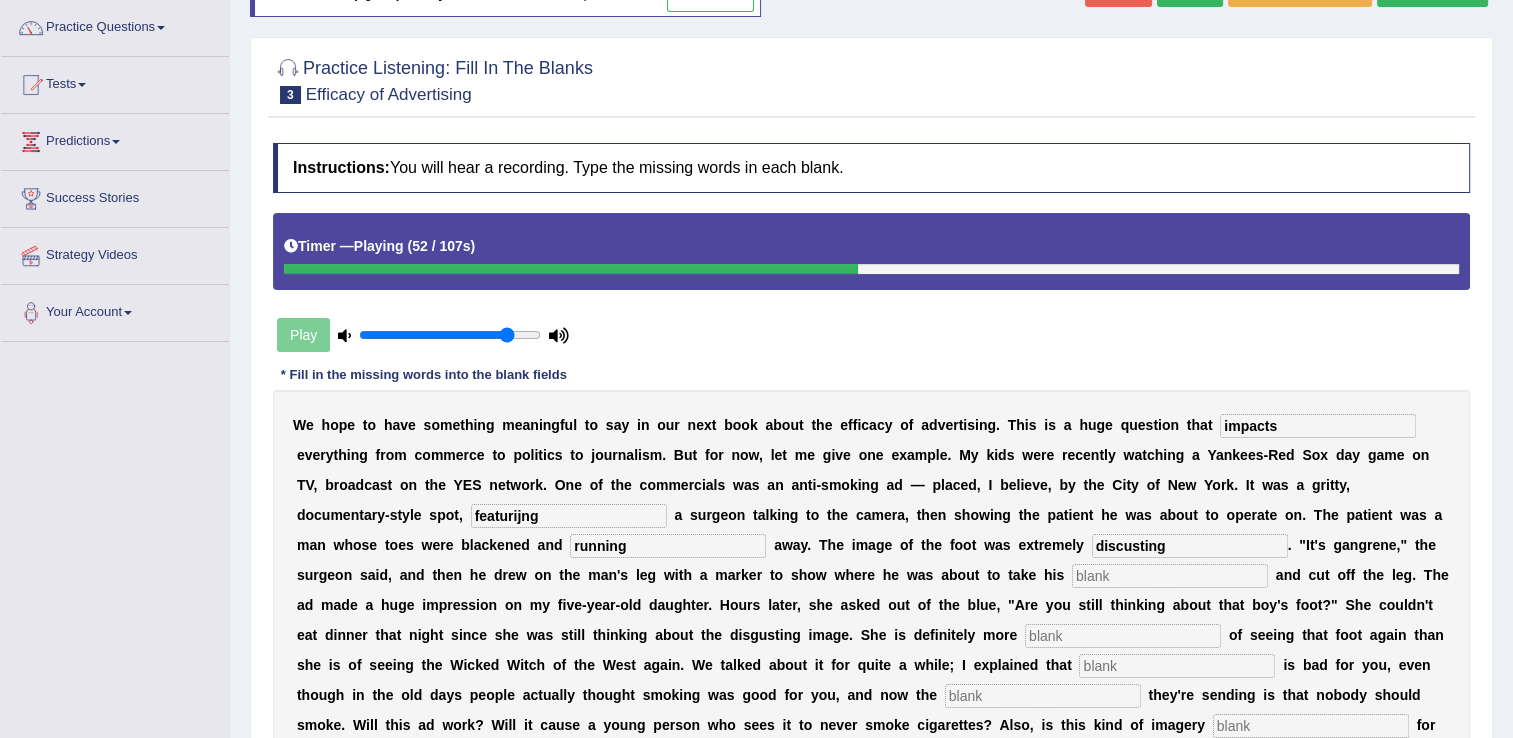 type on "discusting" 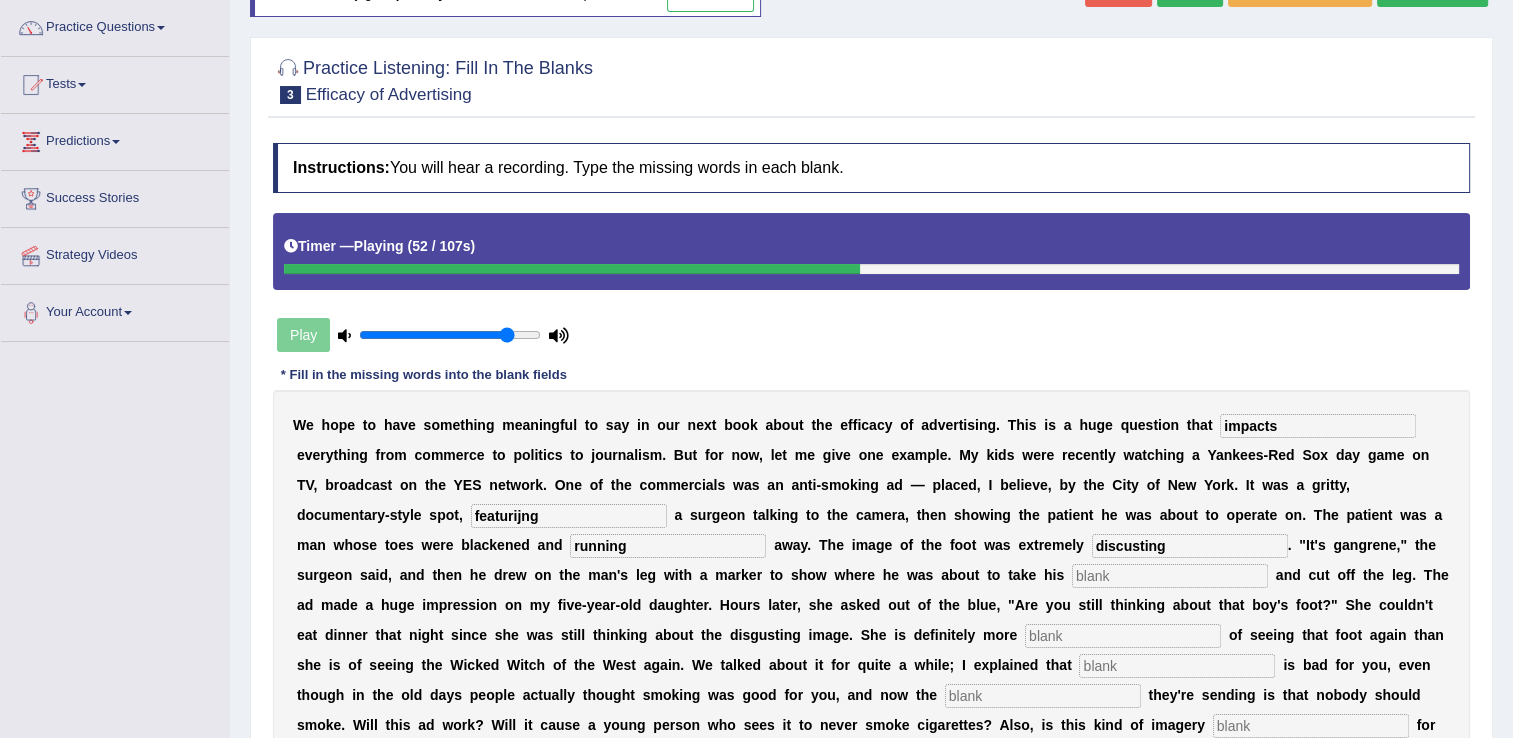 click at bounding box center [1170, 576] 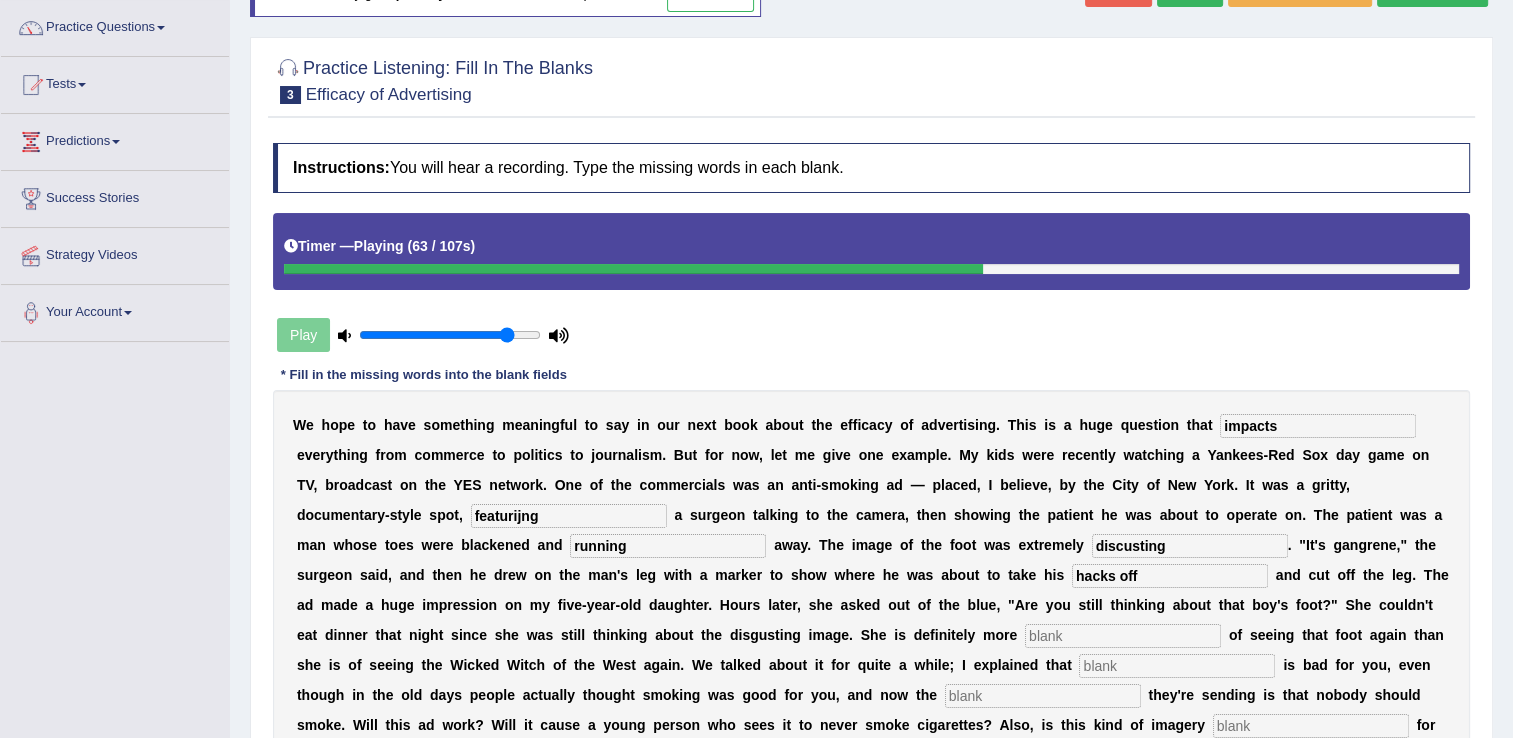 type on "hacks off" 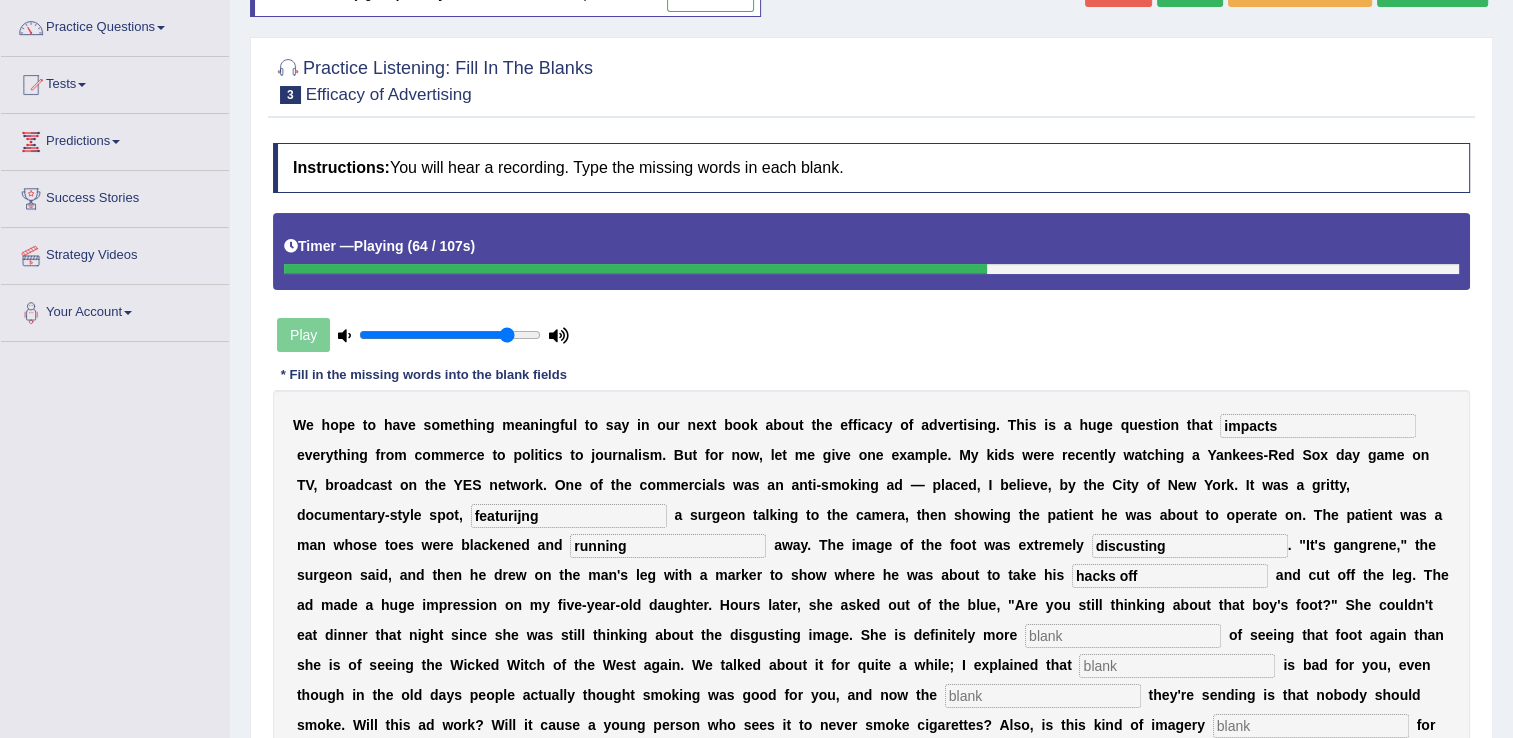 click at bounding box center [1123, 636] 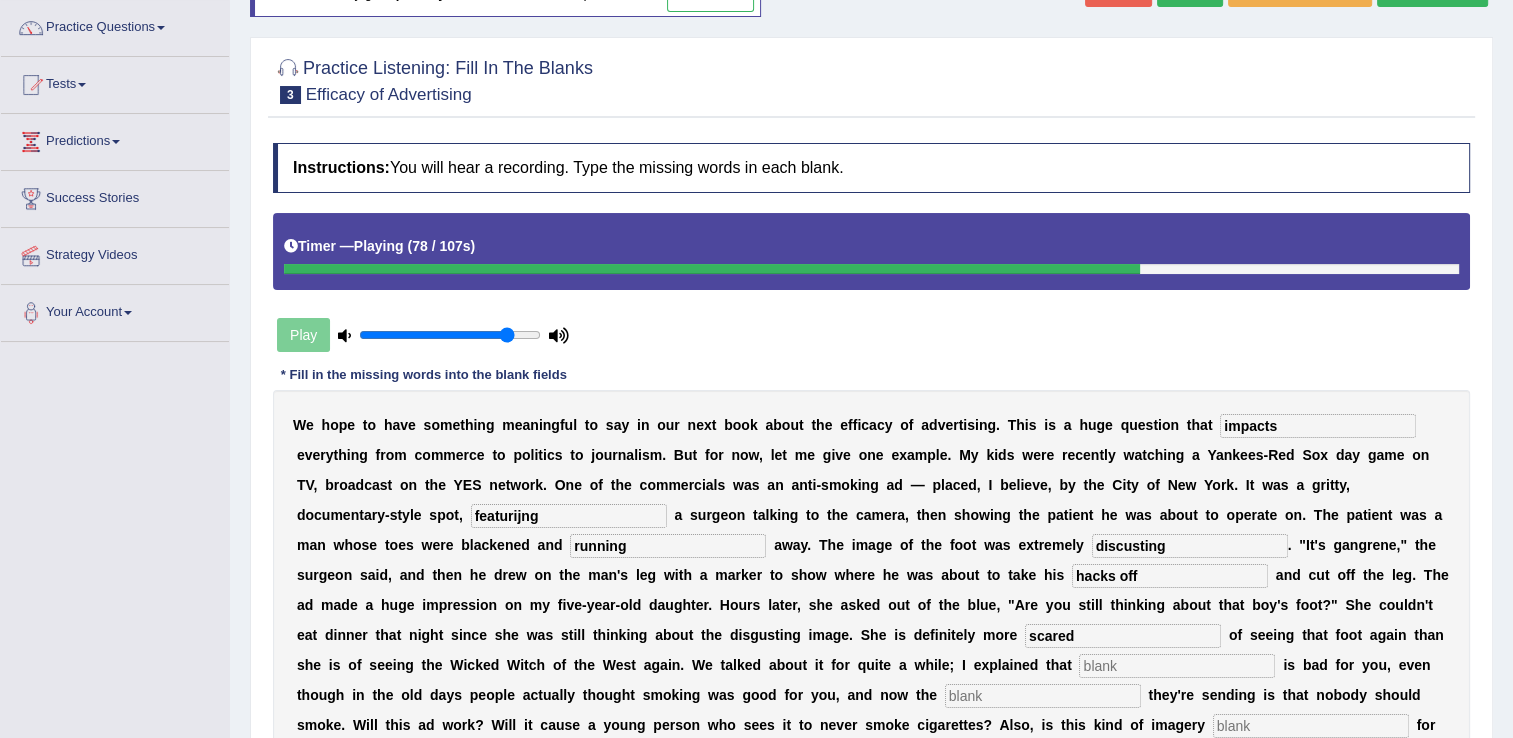 type on "scared" 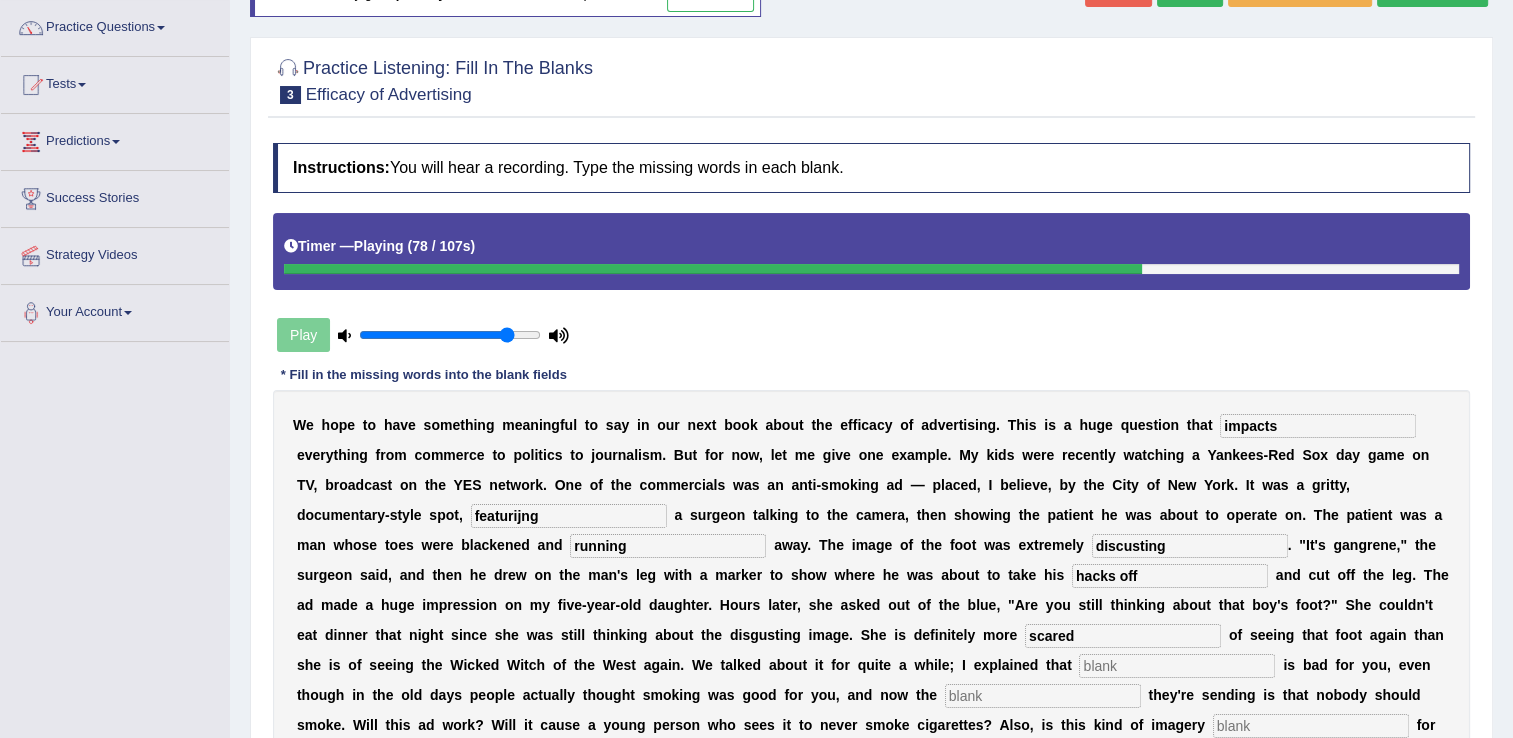click at bounding box center (1177, 666) 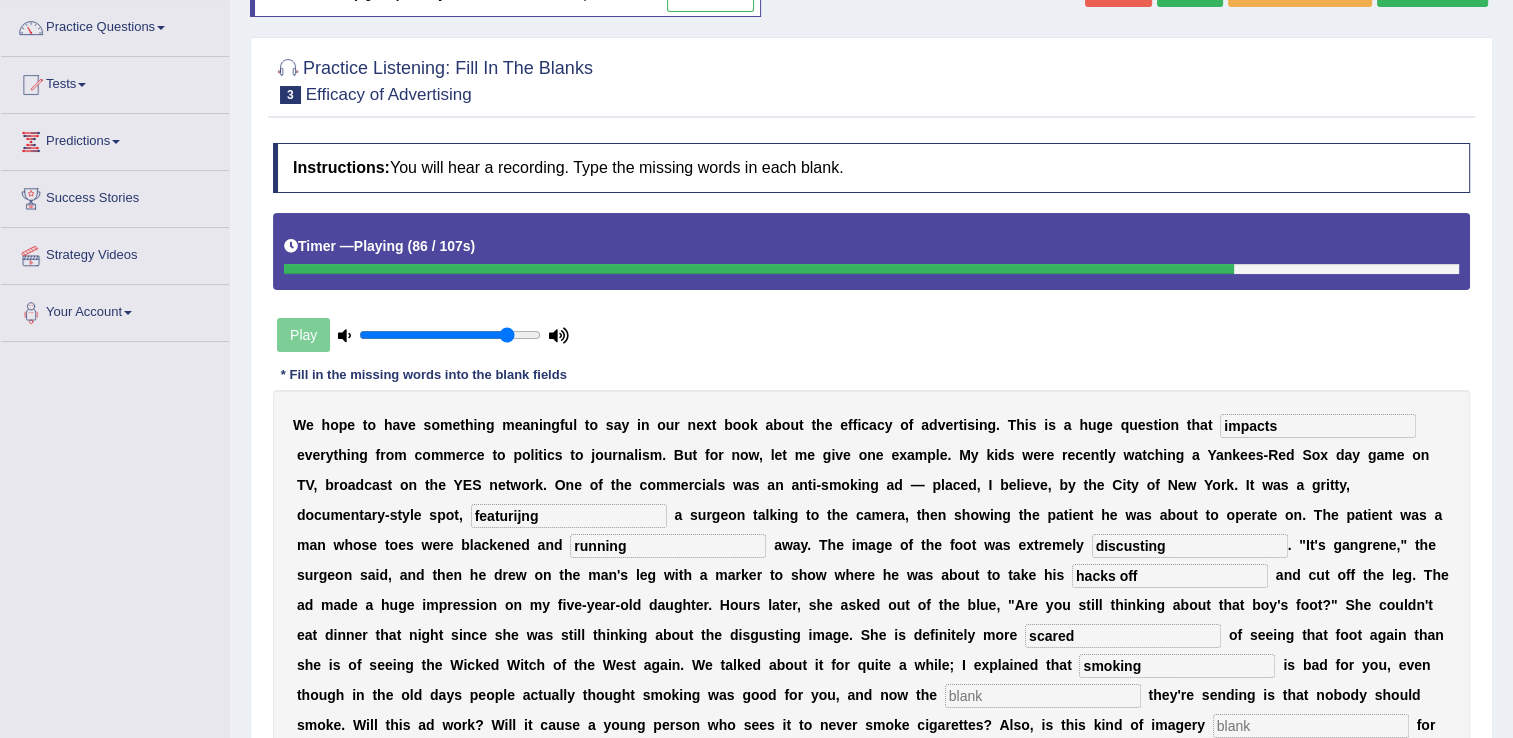 type on "smoking" 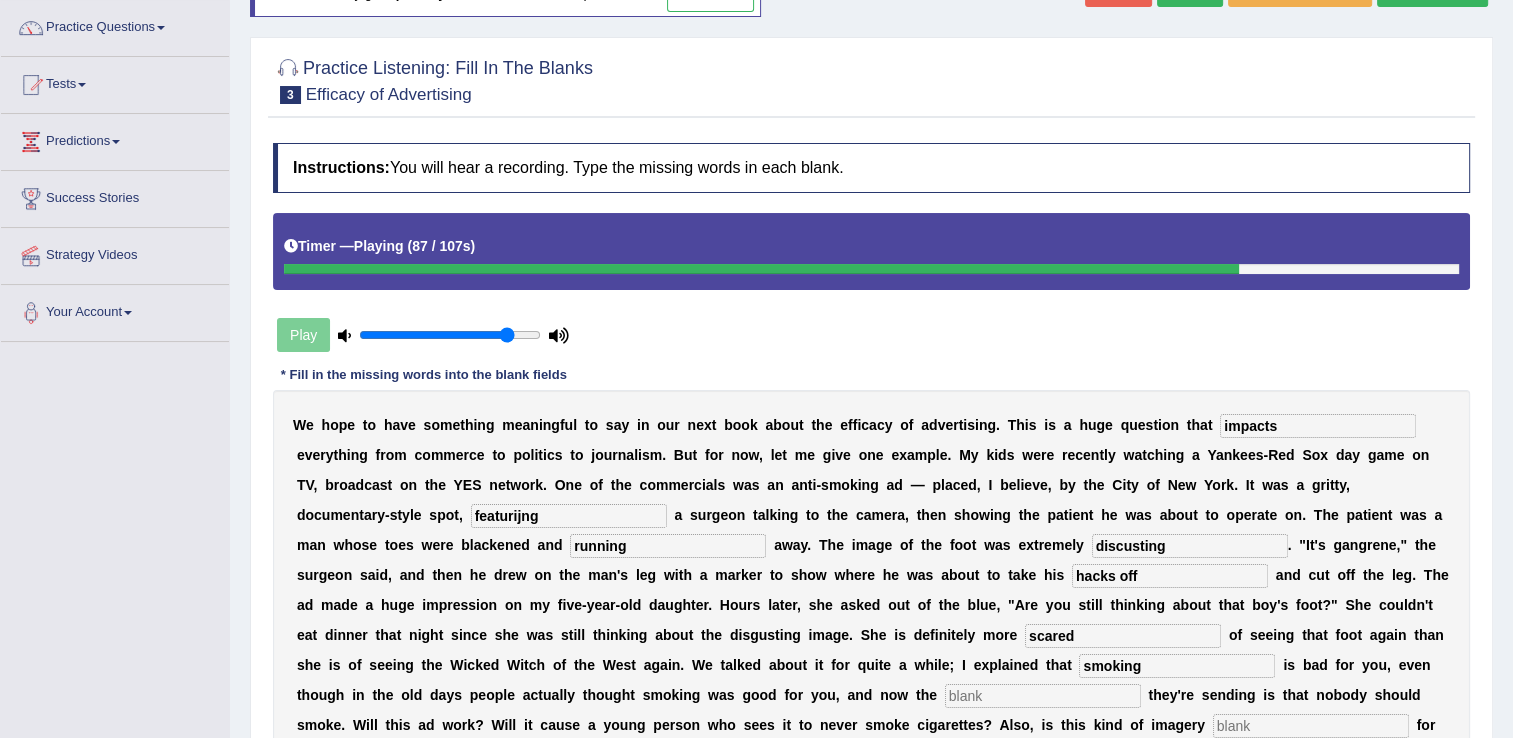 click at bounding box center [1043, 696] 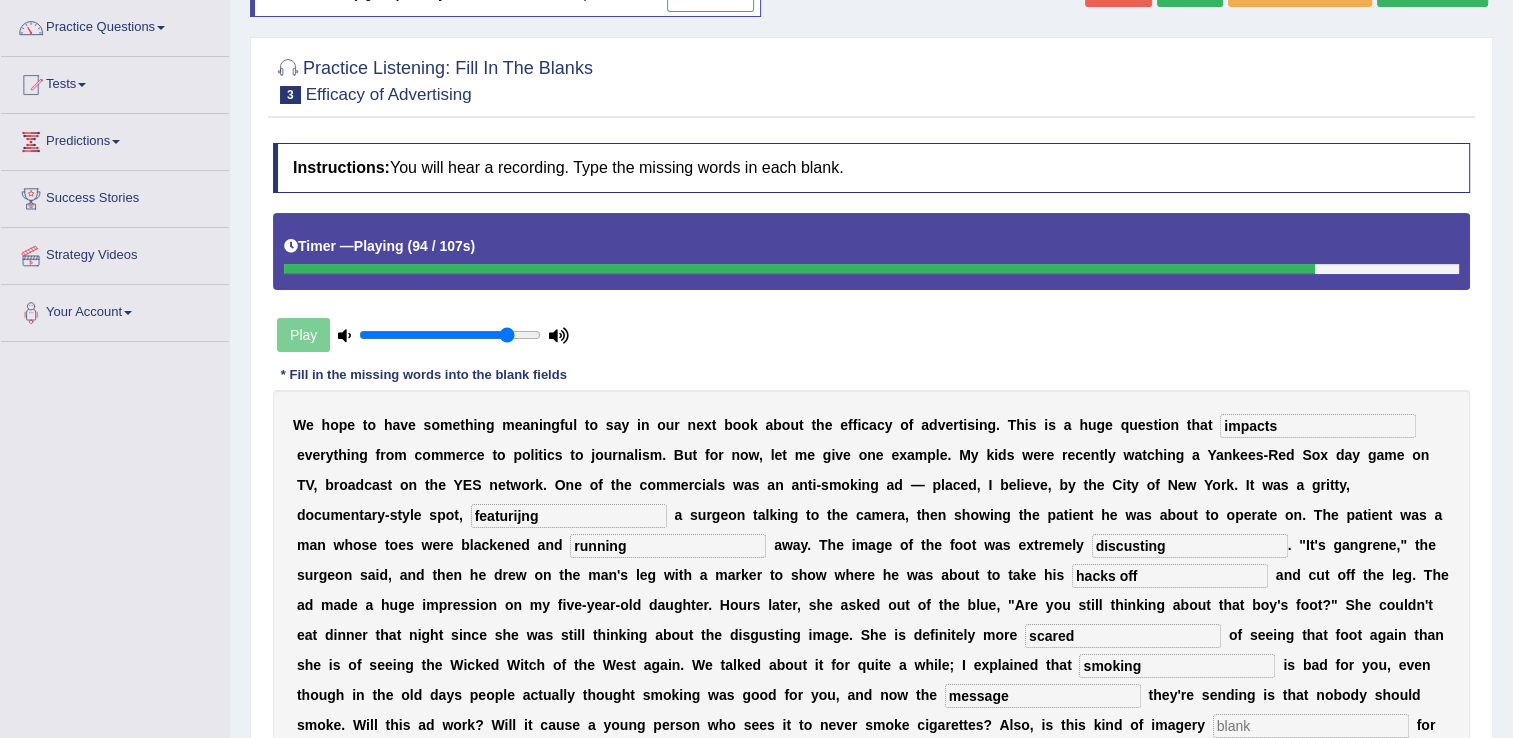 scroll, scrollTop: 251, scrollLeft: 0, axis: vertical 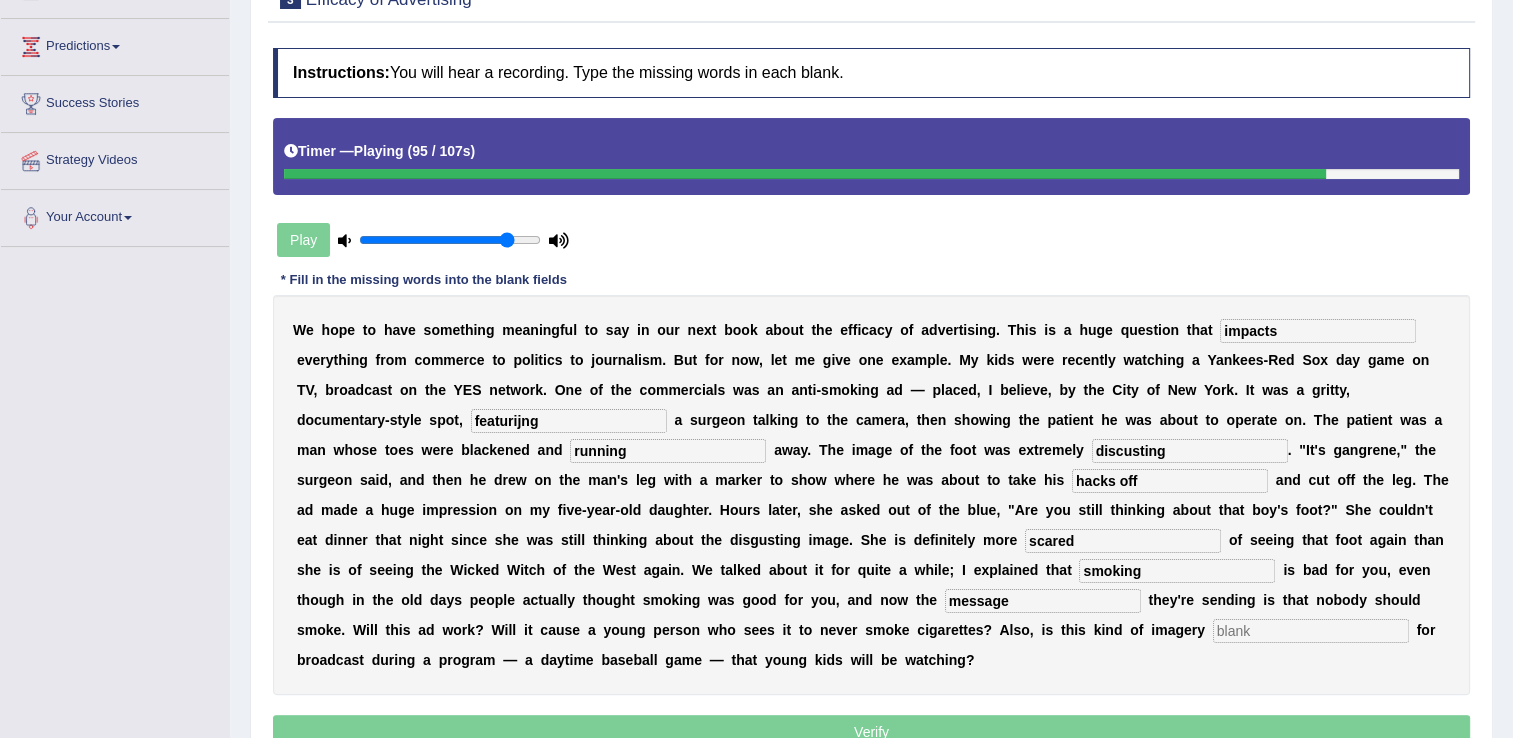 type on "message" 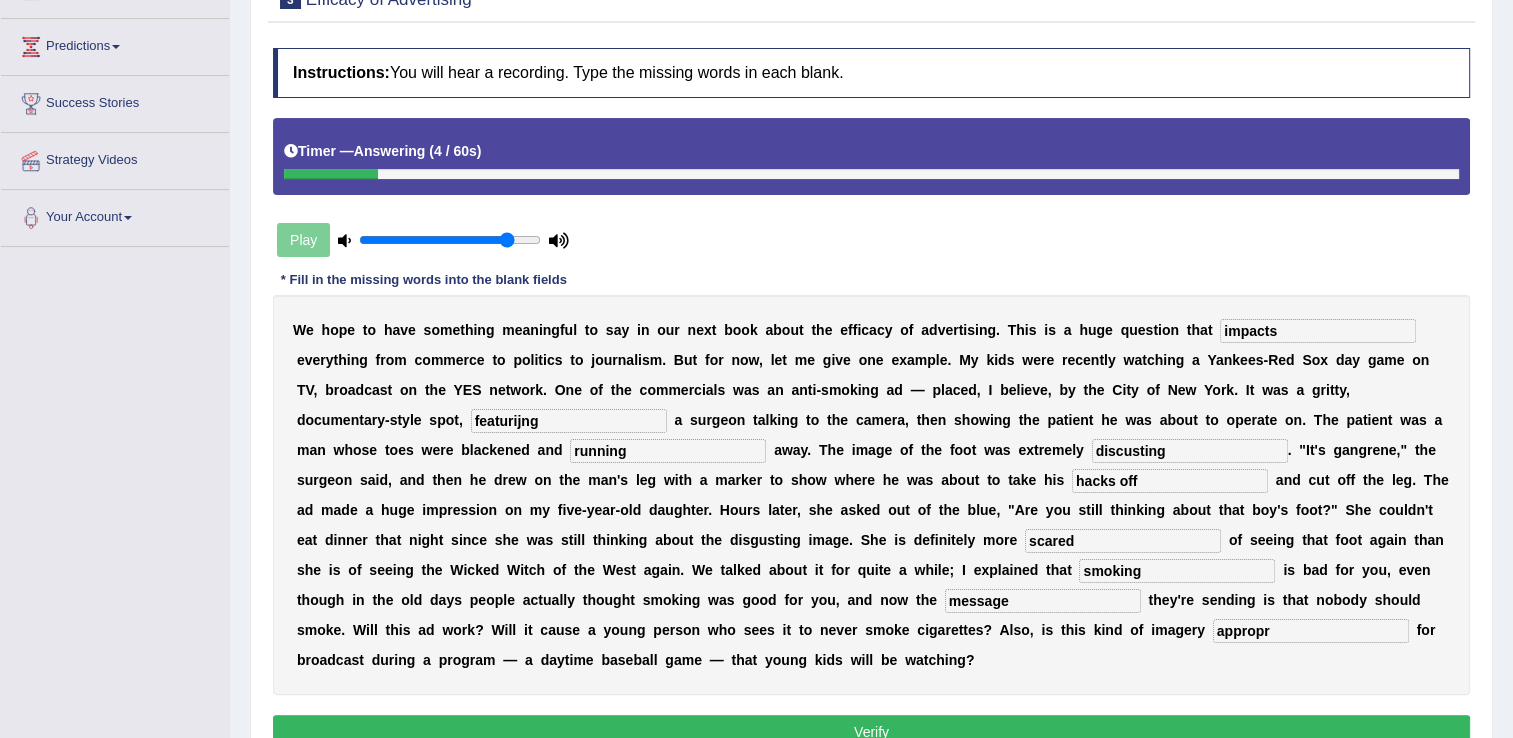 type on "appropr" 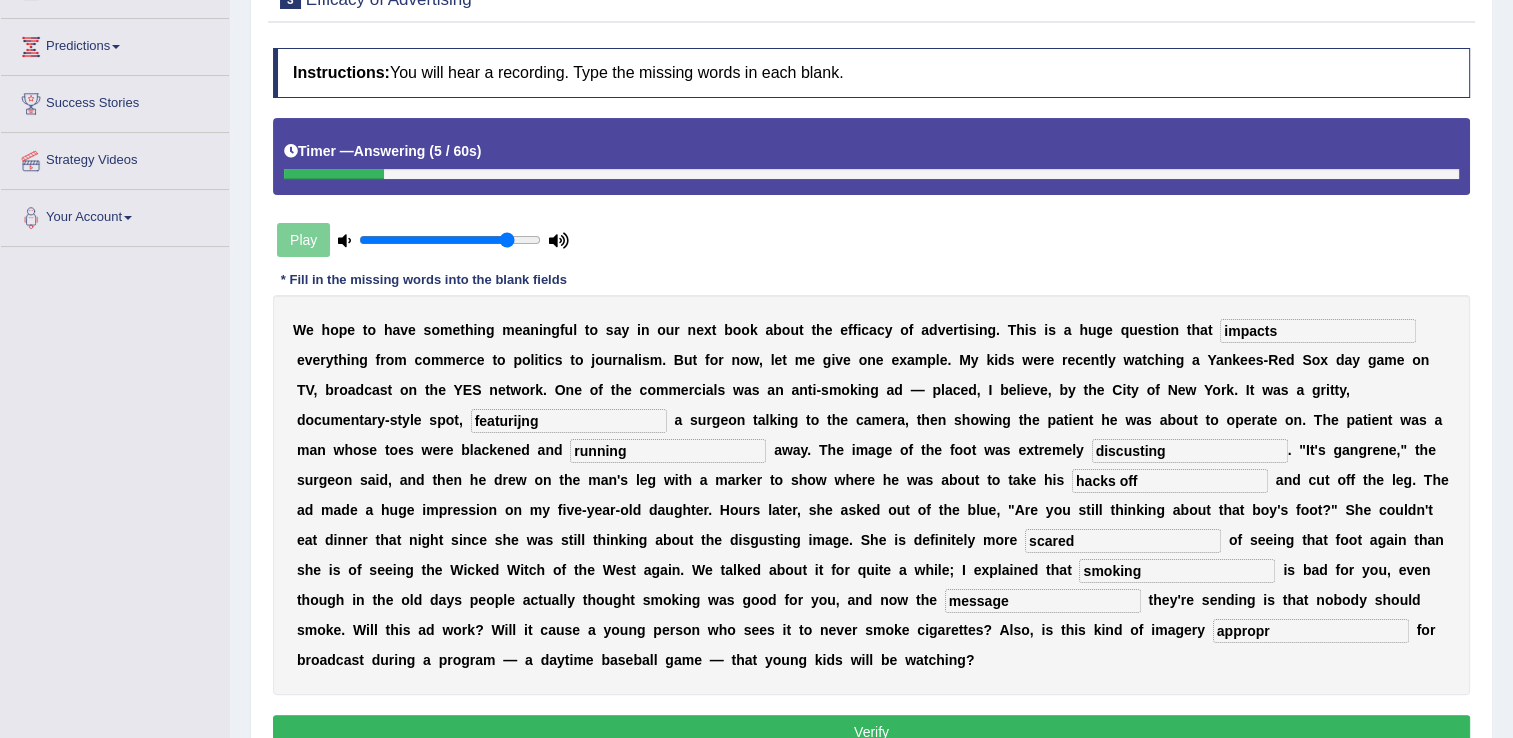 click on "featurijng" at bounding box center (569, 421) 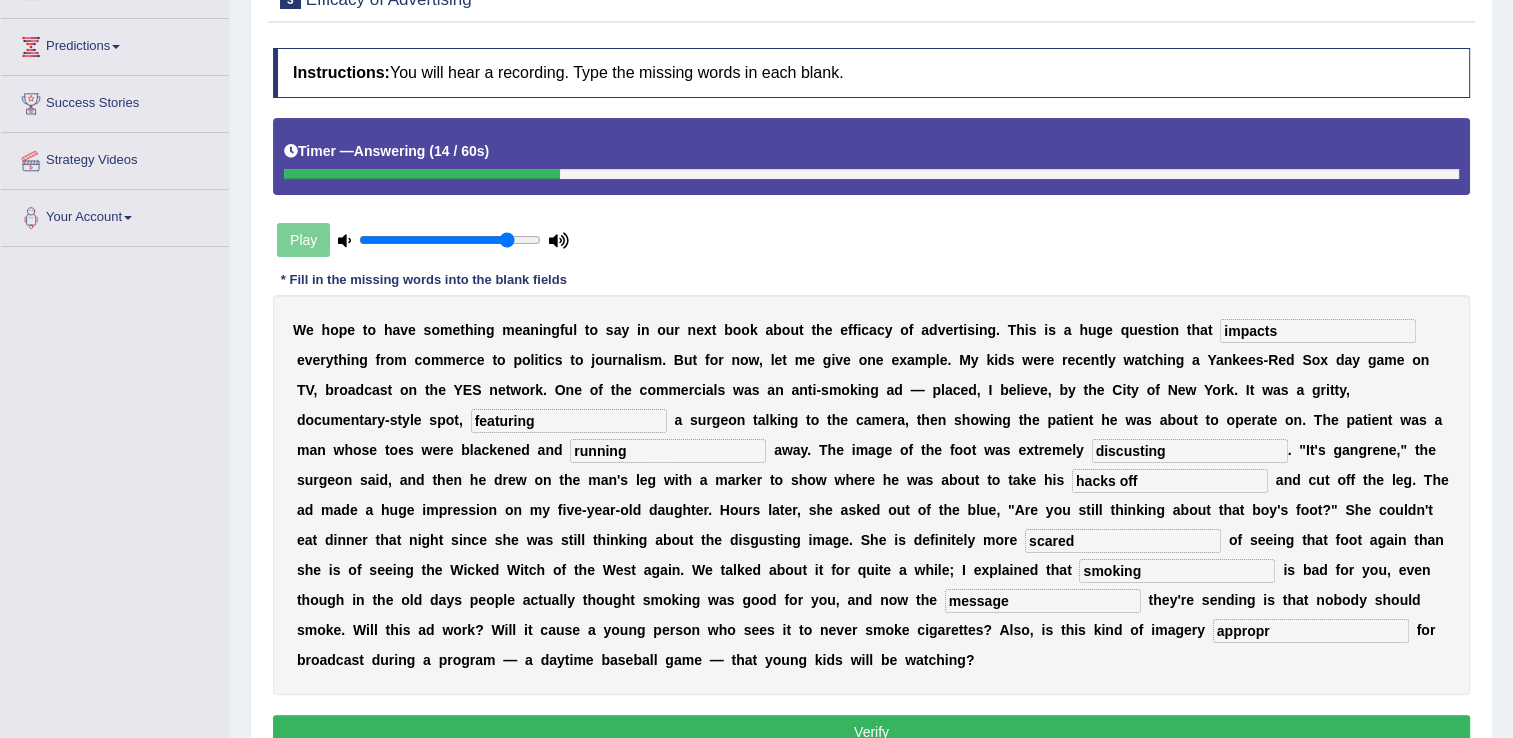 type on "featuring" 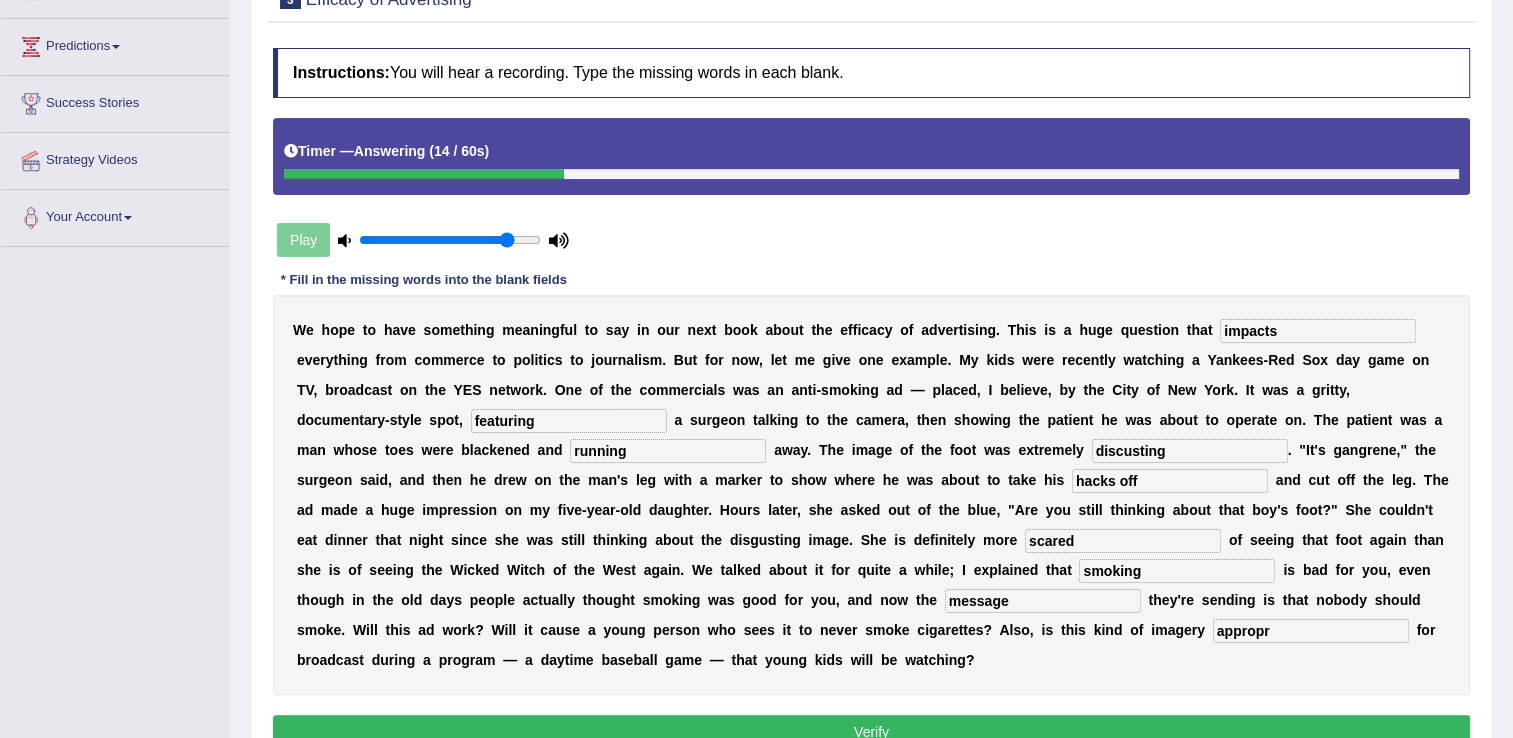 click on "discusting" at bounding box center (1190, 451) 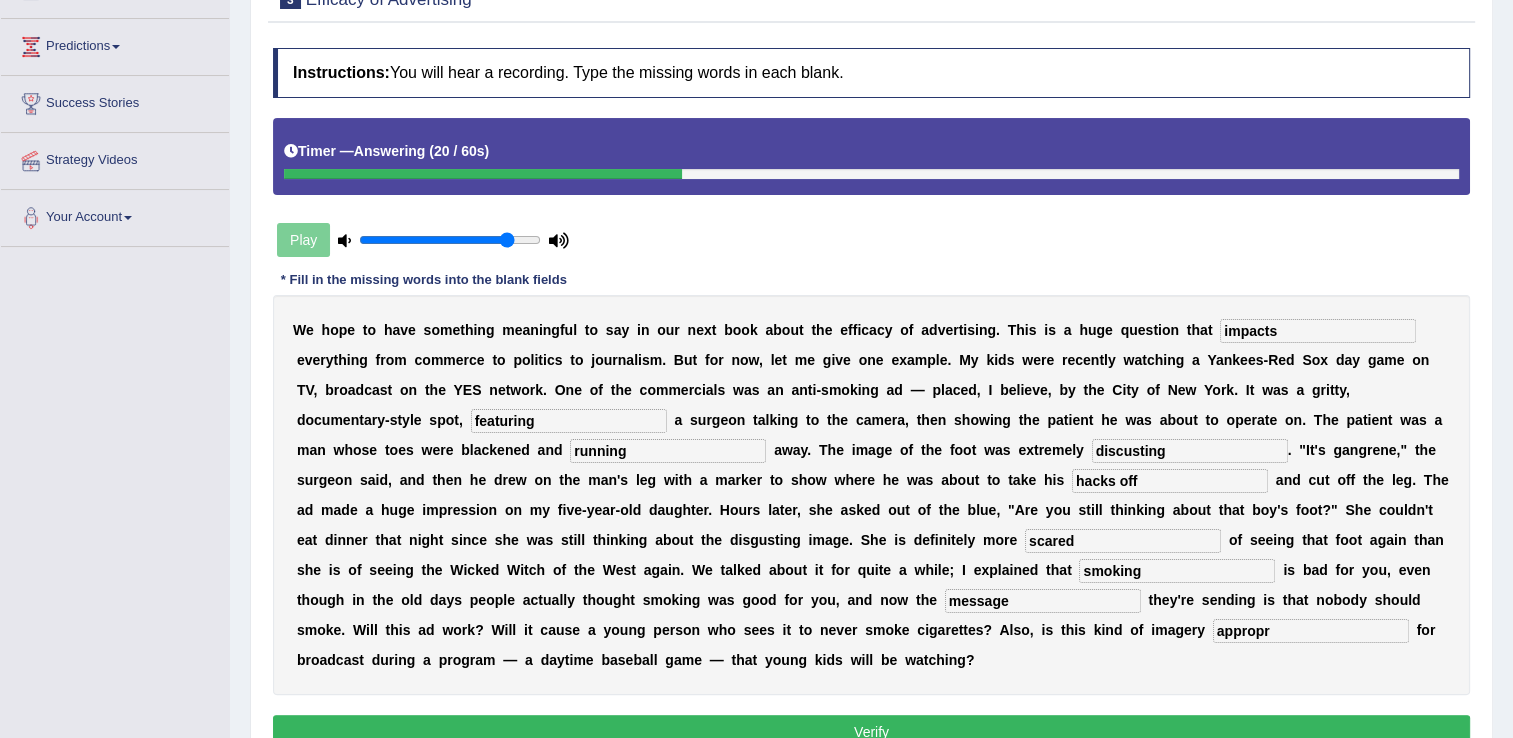 click on "discusting" at bounding box center [1190, 451] 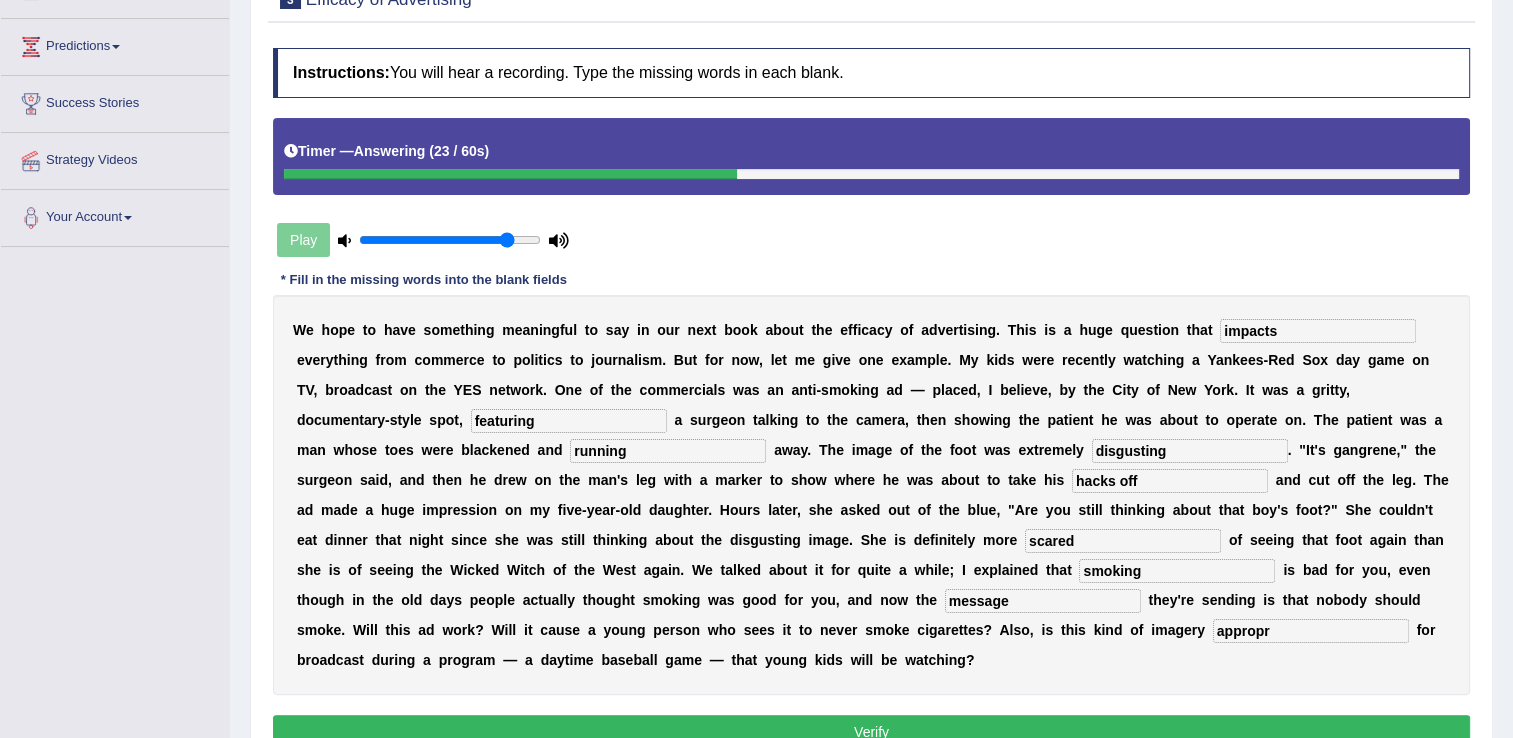 type on "disgusting" 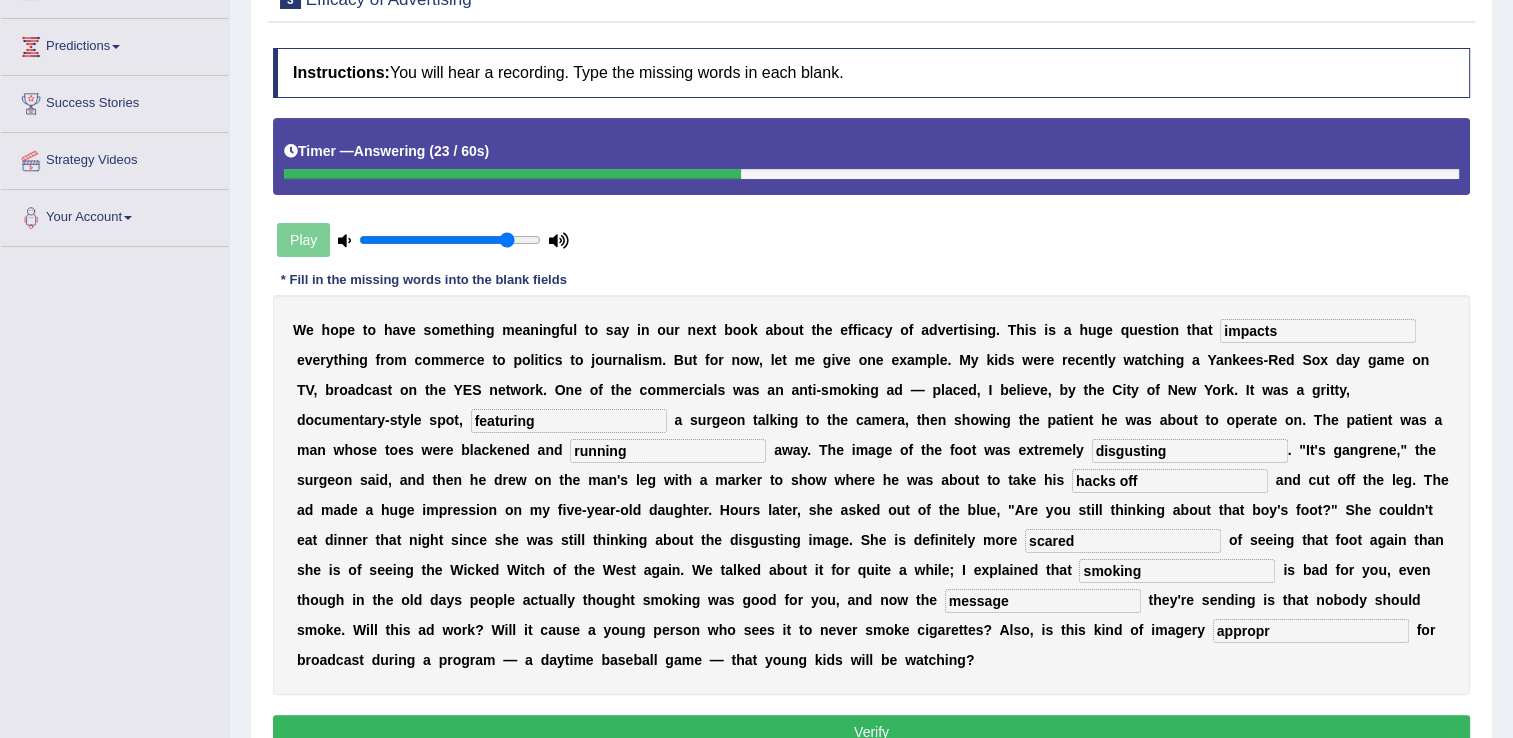 click on "hacks off" at bounding box center (1170, 481) 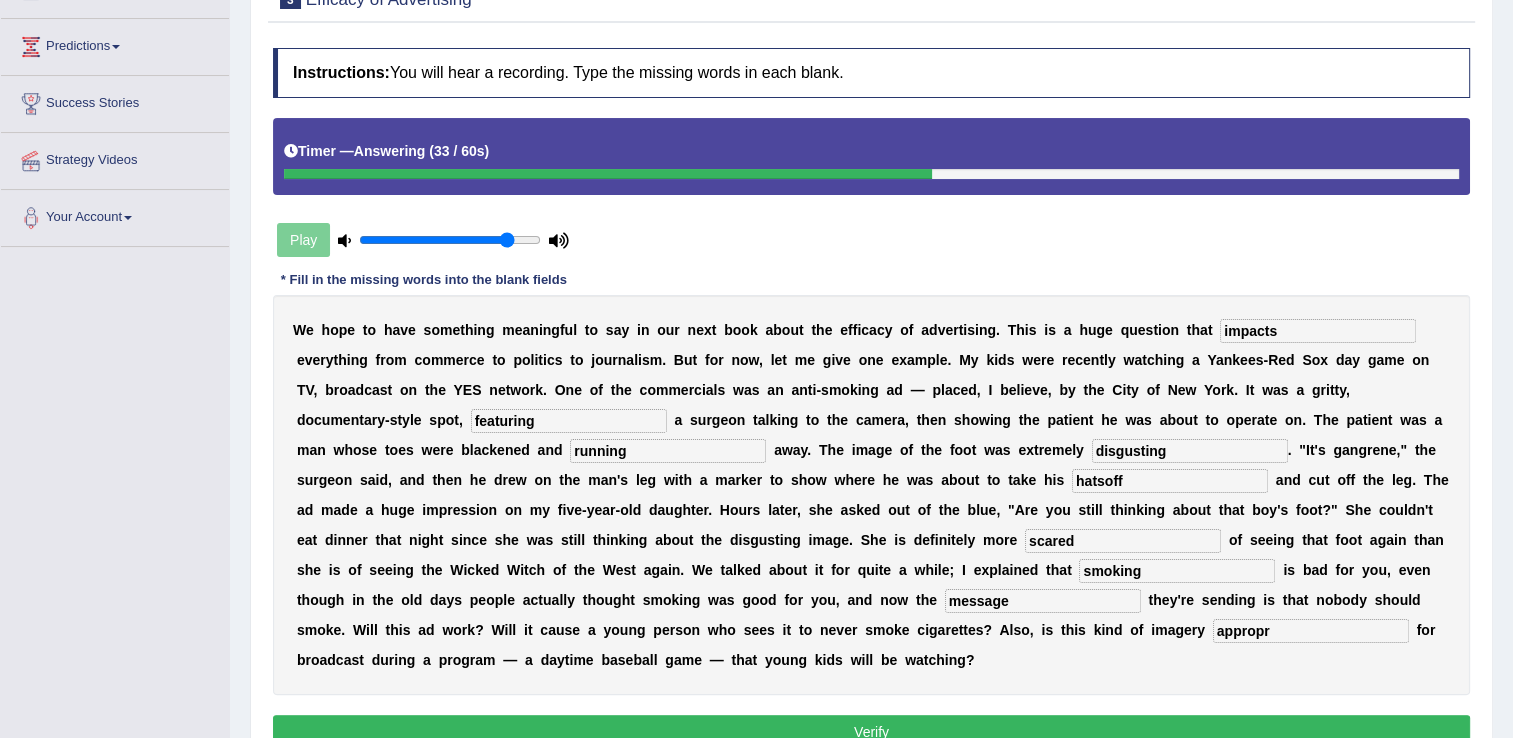 type on "hatsoff" 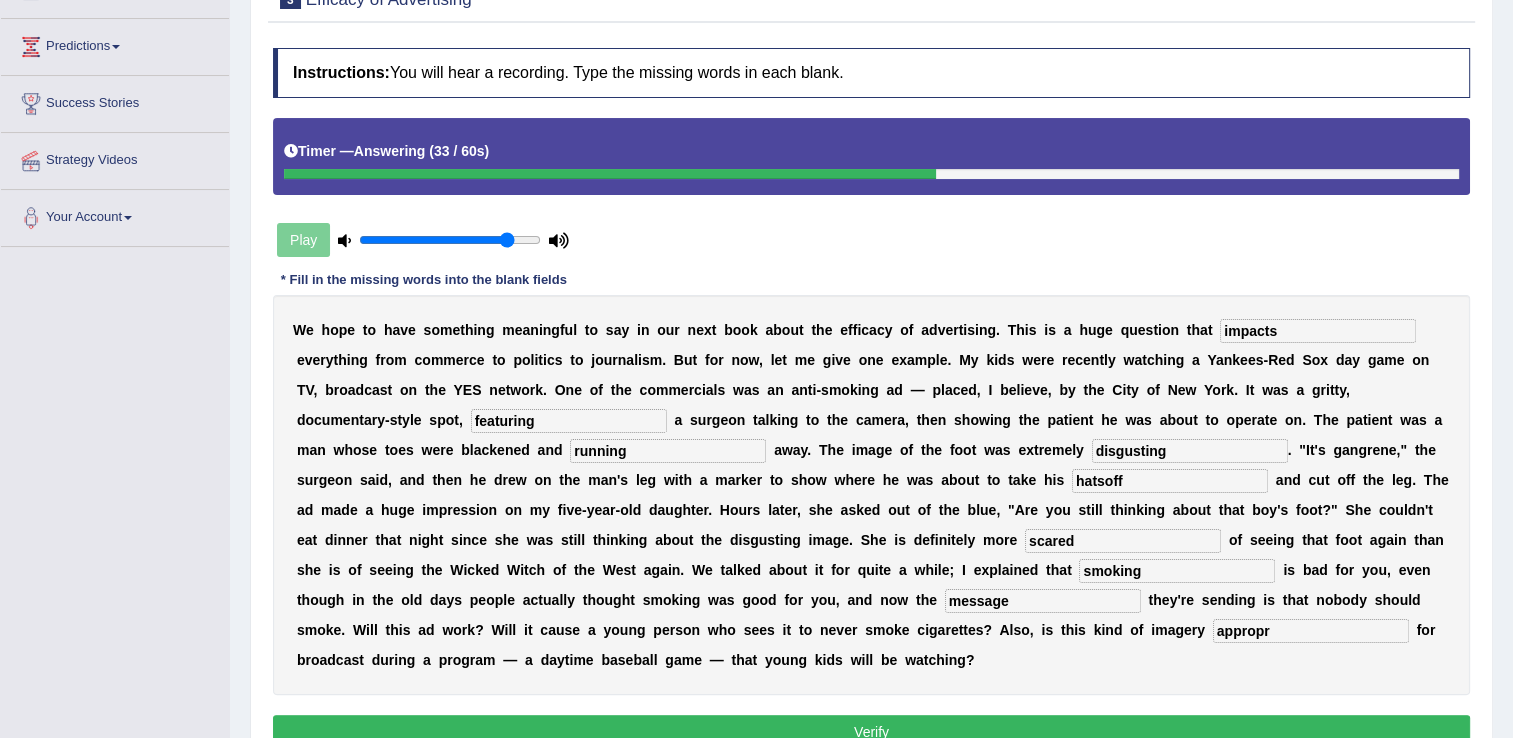 click on "appropr" at bounding box center (1311, 631) 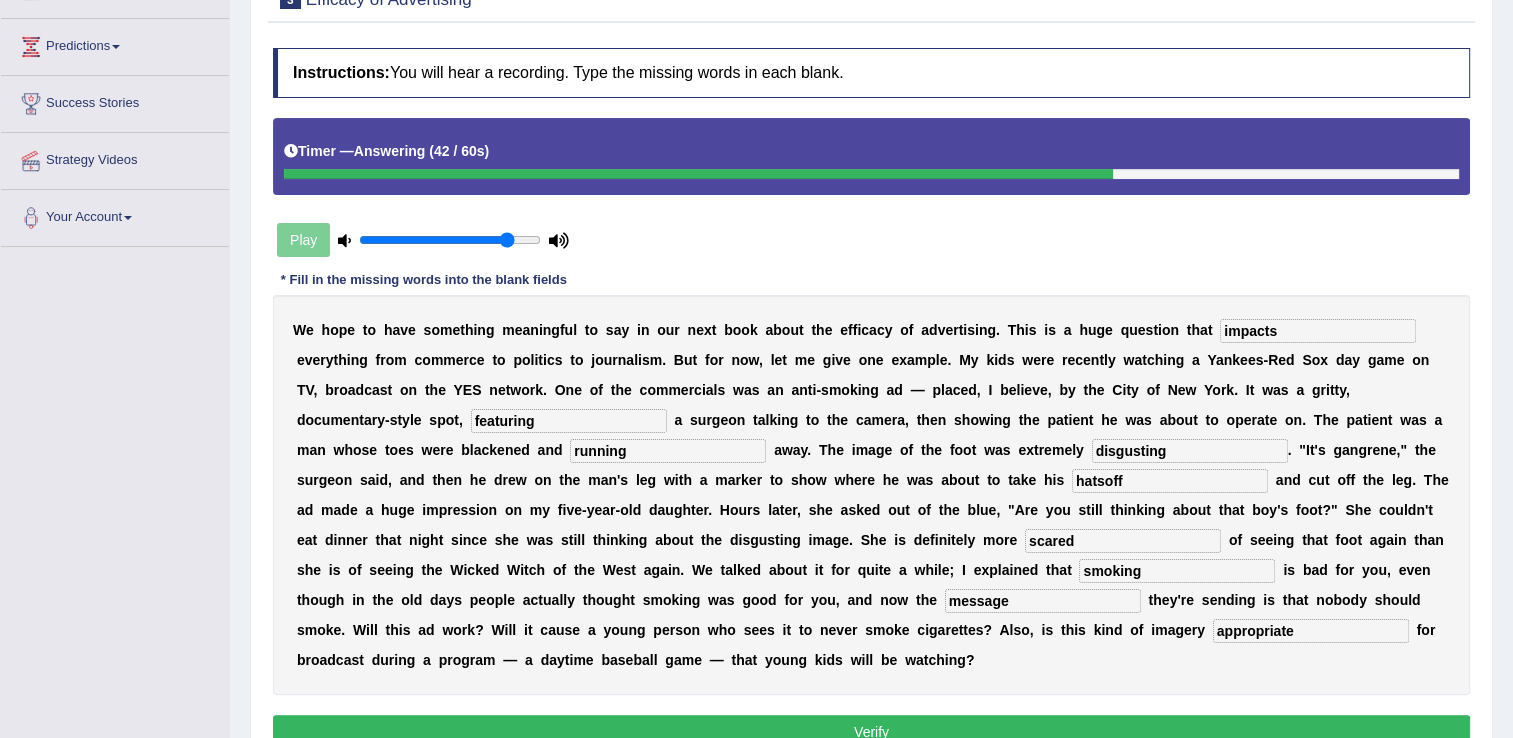 type on "appropriate" 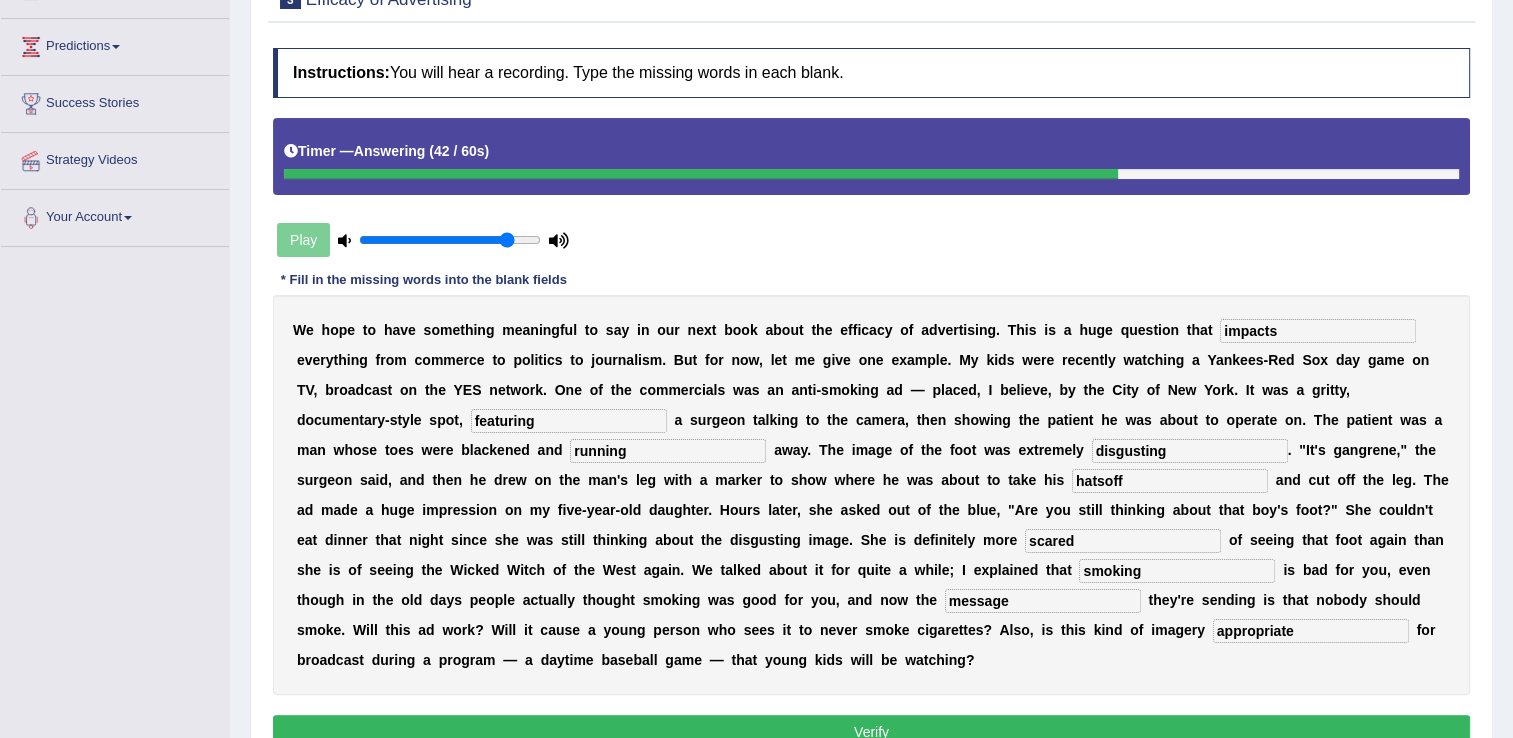 click on "Verify" at bounding box center (871, 732) 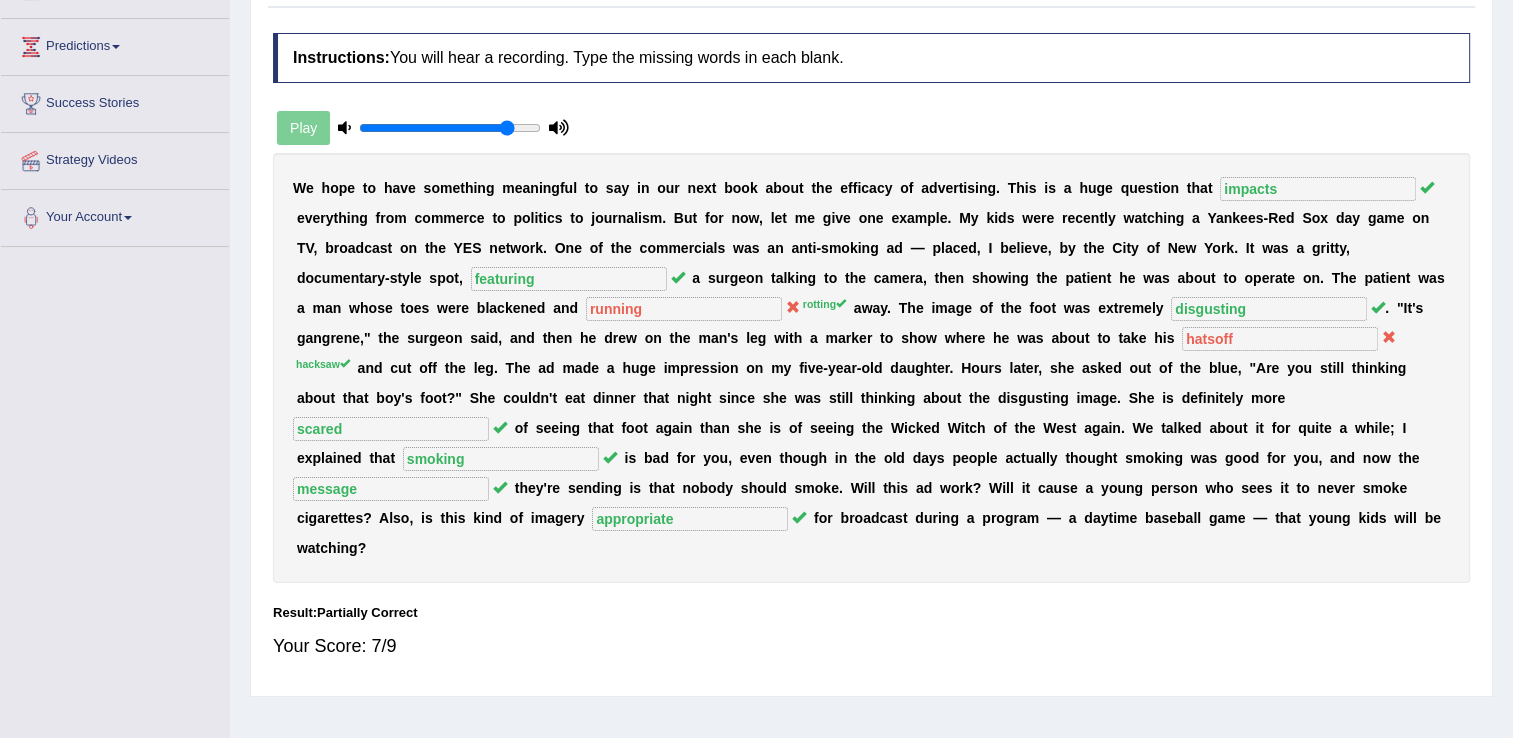scroll, scrollTop: 0, scrollLeft: 0, axis: both 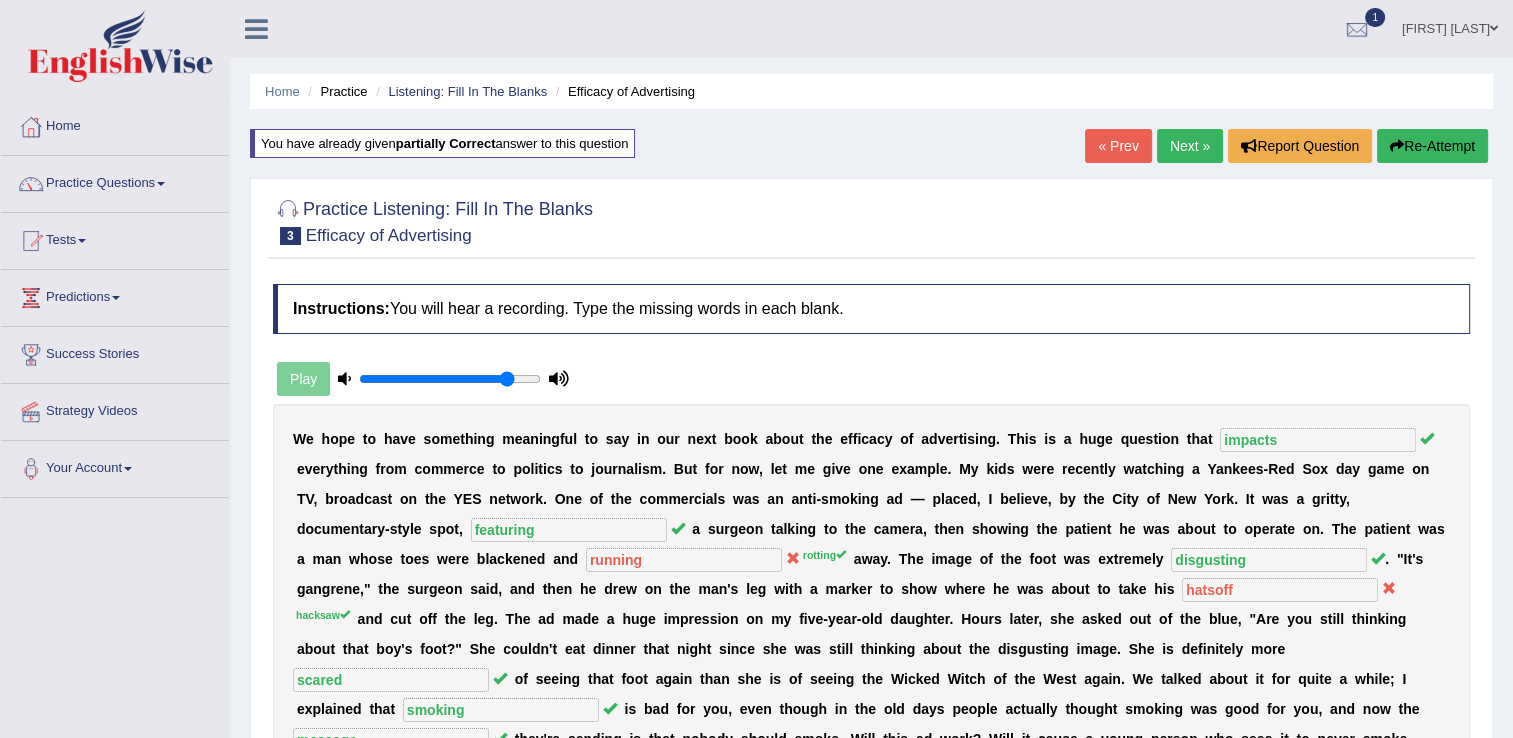 click on "Next »" at bounding box center [1190, 146] 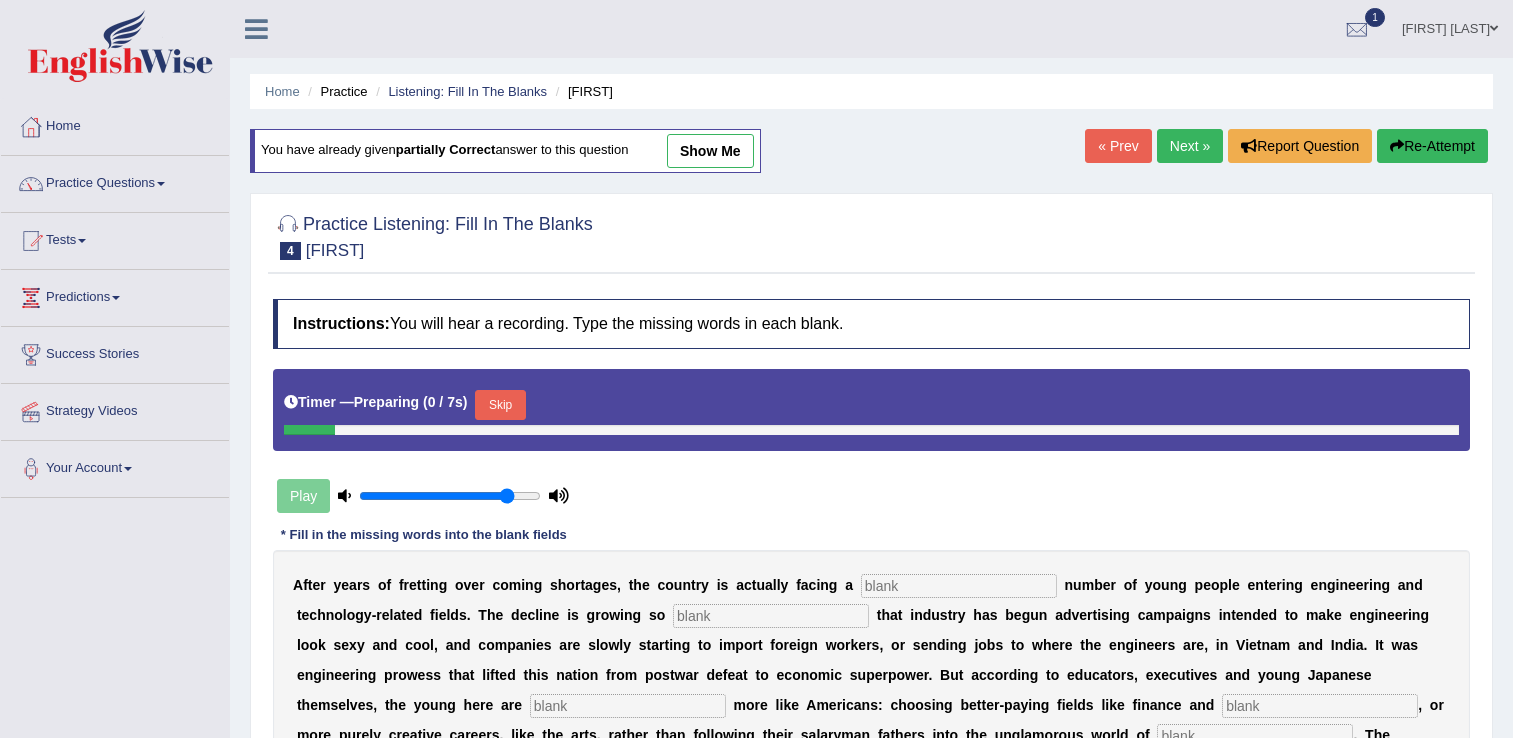 scroll, scrollTop: 0, scrollLeft: 0, axis: both 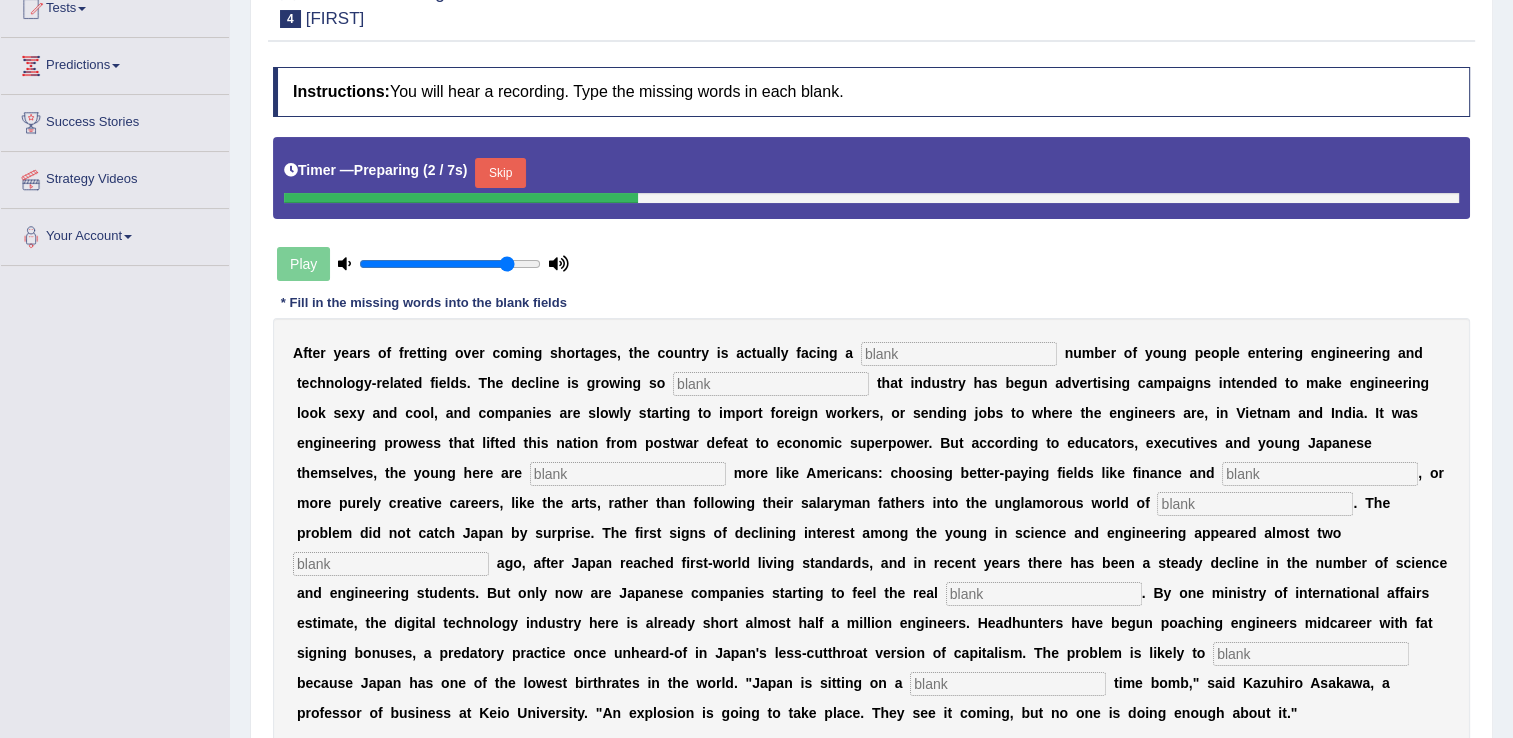 click at bounding box center (959, 354) 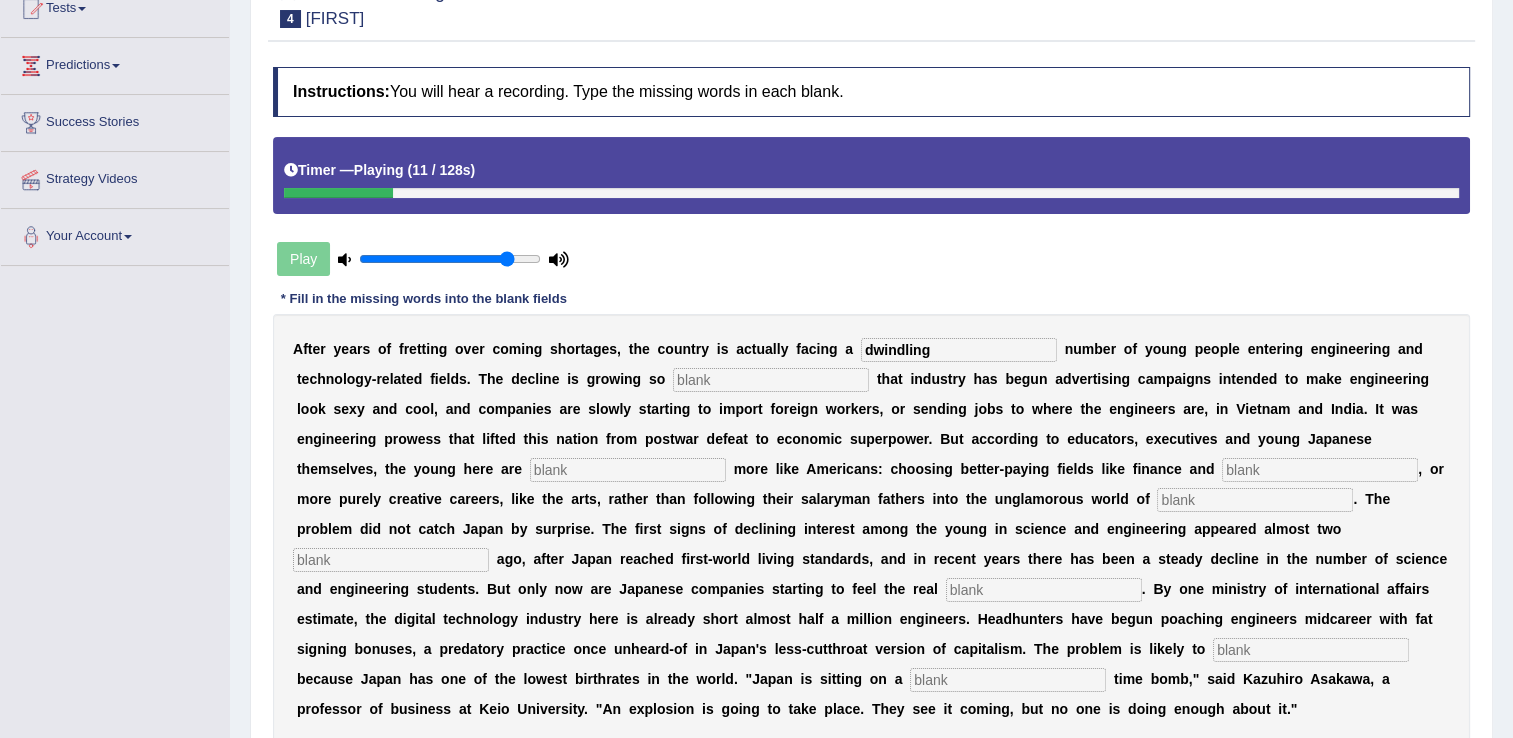 type on "dwindling" 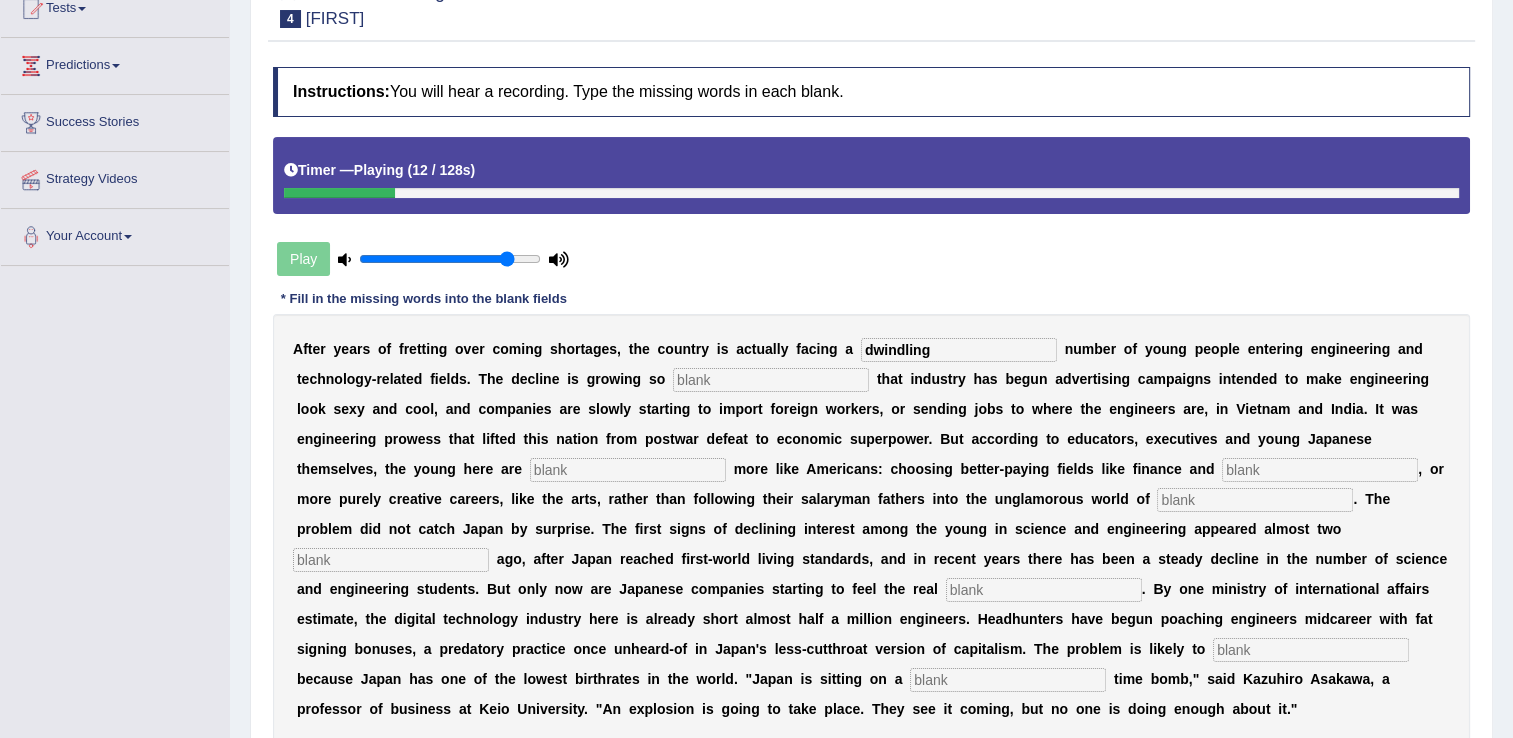 click at bounding box center (771, 380) 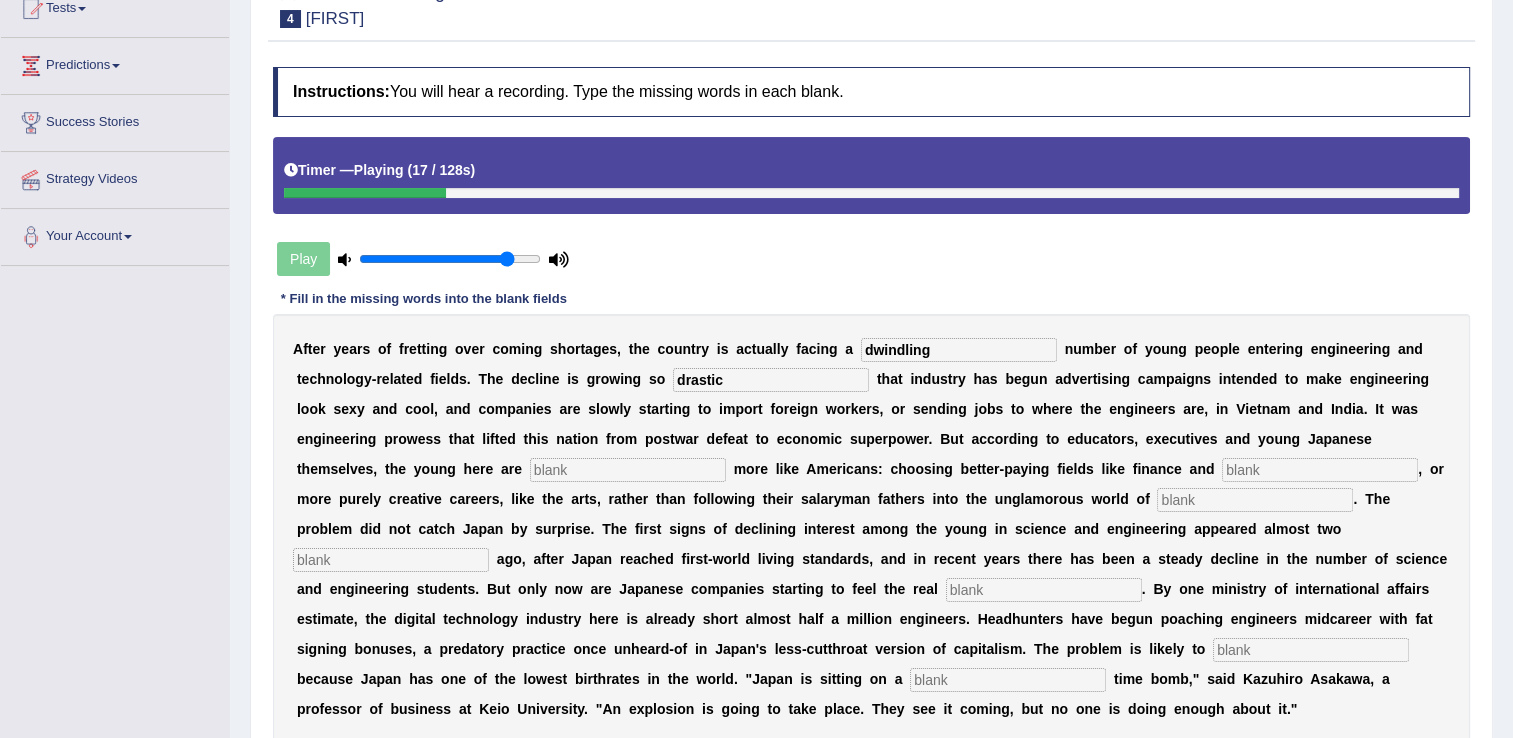 type on "drastic" 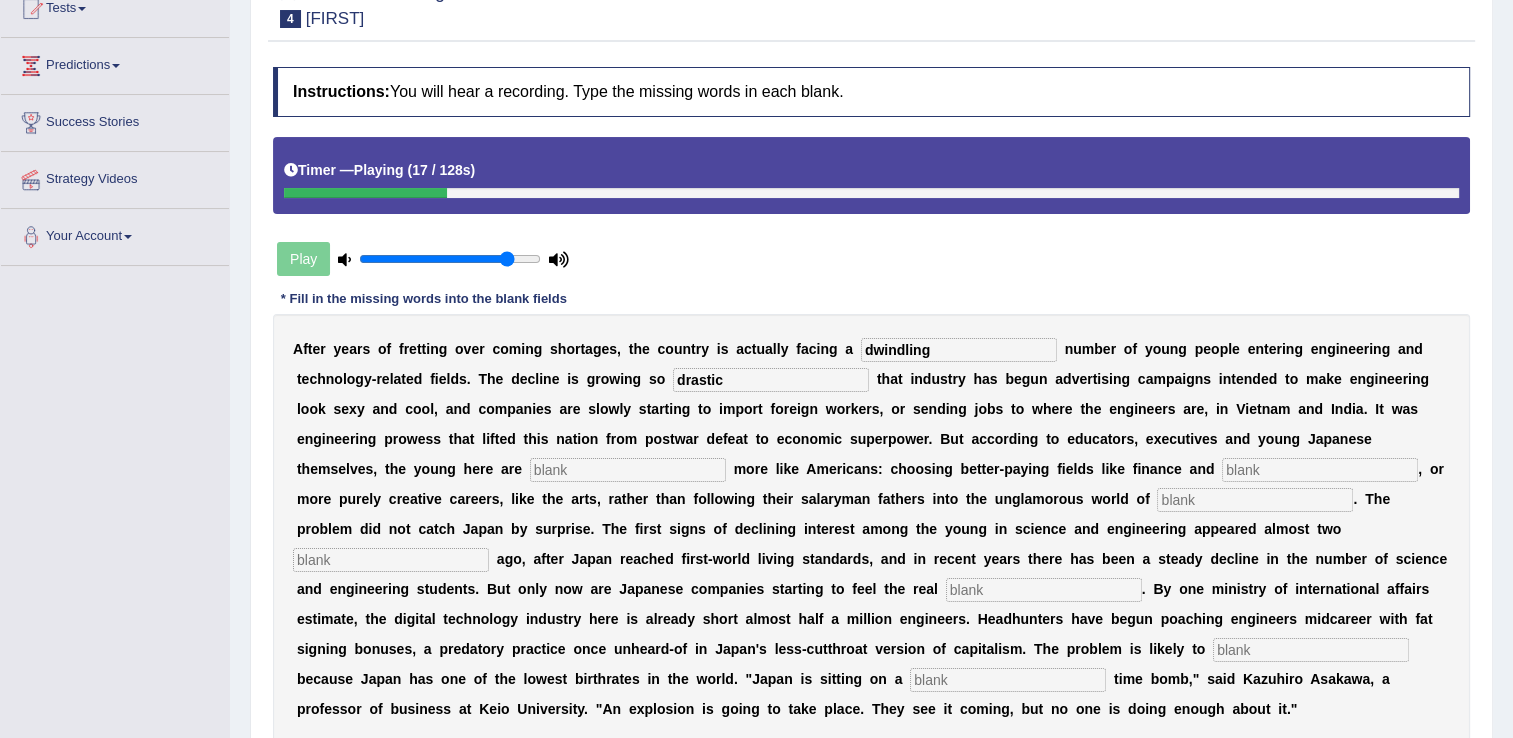 click at bounding box center (628, 470) 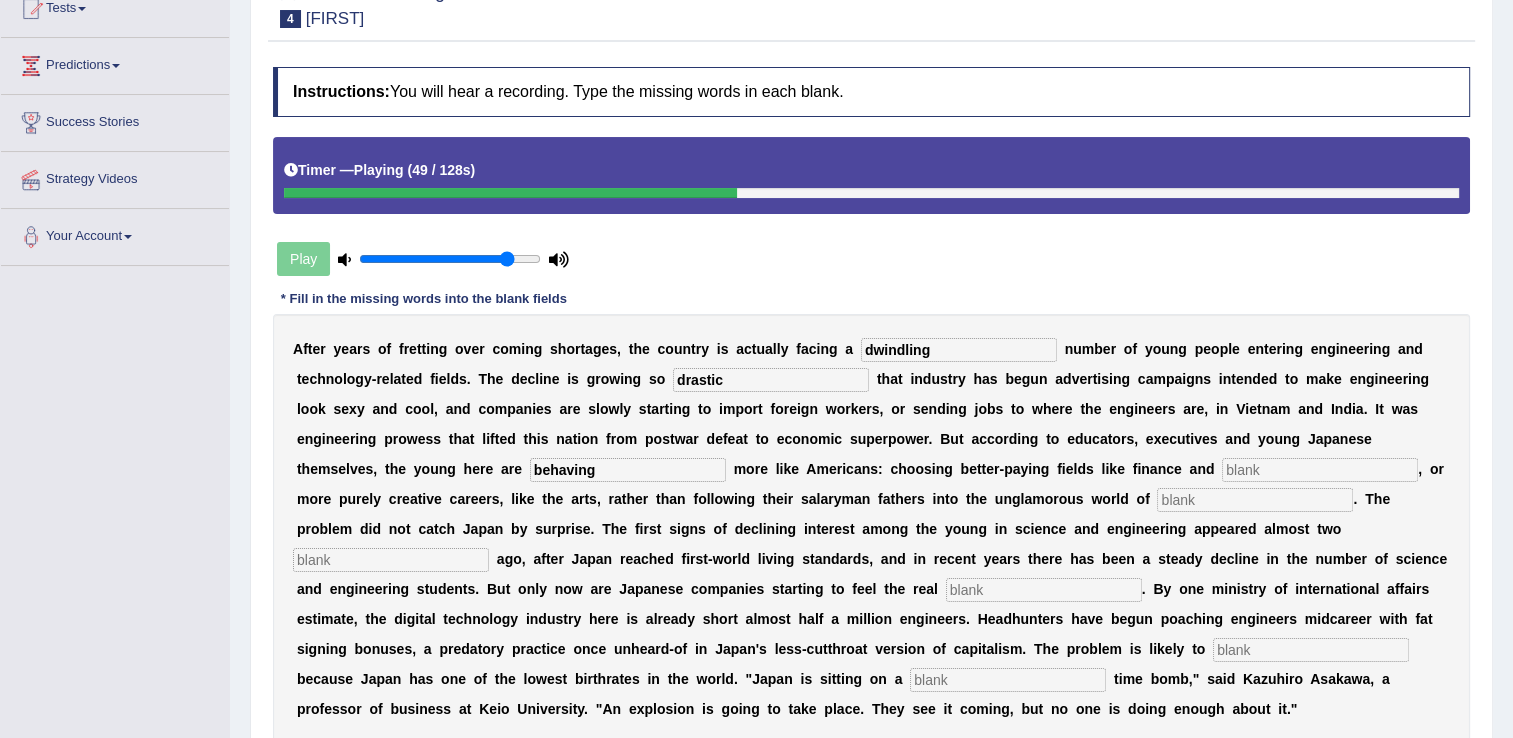 type on "behaving" 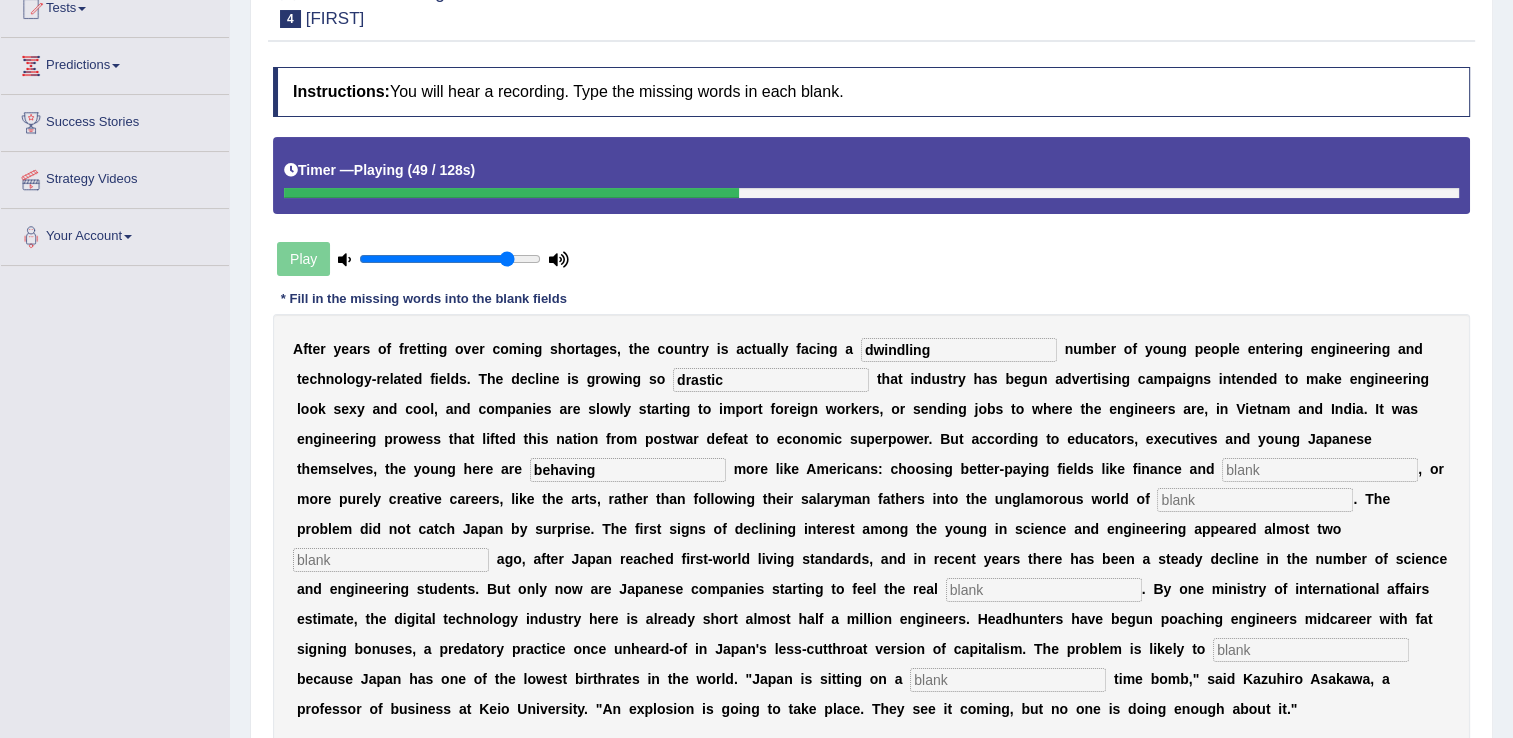 click at bounding box center (1320, 470) 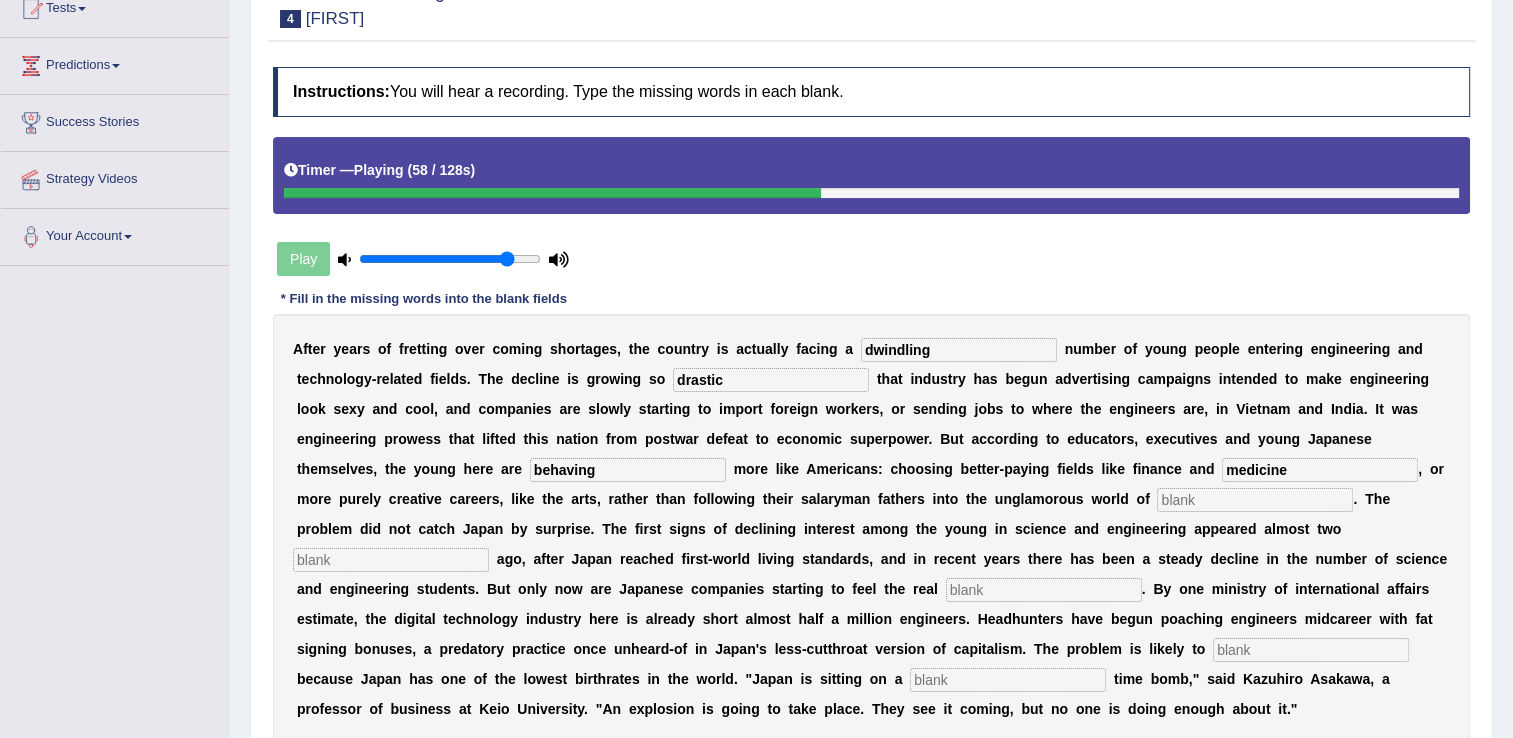 type on "medicine" 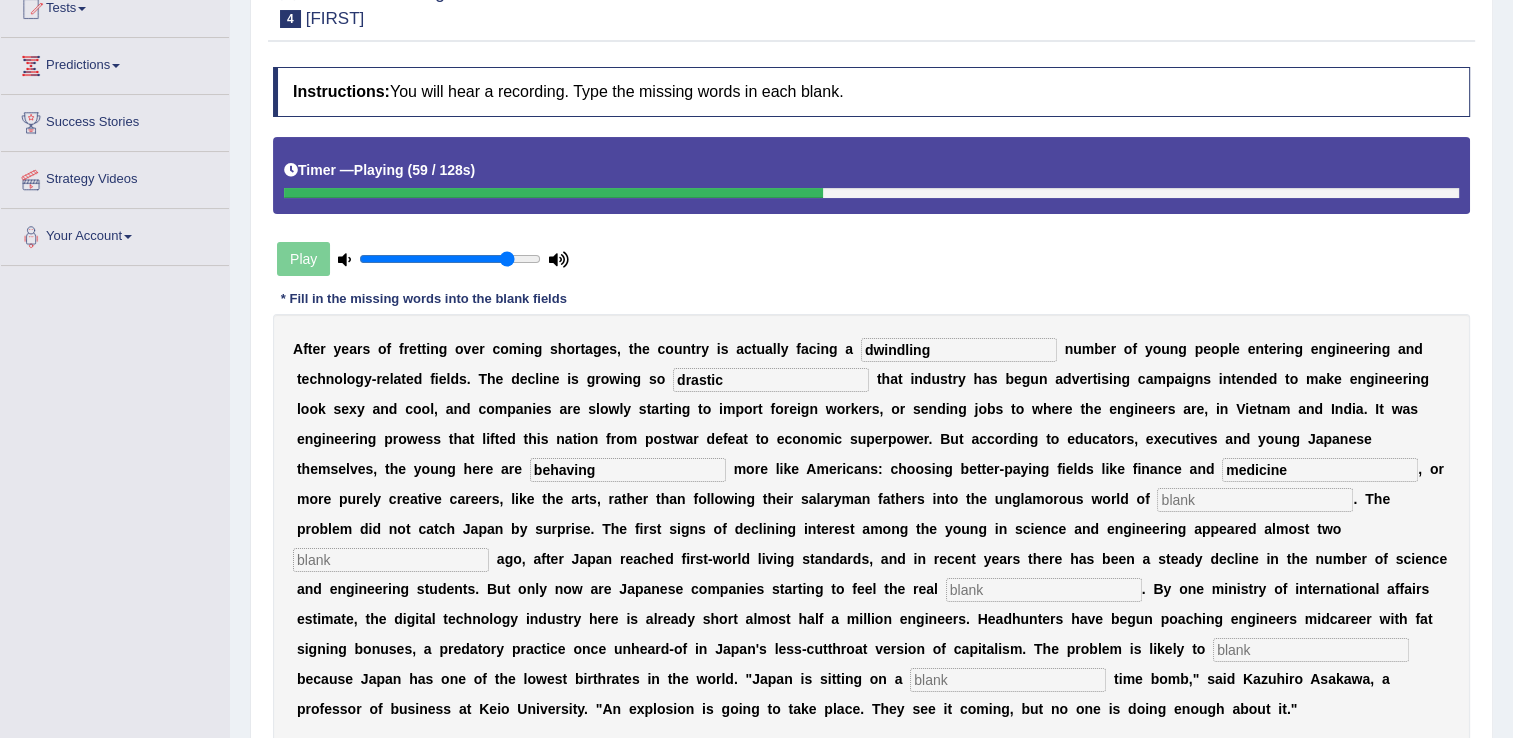 click at bounding box center (1255, 500) 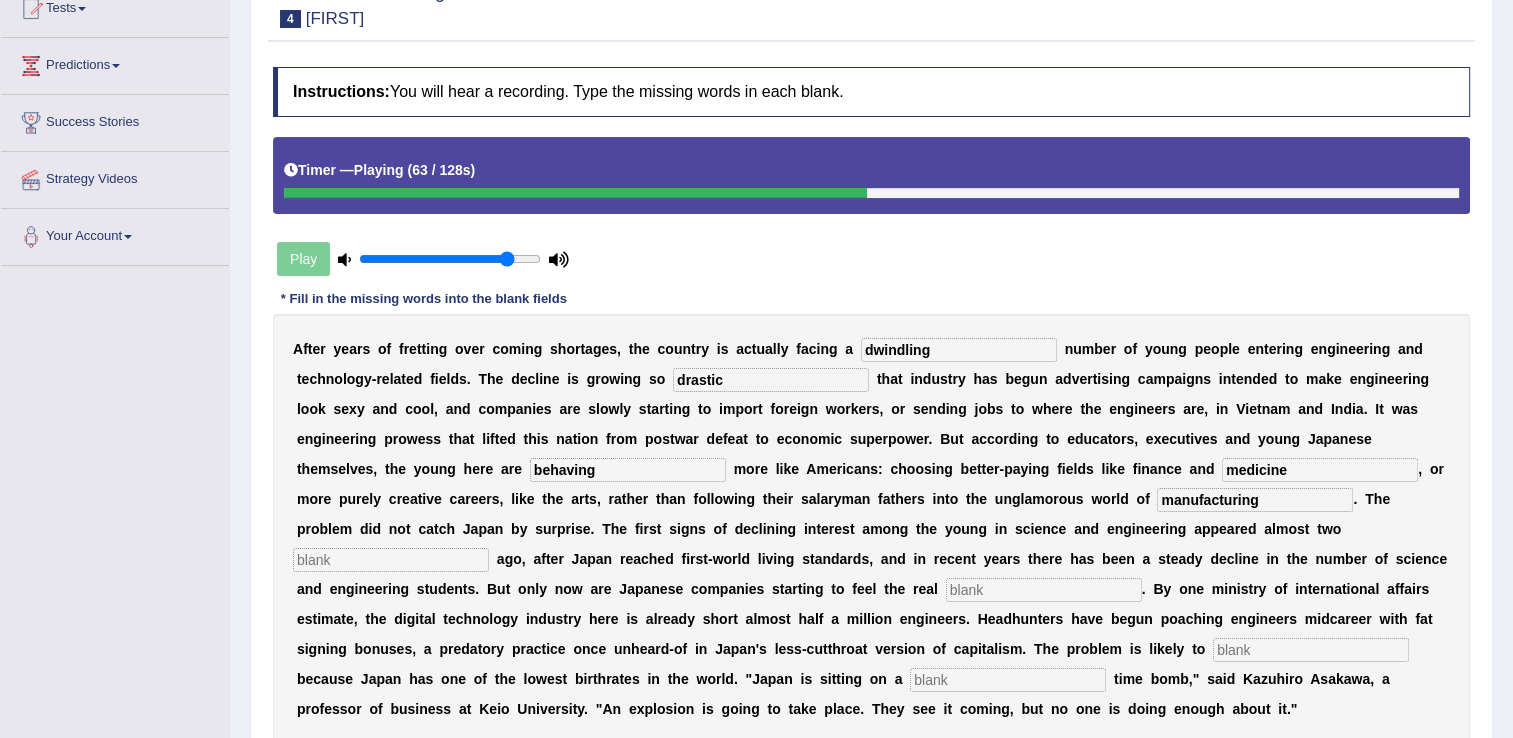 type on "manufacturing" 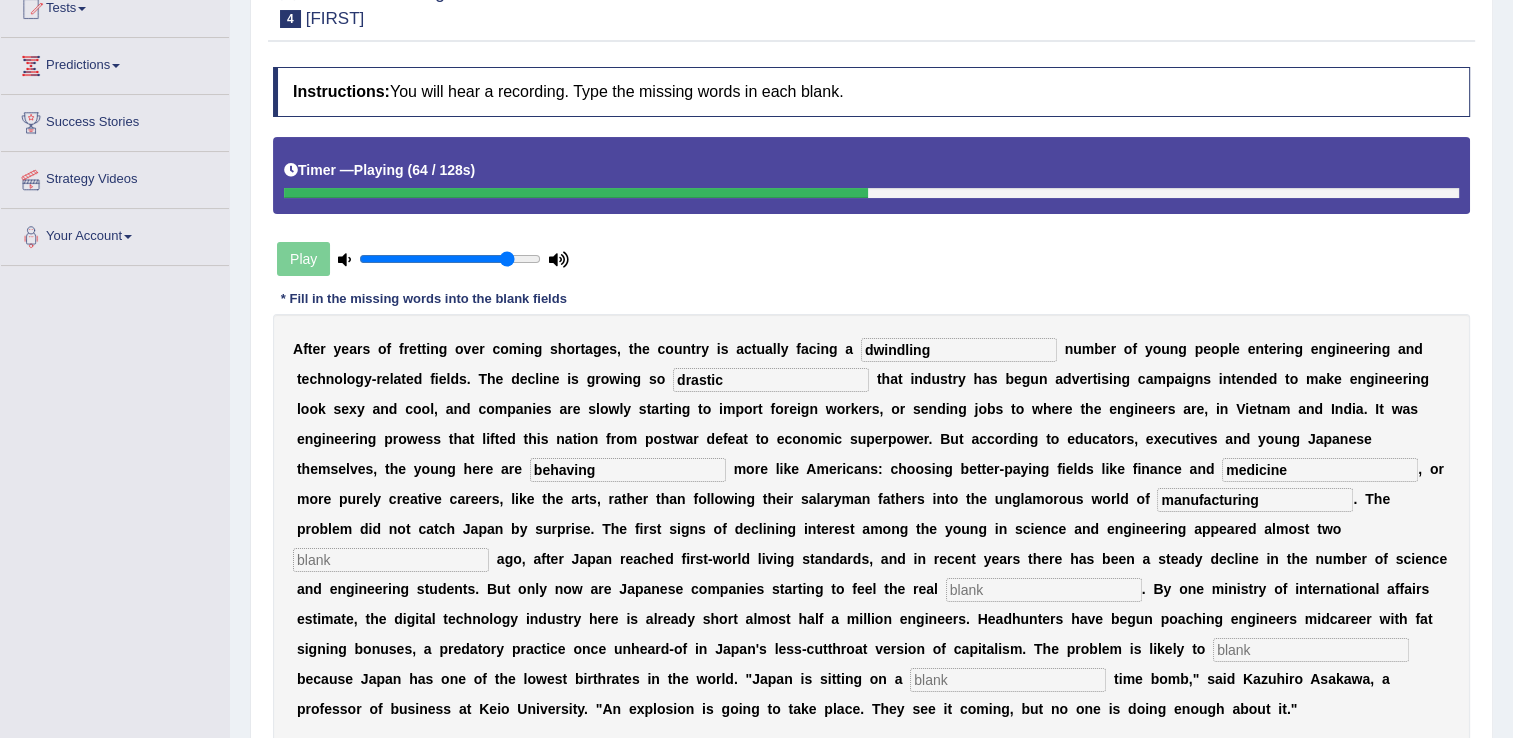 click at bounding box center [391, 560] 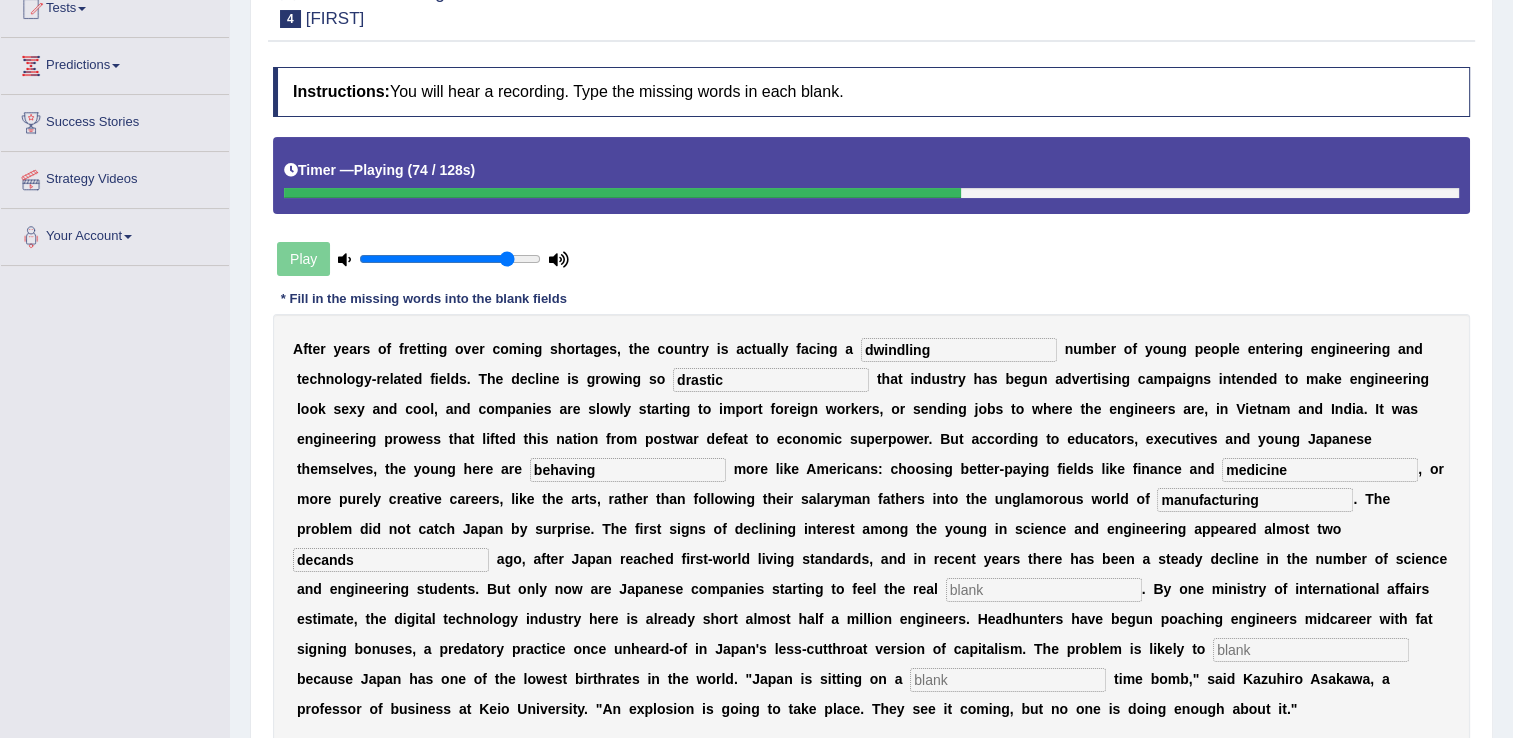 click on "decands" at bounding box center (391, 560) 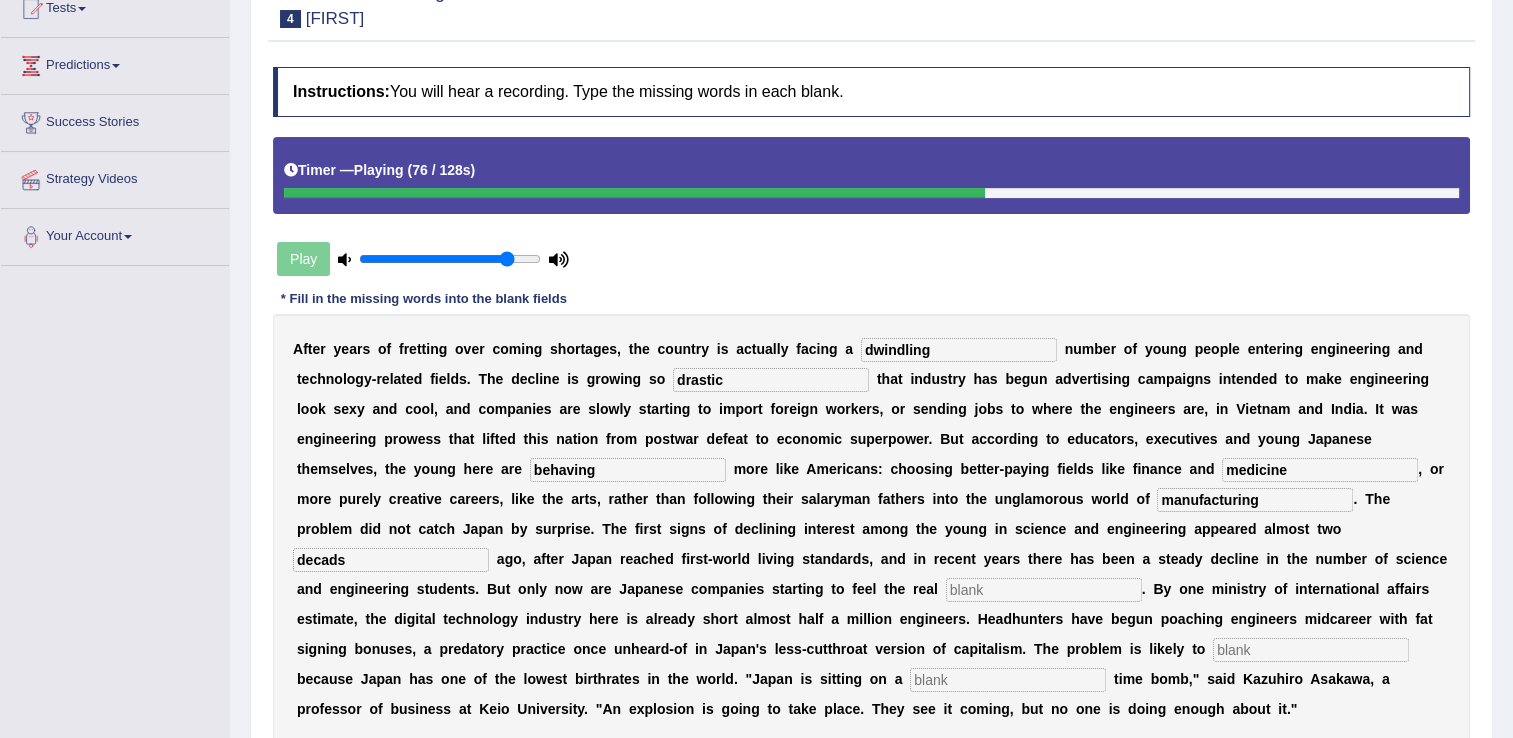 type on "decads" 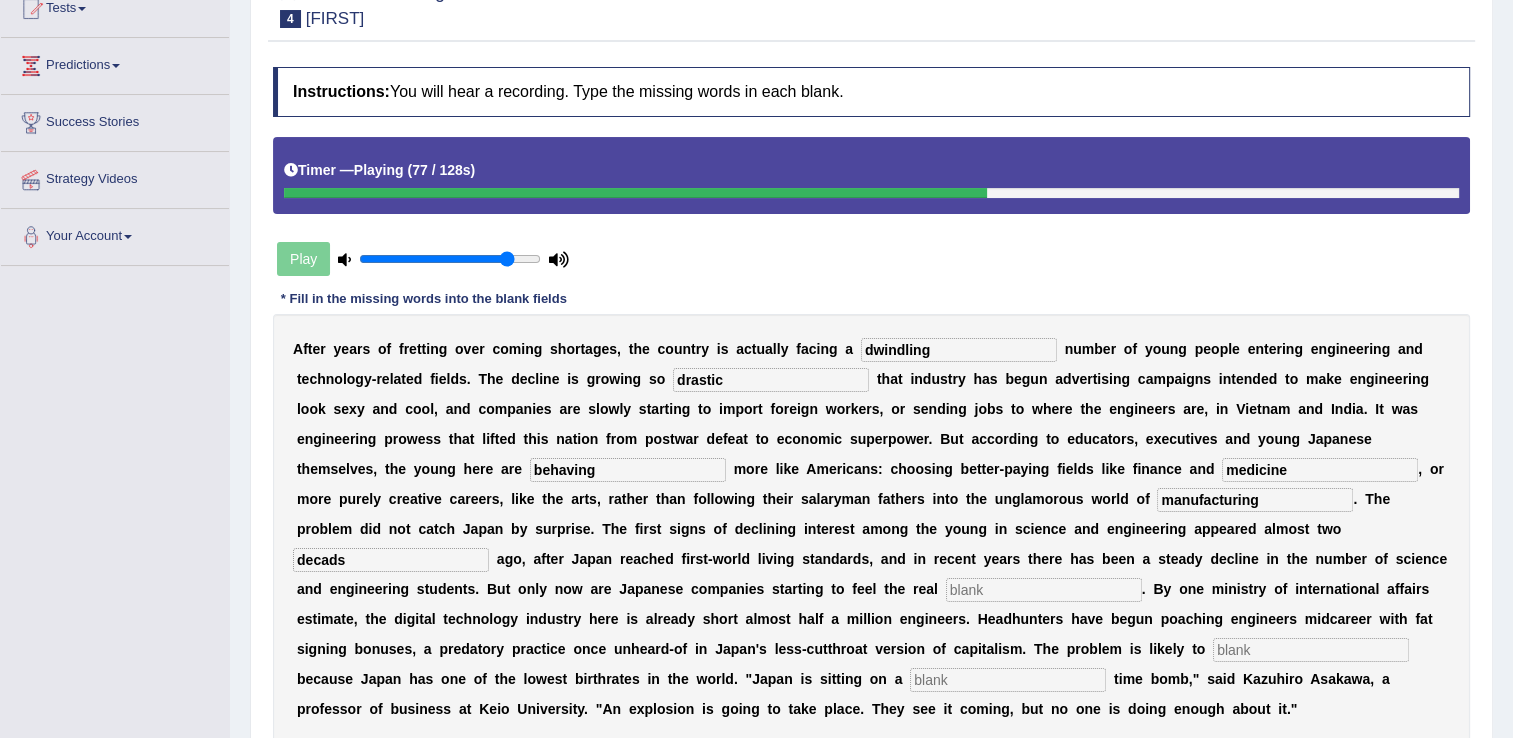 click at bounding box center [1044, 590] 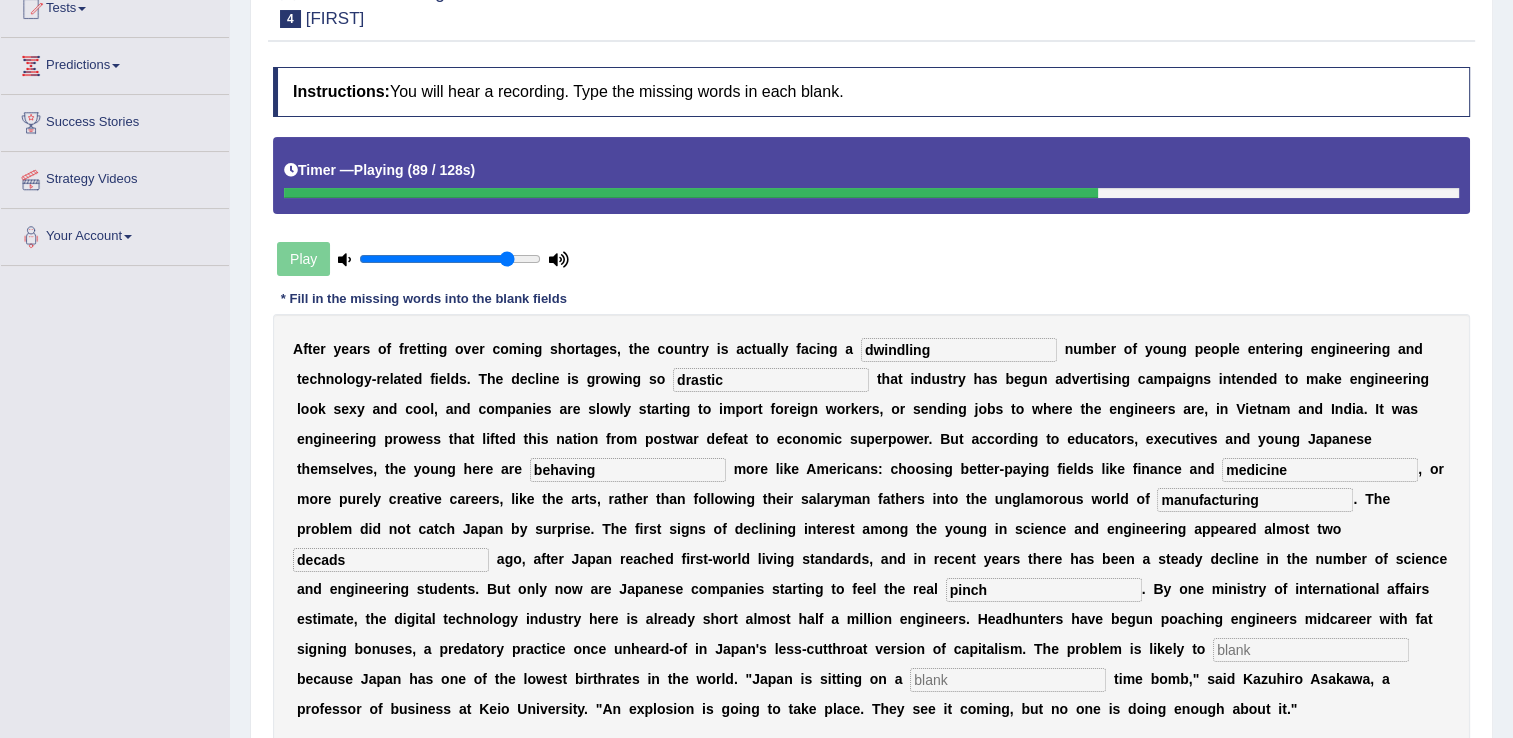 type on "pinch" 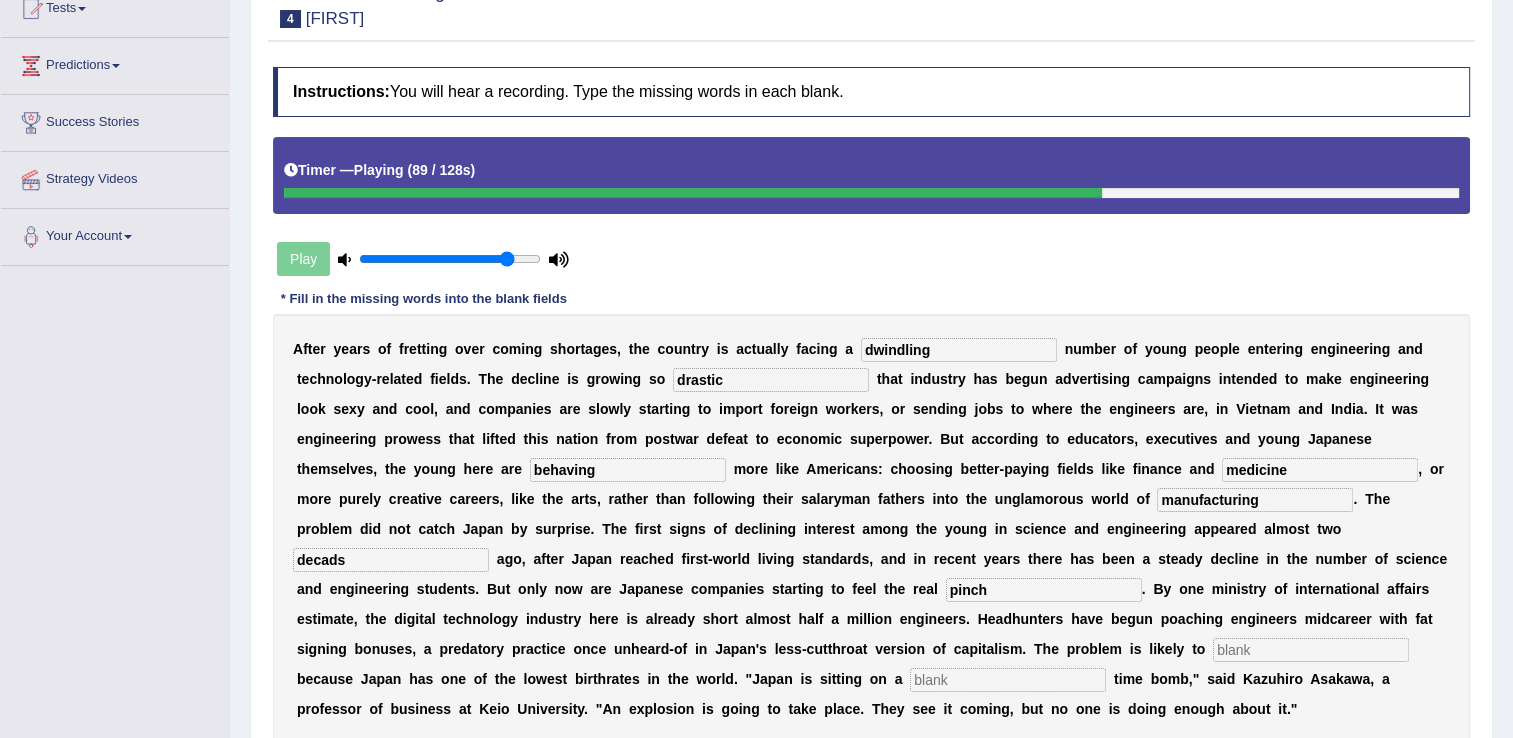 click at bounding box center (1311, 650) 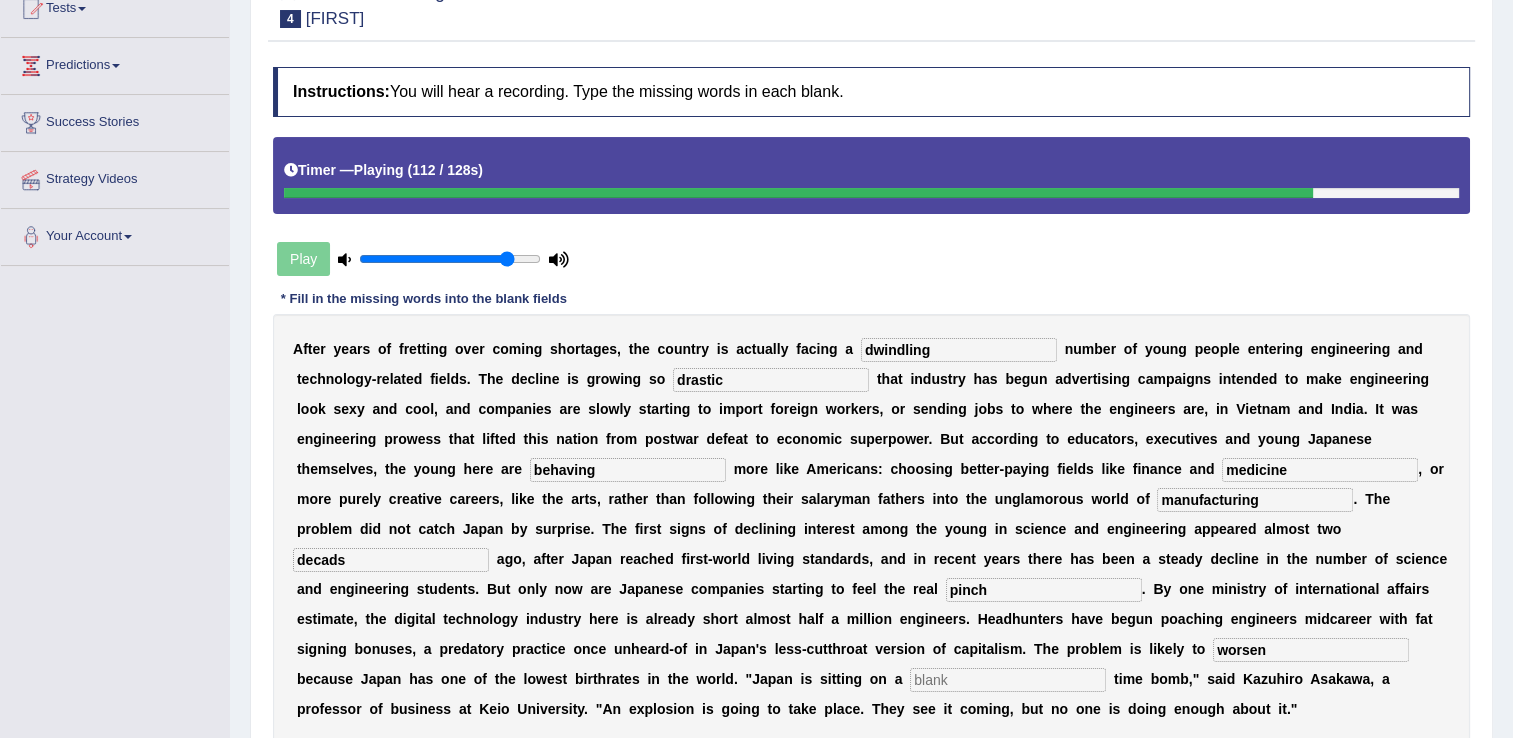 type on "worsen" 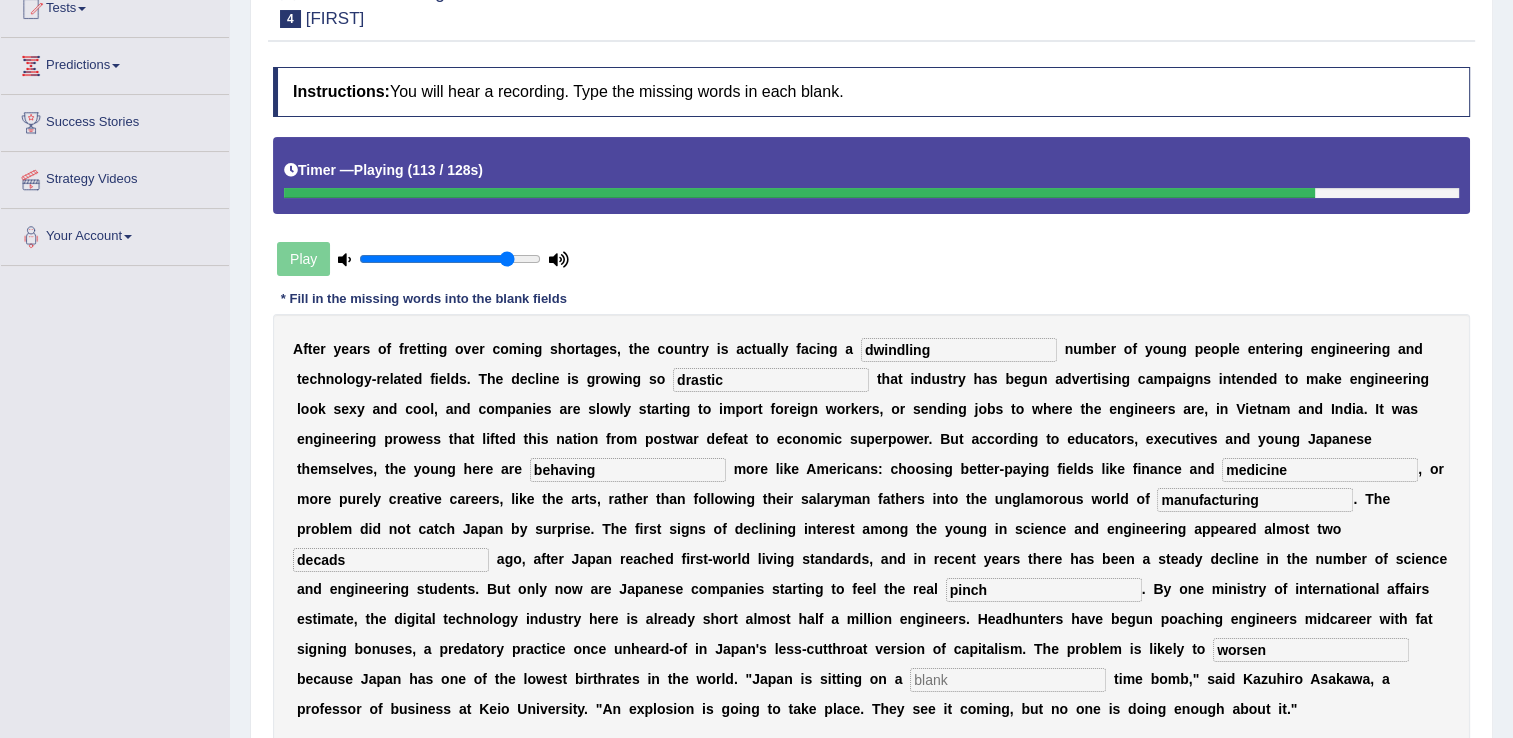 click at bounding box center [1008, 680] 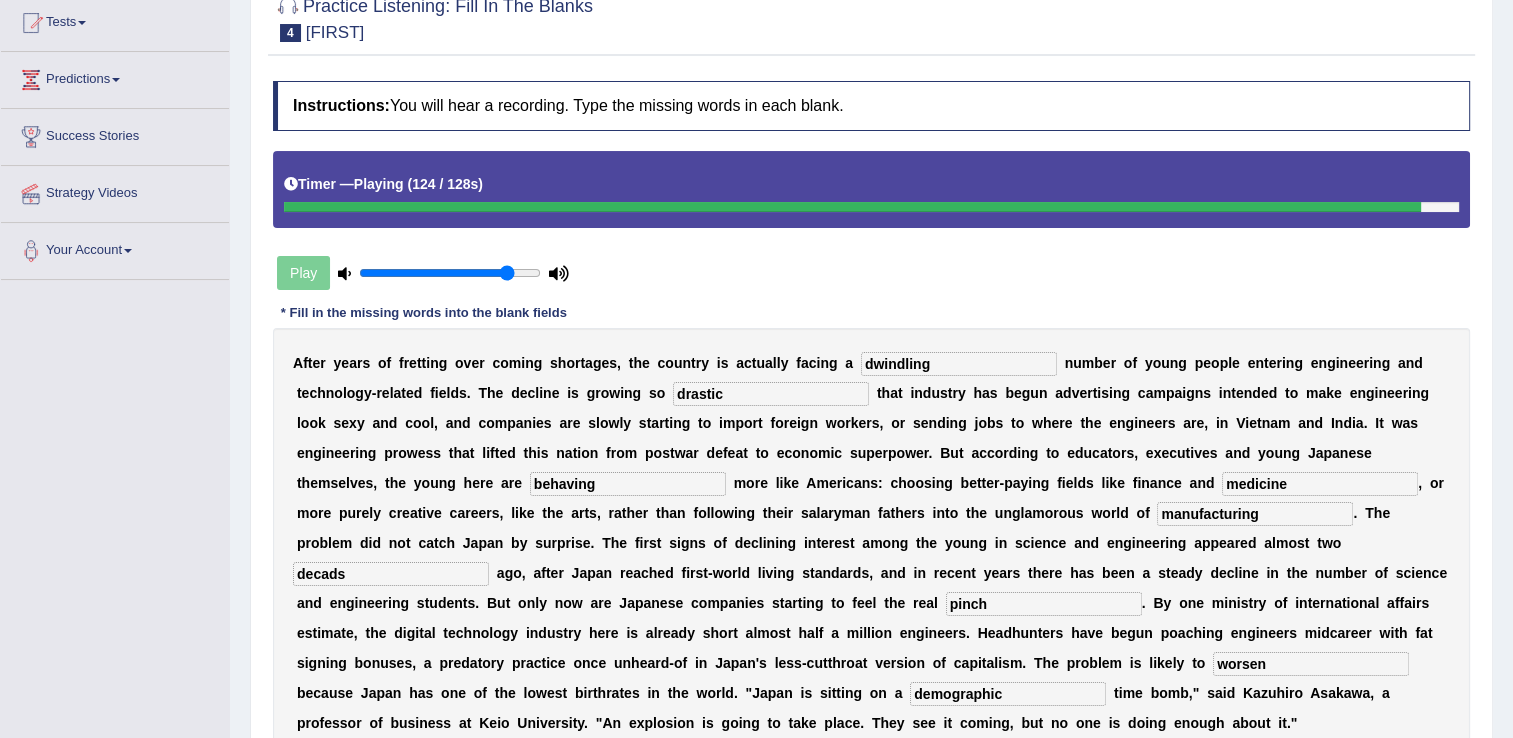 scroll, scrollTop: 212, scrollLeft: 0, axis: vertical 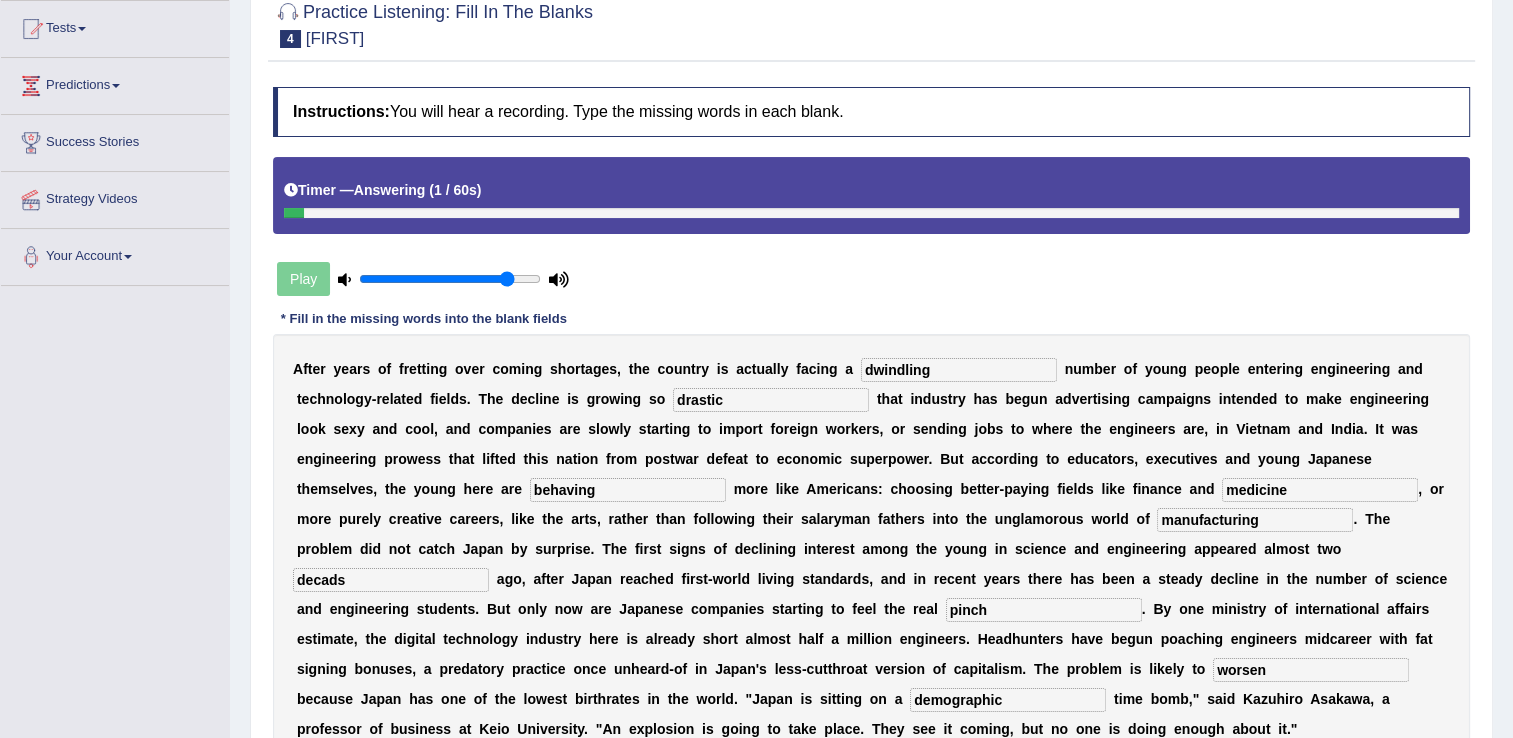 type on "demographic" 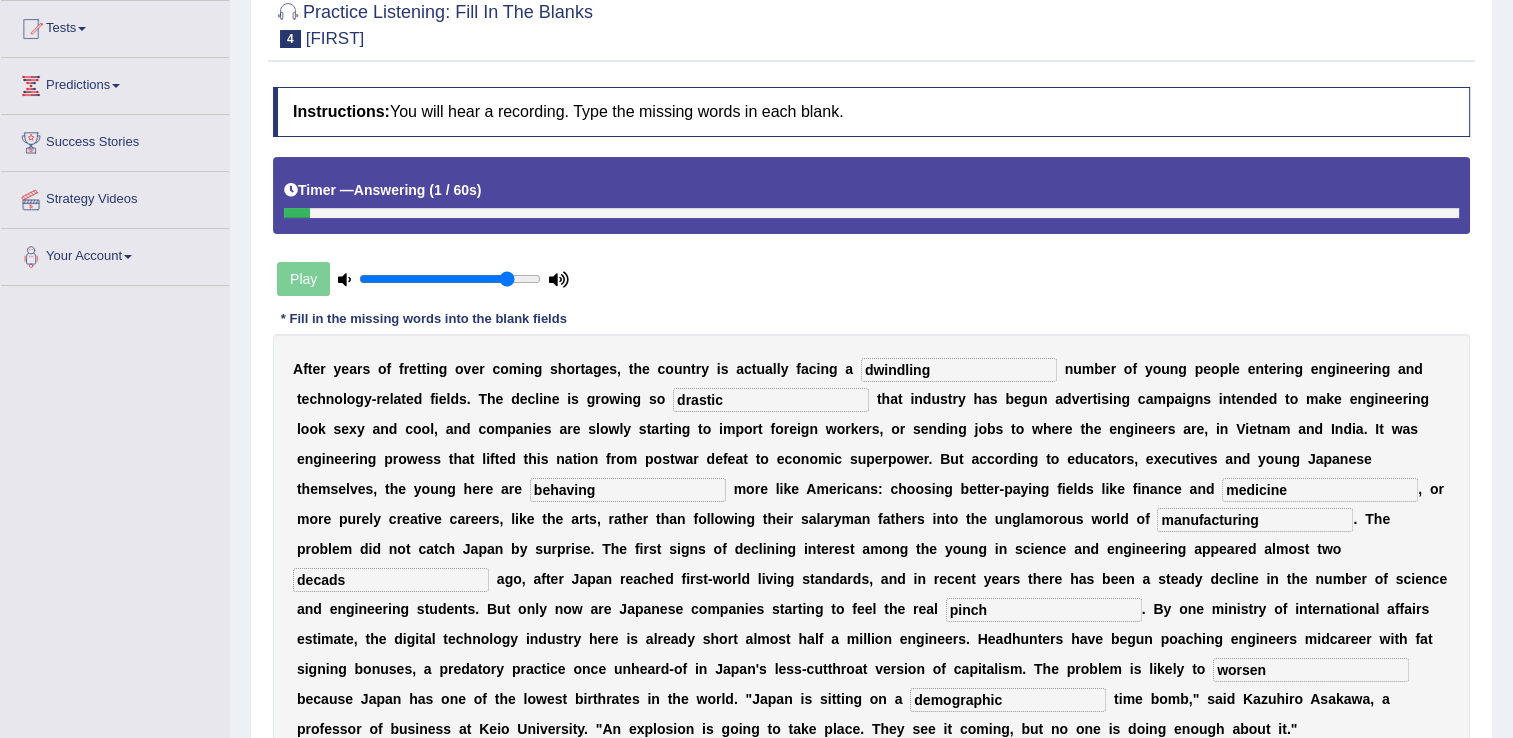 click on "decads" at bounding box center [391, 580] 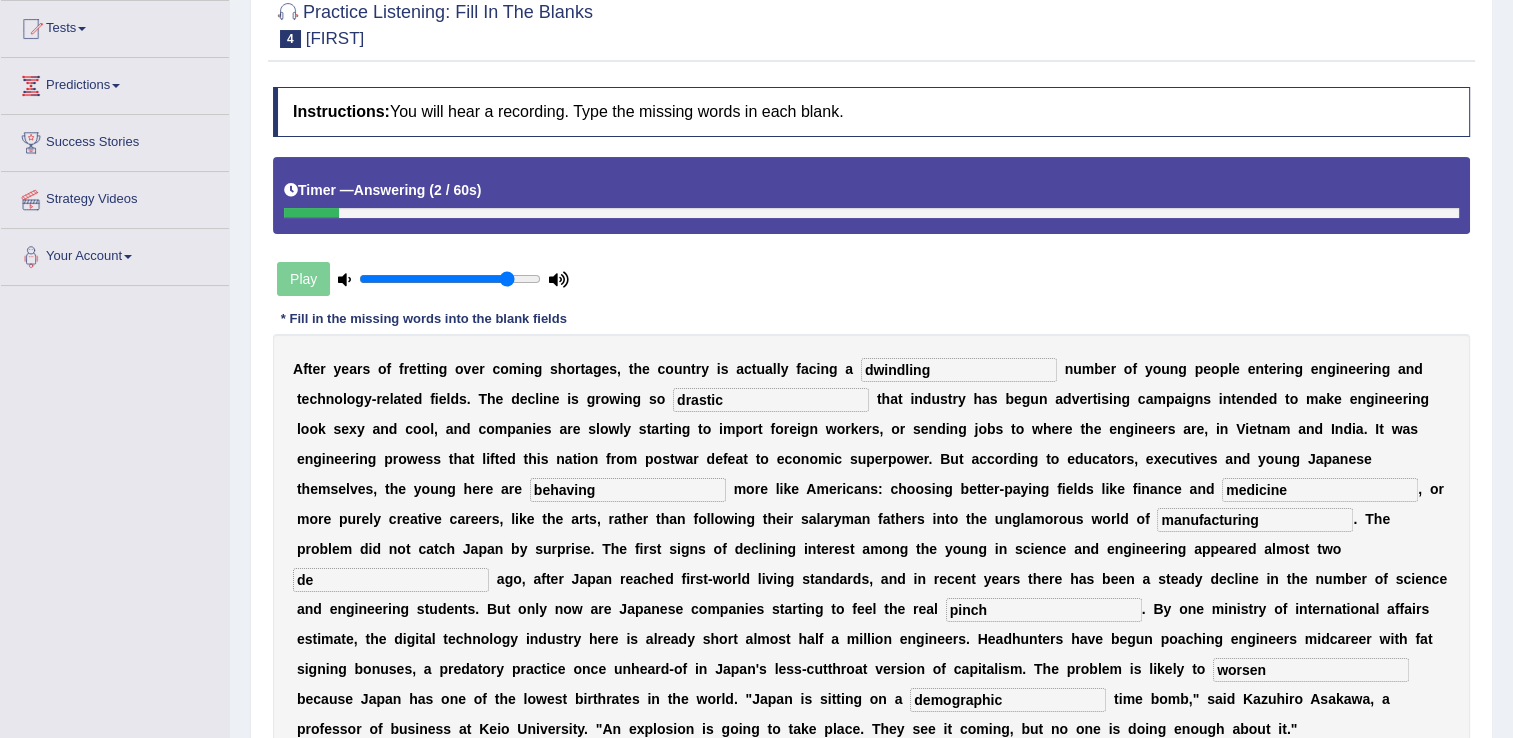type on "d" 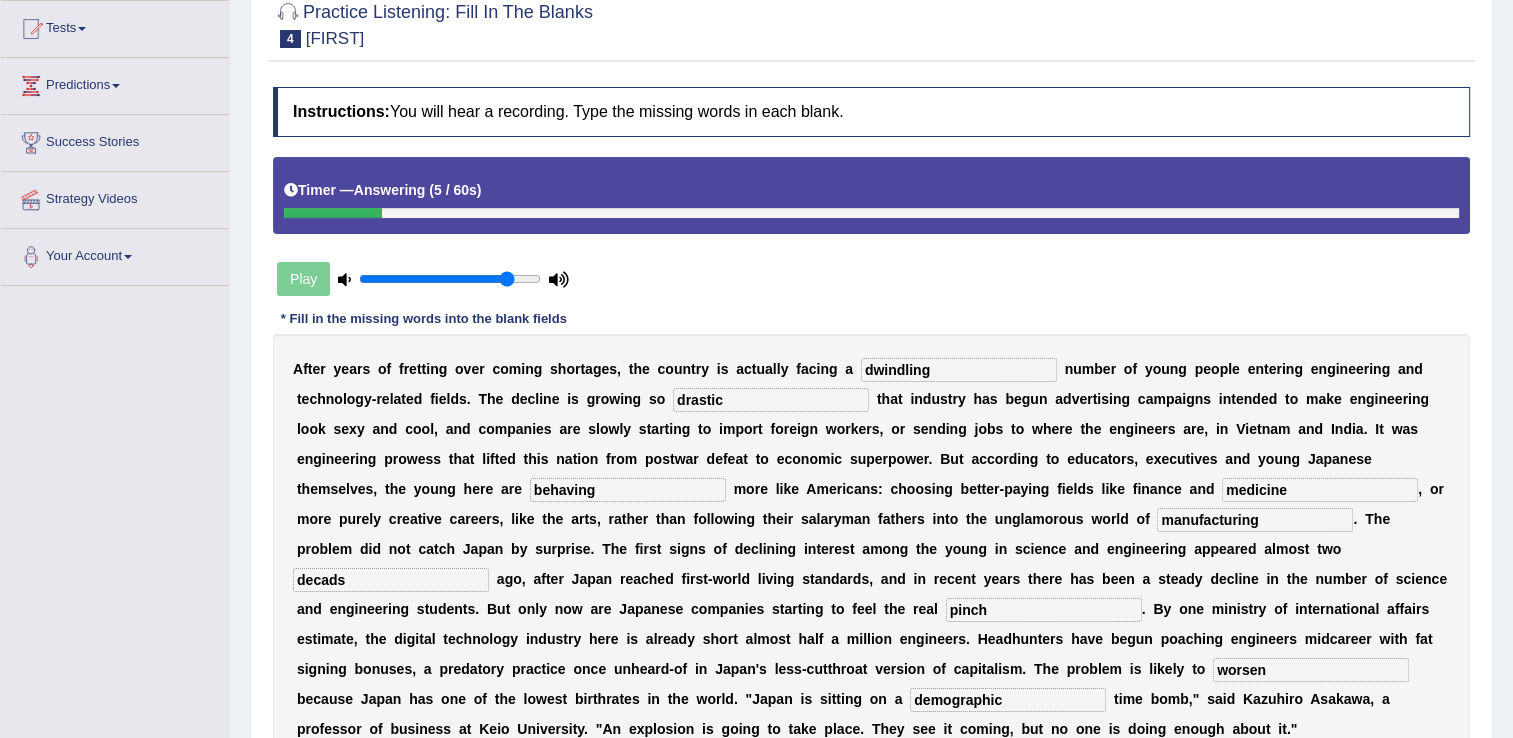 type on "decads" 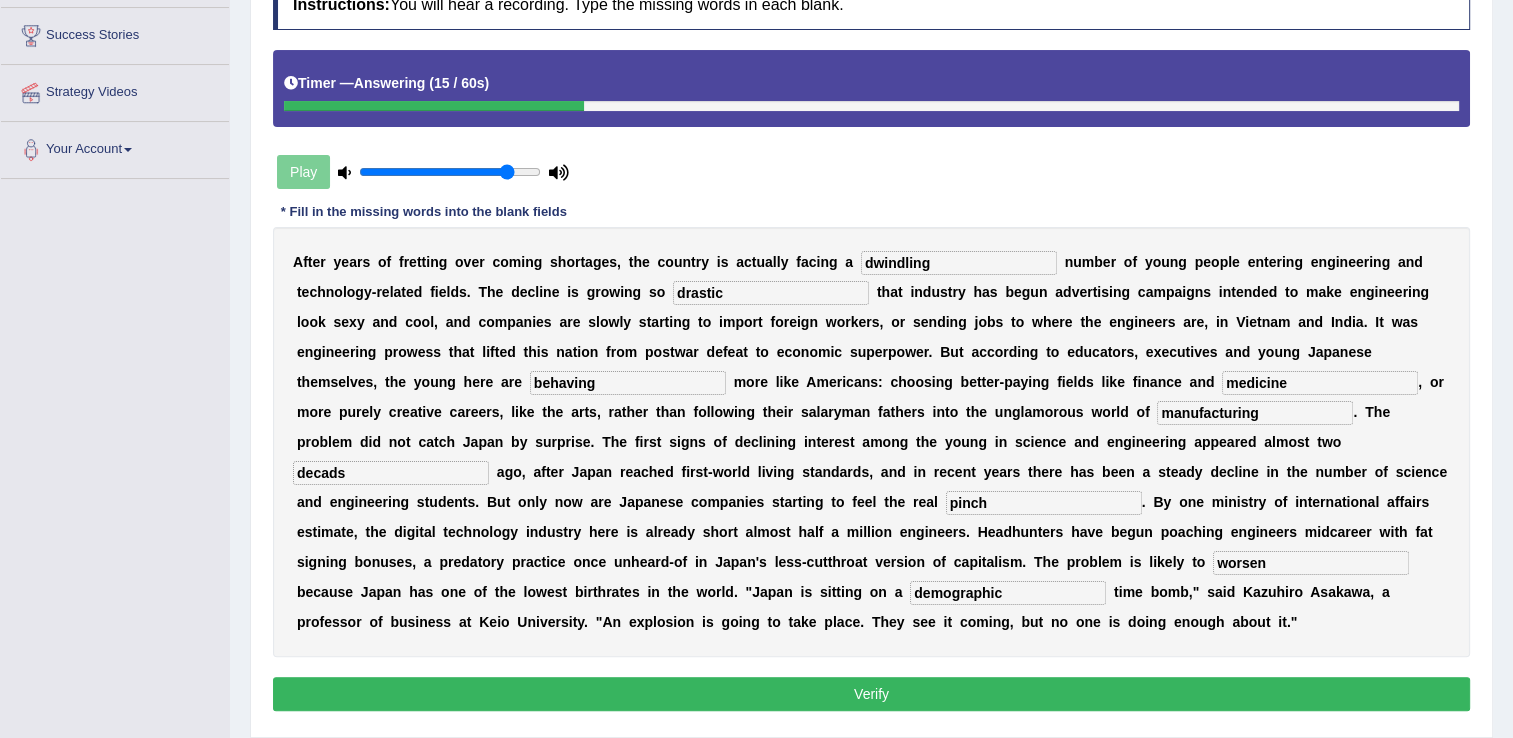 scroll, scrollTop: 320, scrollLeft: 0, axis: vertical 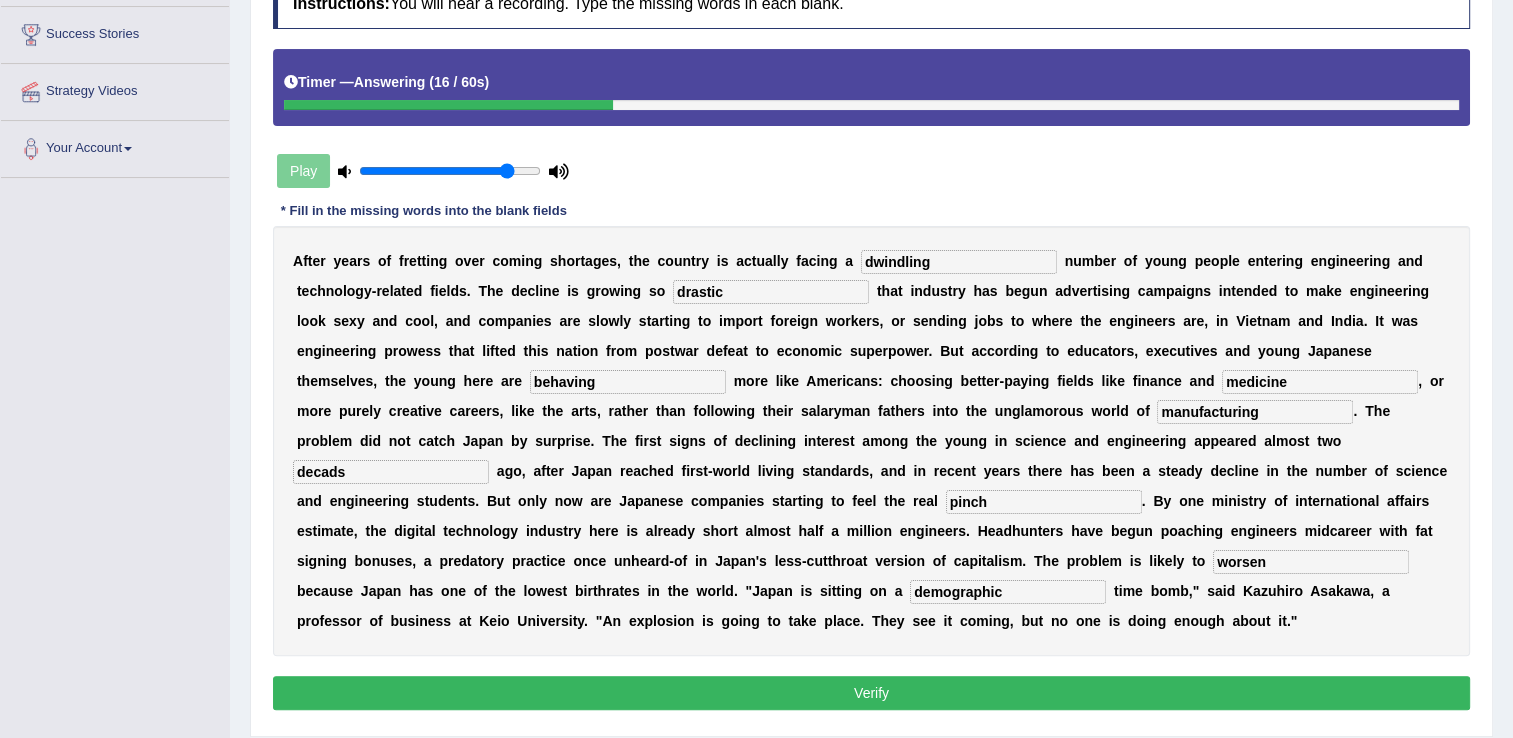 click on "Verify" at bounding box center (871, 693) 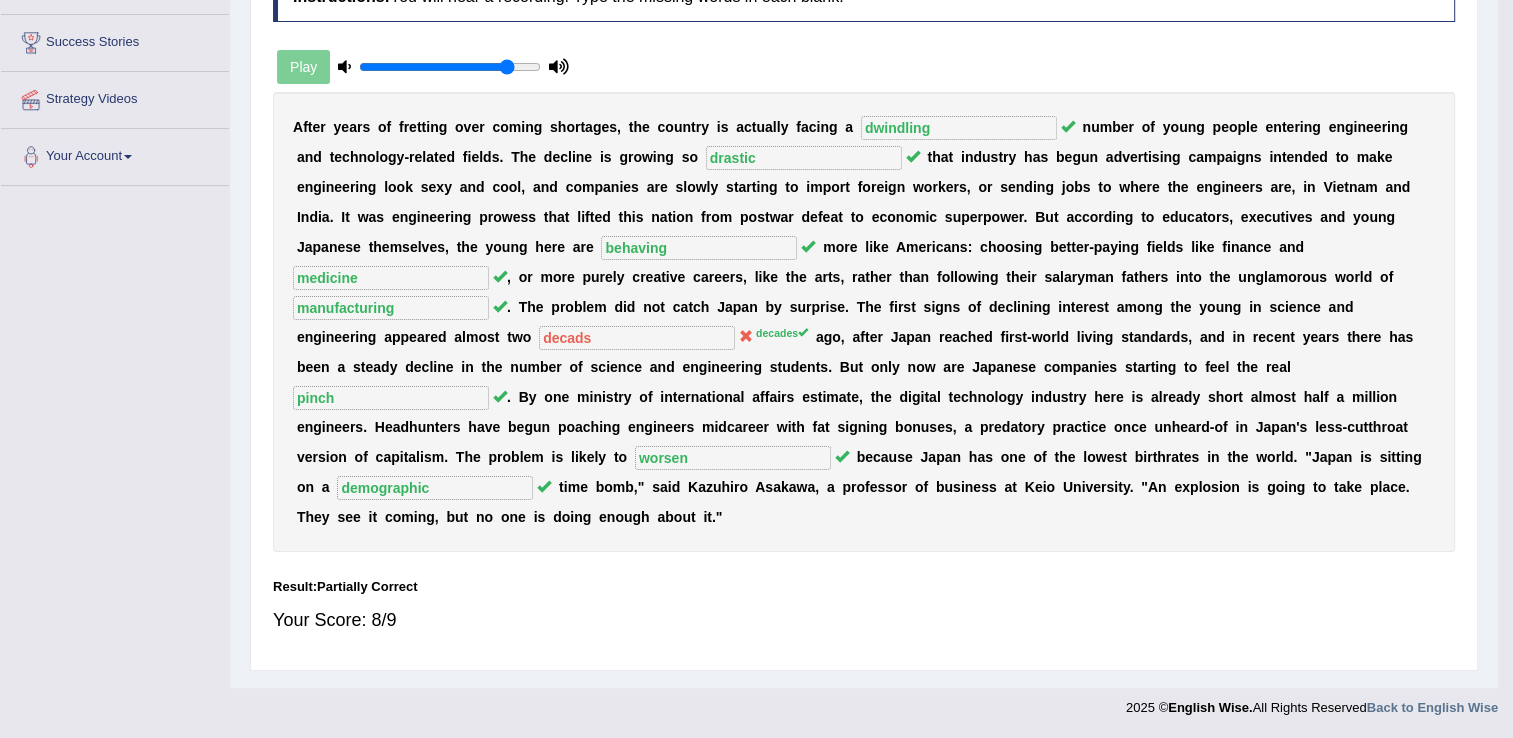scroll, scrollTop: 312, scrollLeft: 0, axis: vertical 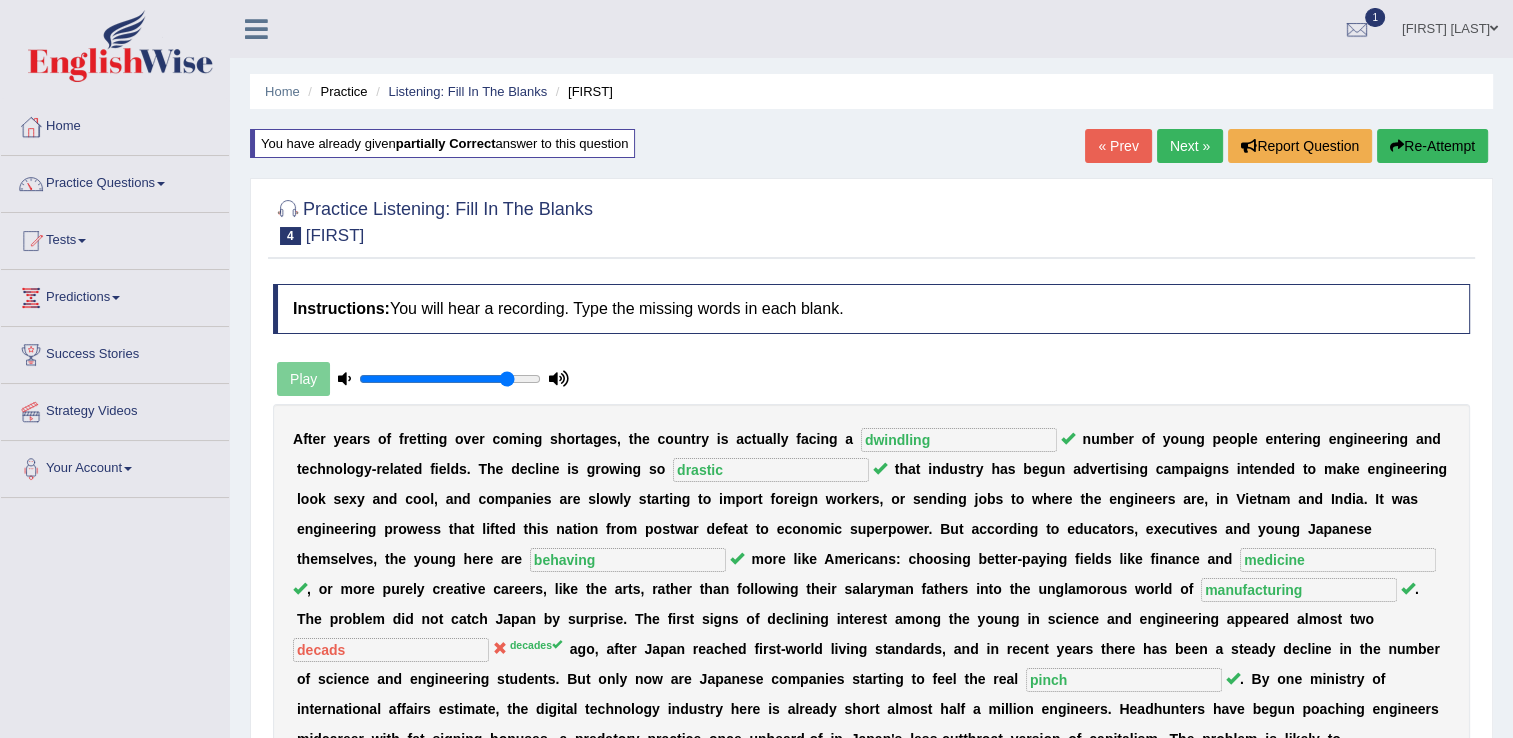 click on "Next »" at bounding box center [1190, 146] 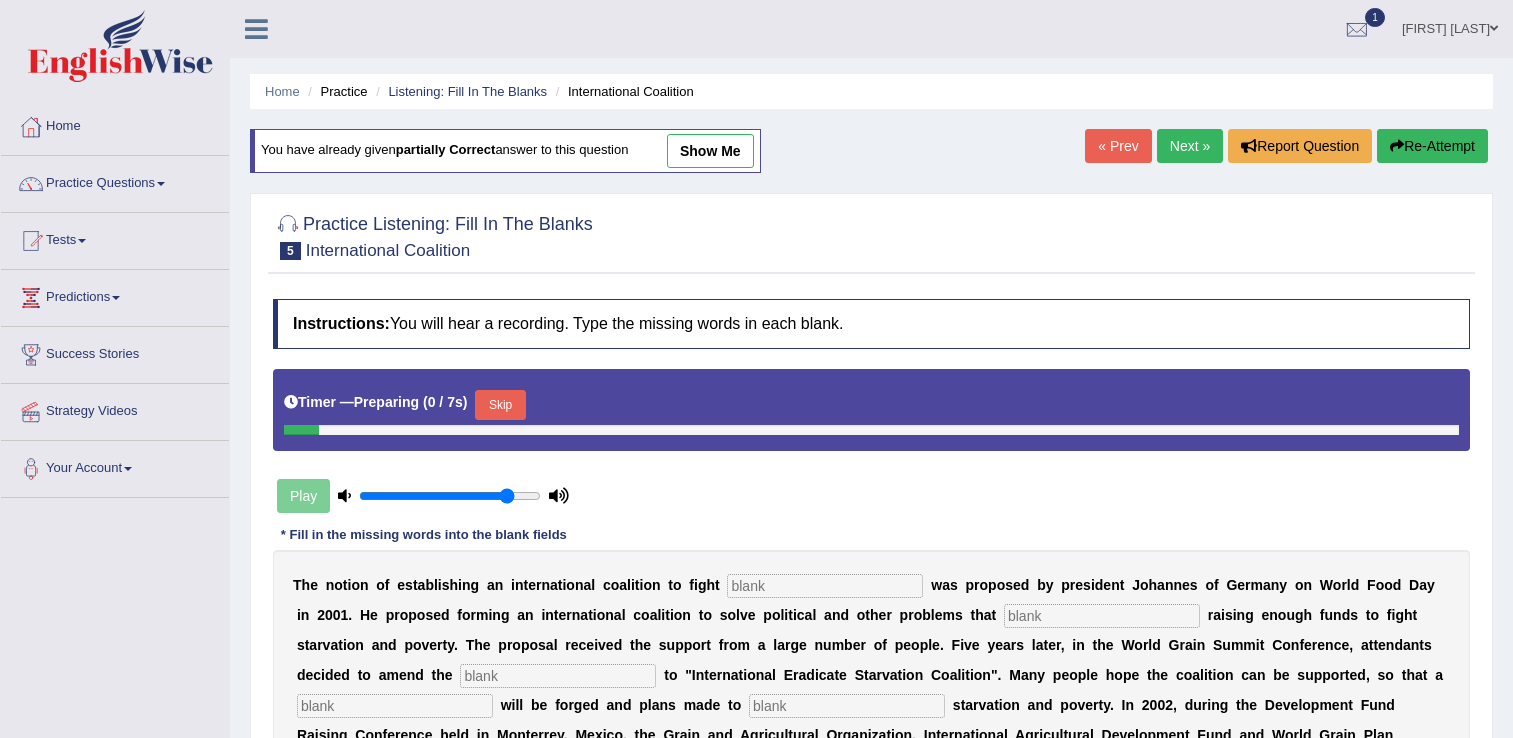 scroll, scrollTop: 0, scrollLeft: 0, axis: both 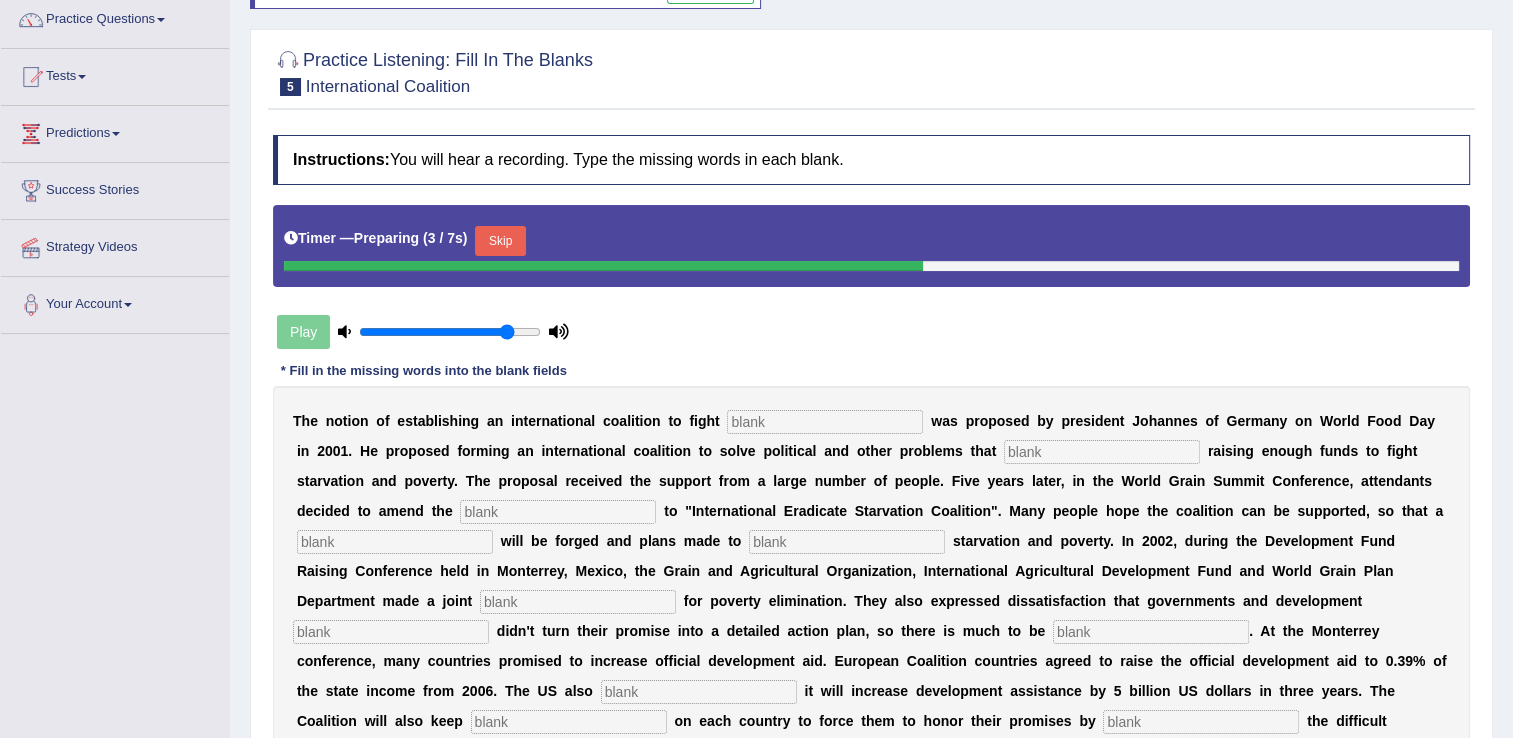 click at bounding box center [825, 422] 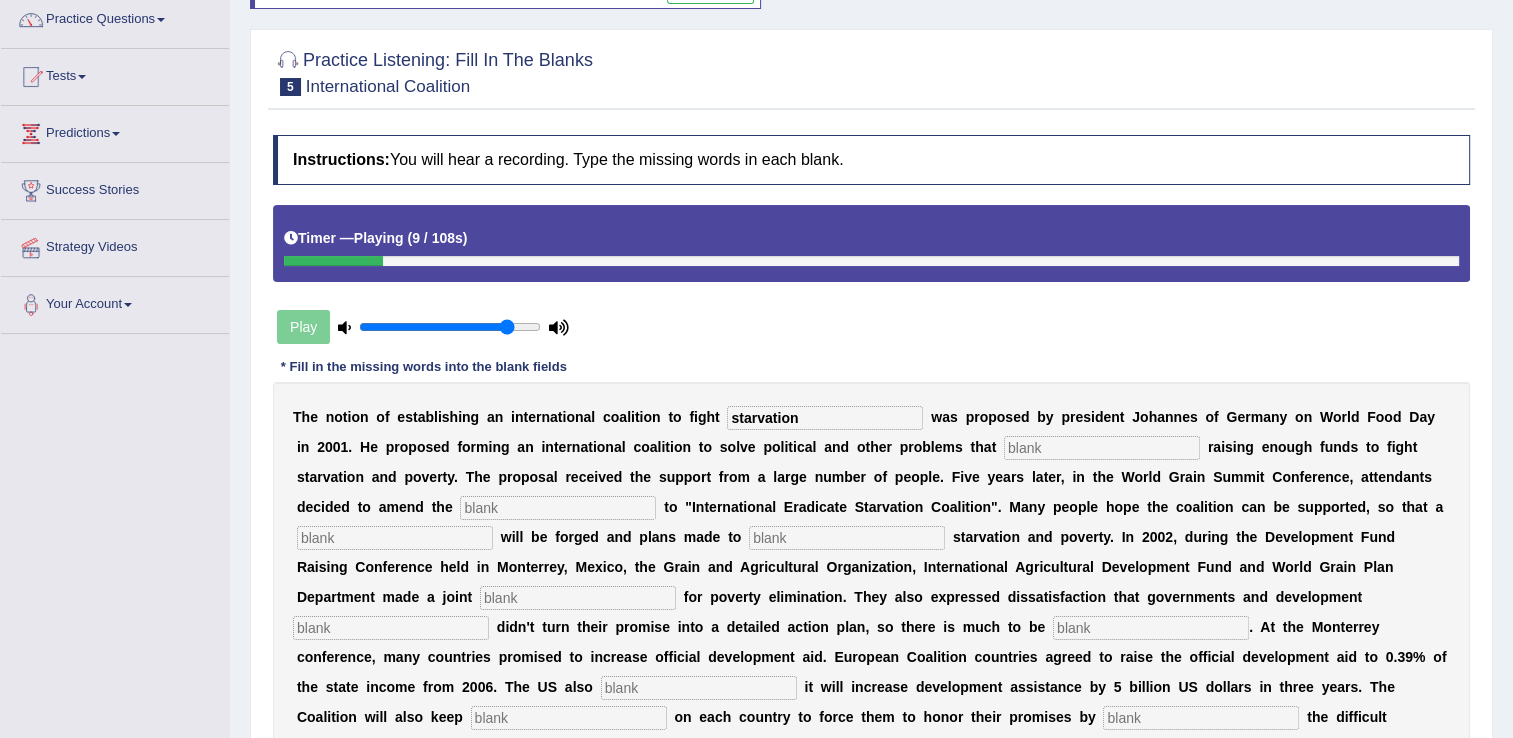 type on "starvation" 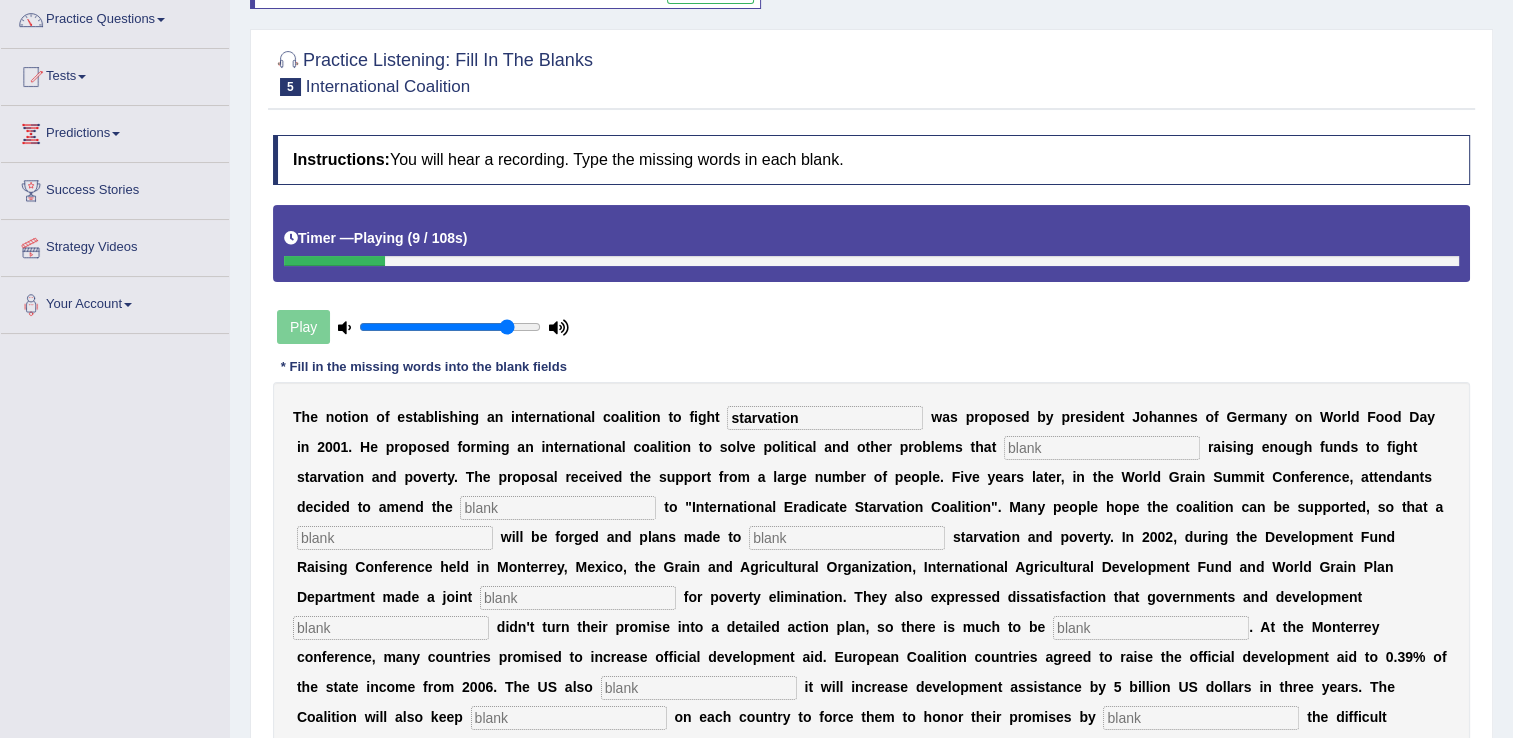 click at bounding box center (1102, 448) 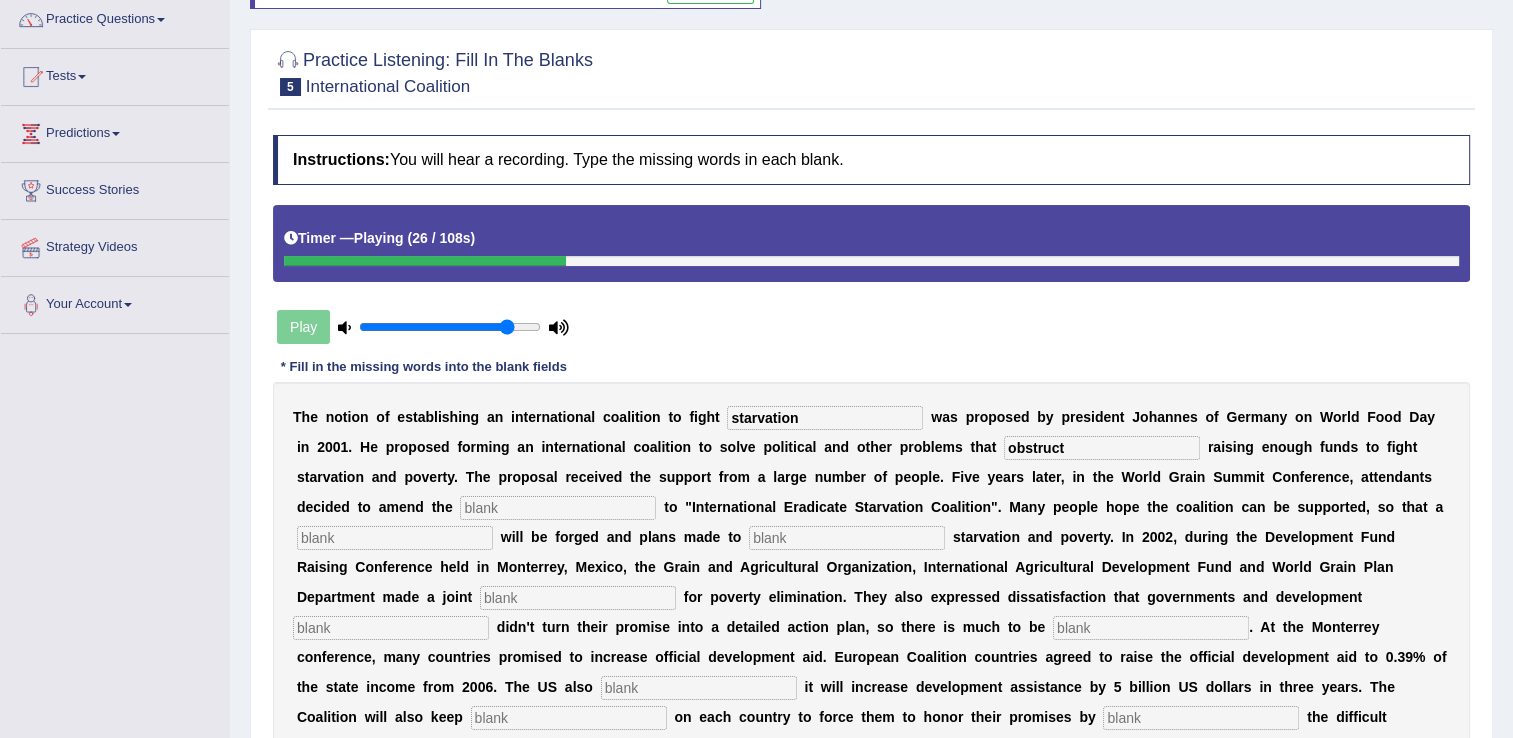 type on "obstruct" 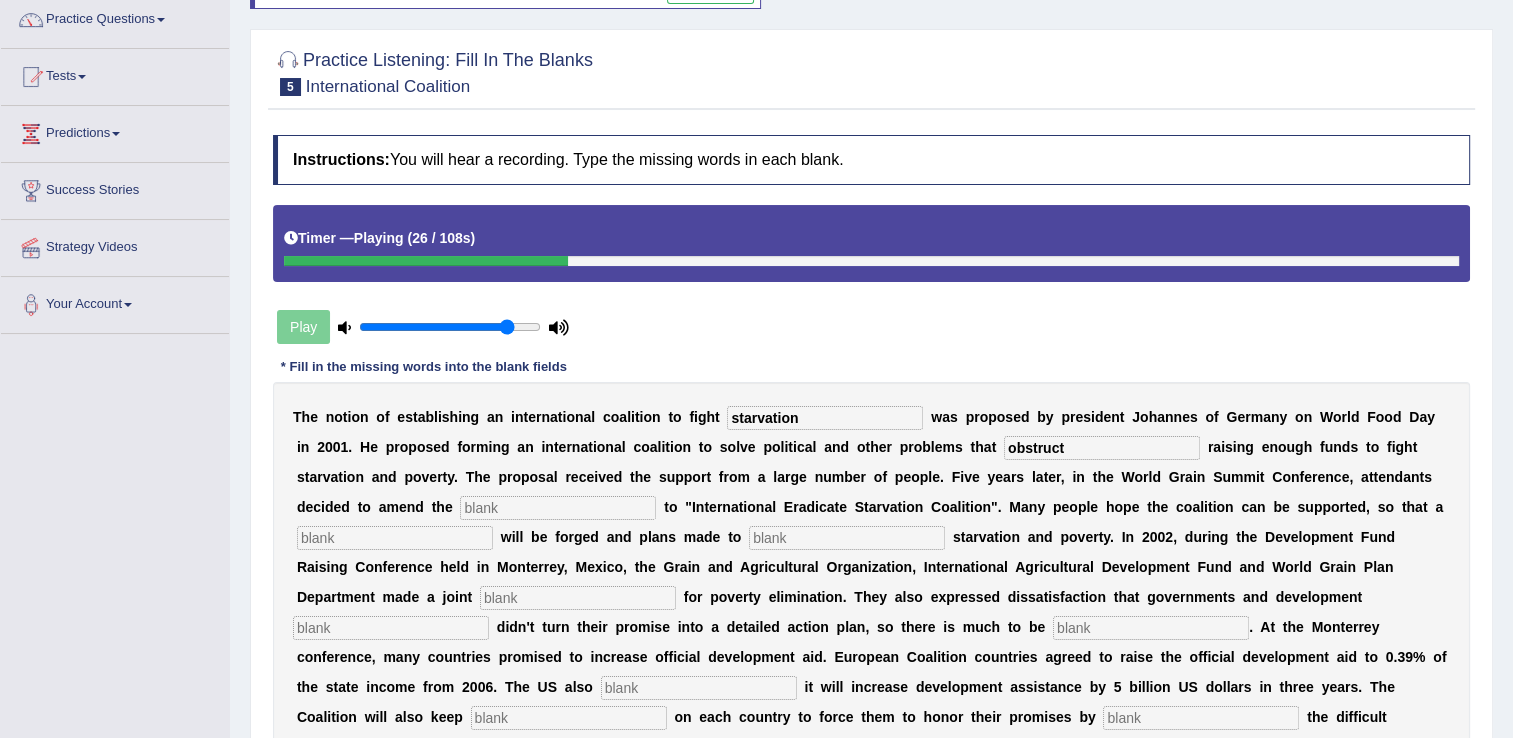 click at bounding box center [558, 508] 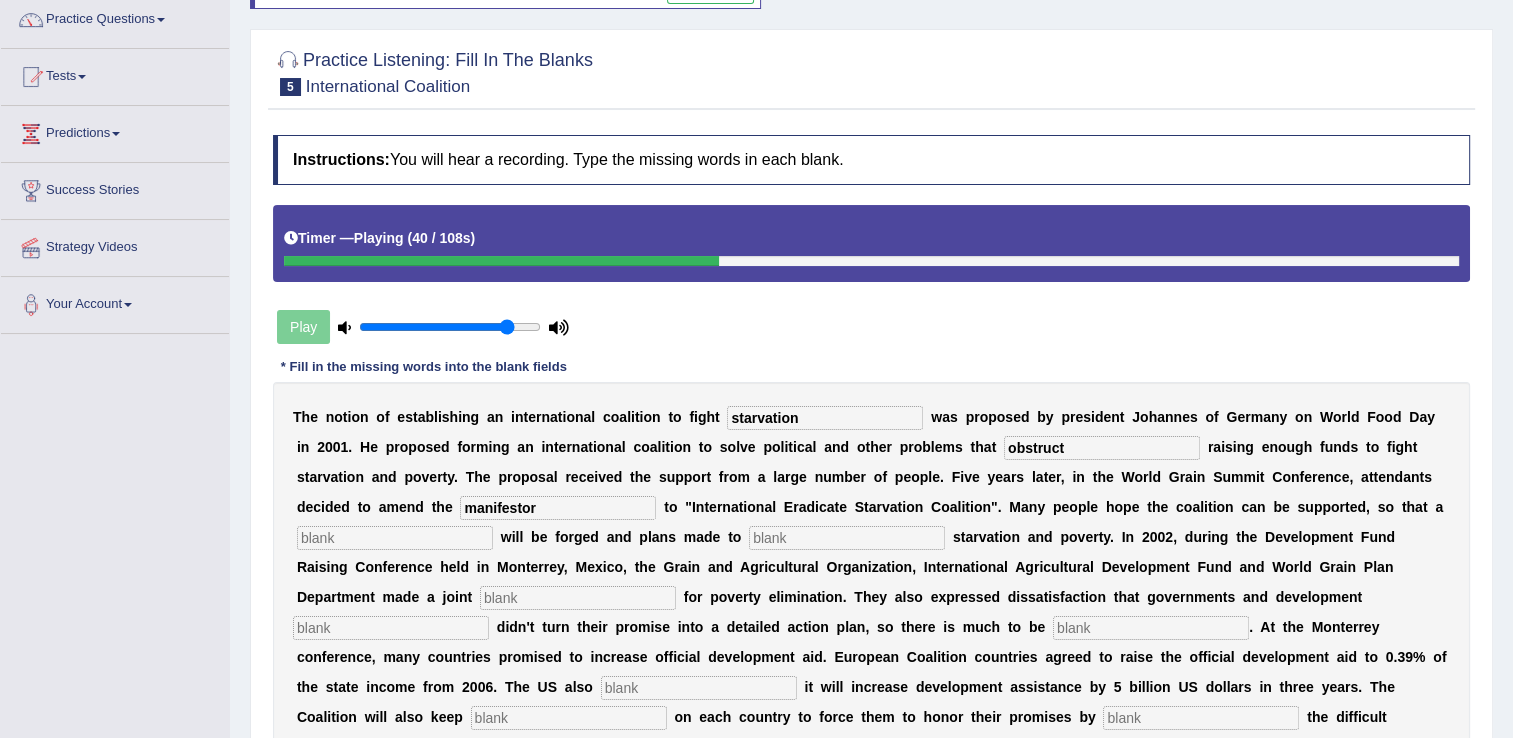 type on "manifestor" 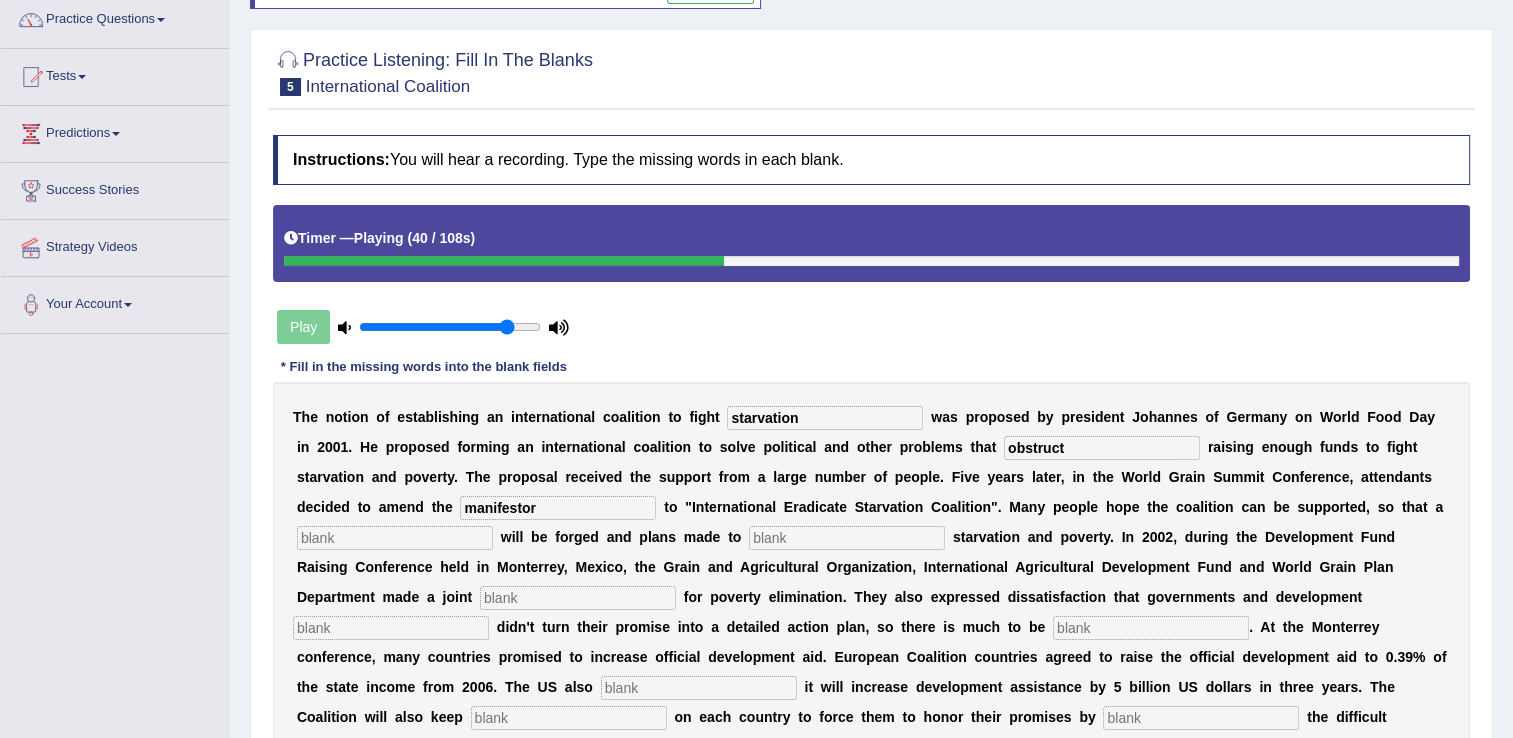 click at bounding box center [847, 538] 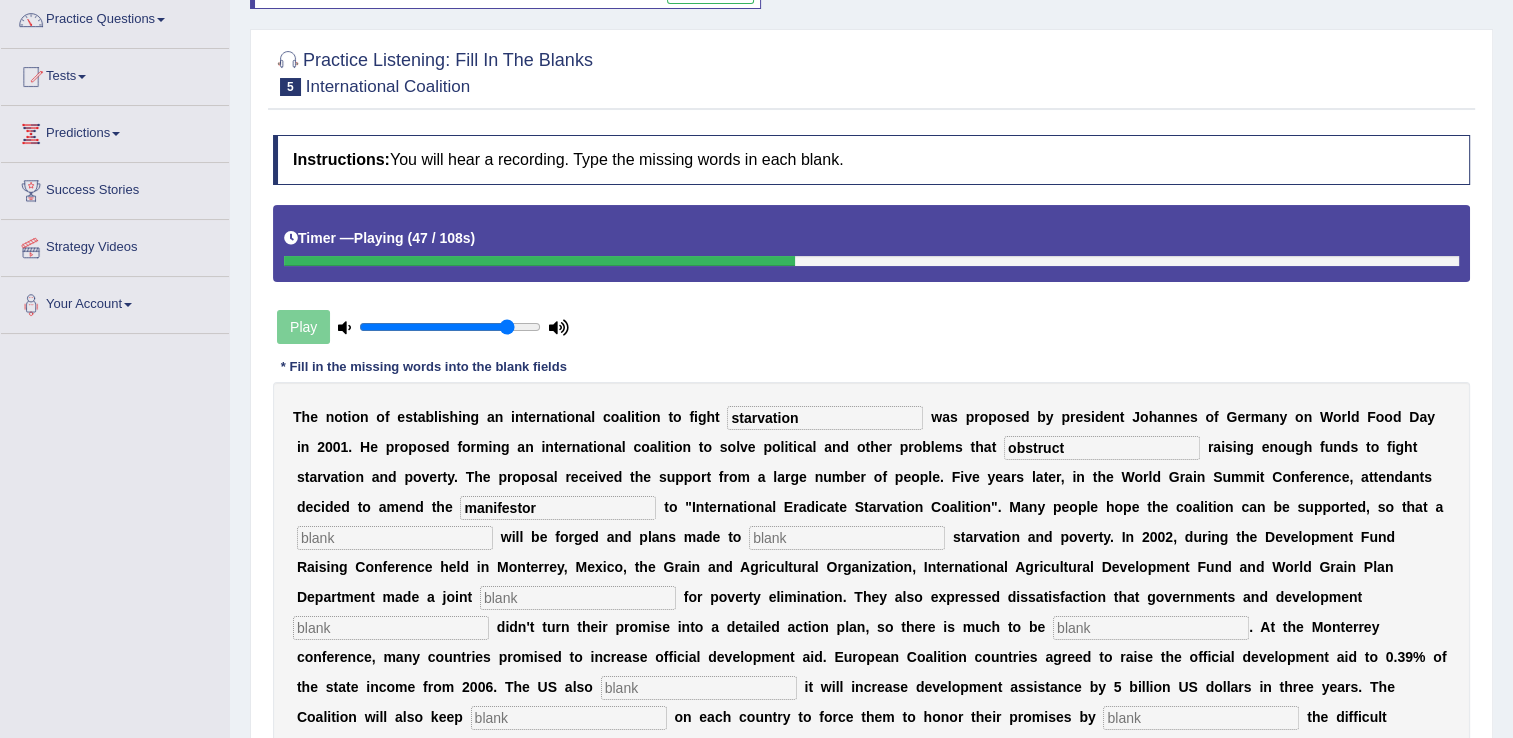 click at bounding box center (847, 538) 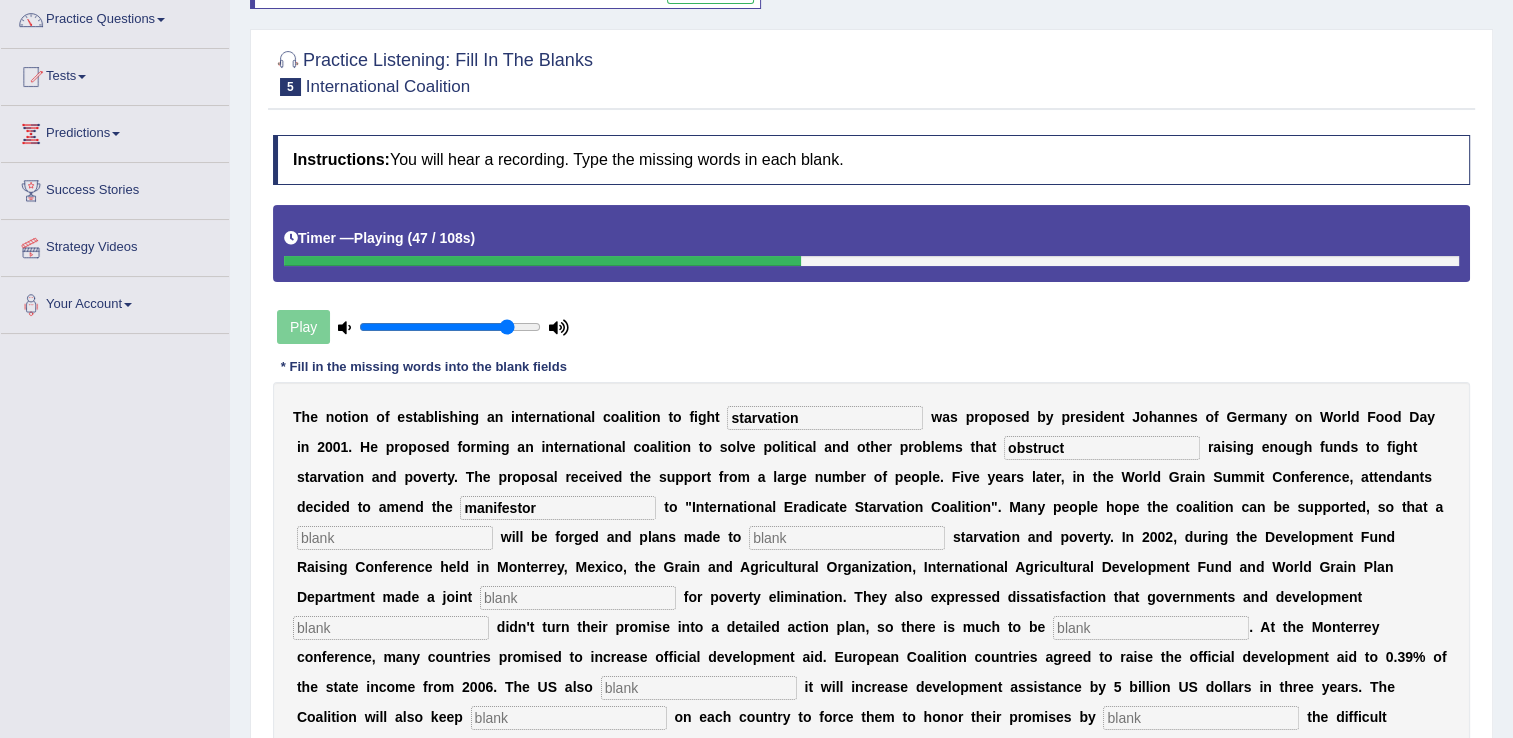 type on "i" 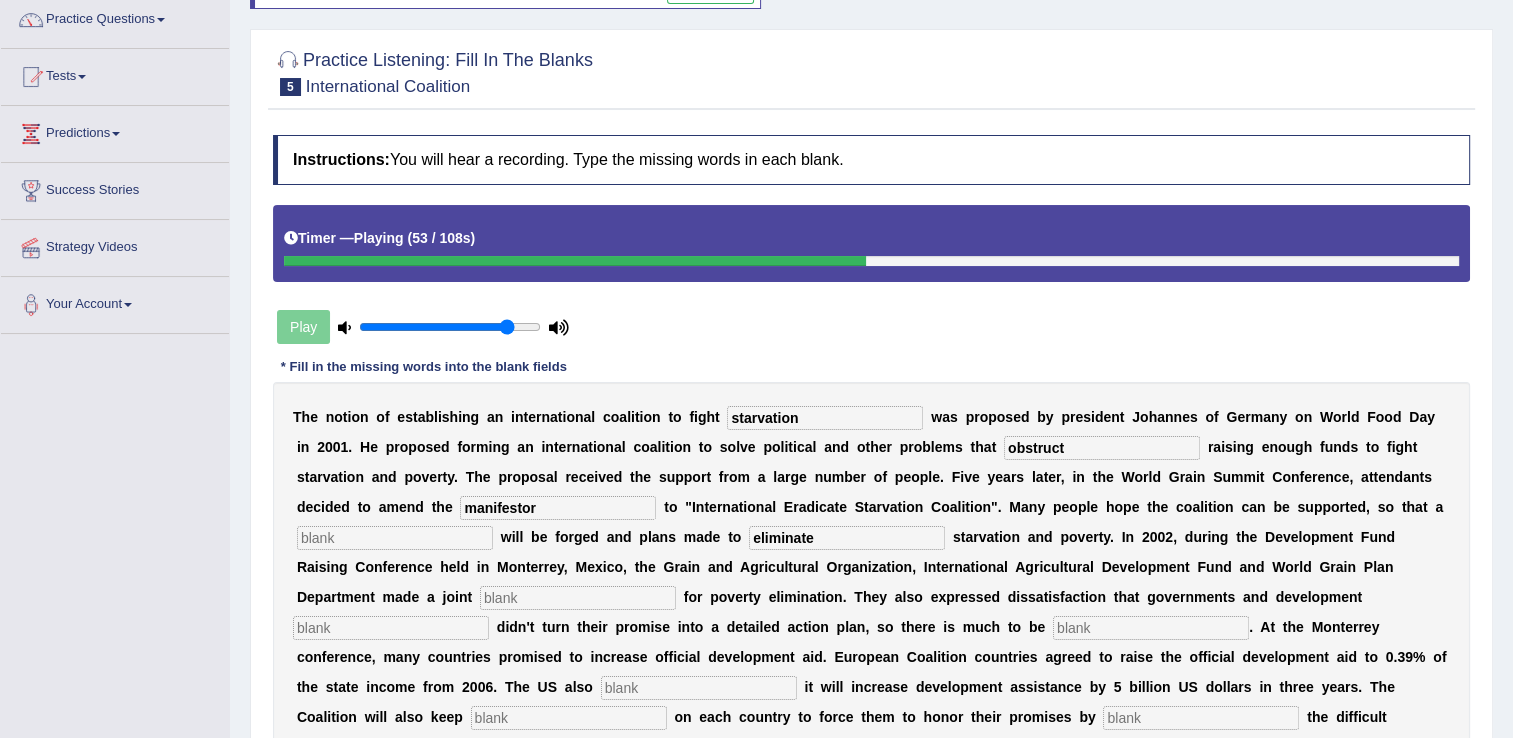 type on "eliminate" 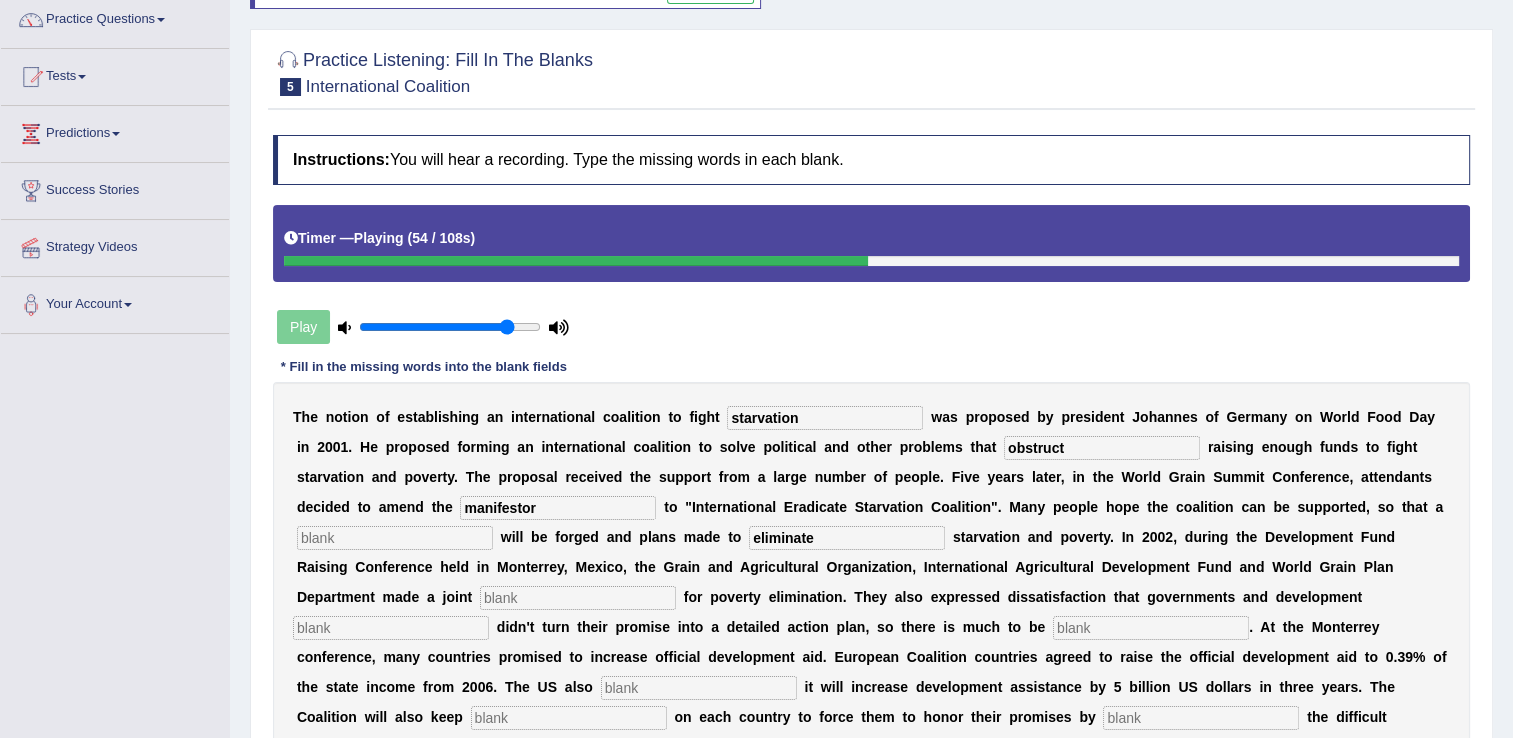 click at bounding box center [578, 598] 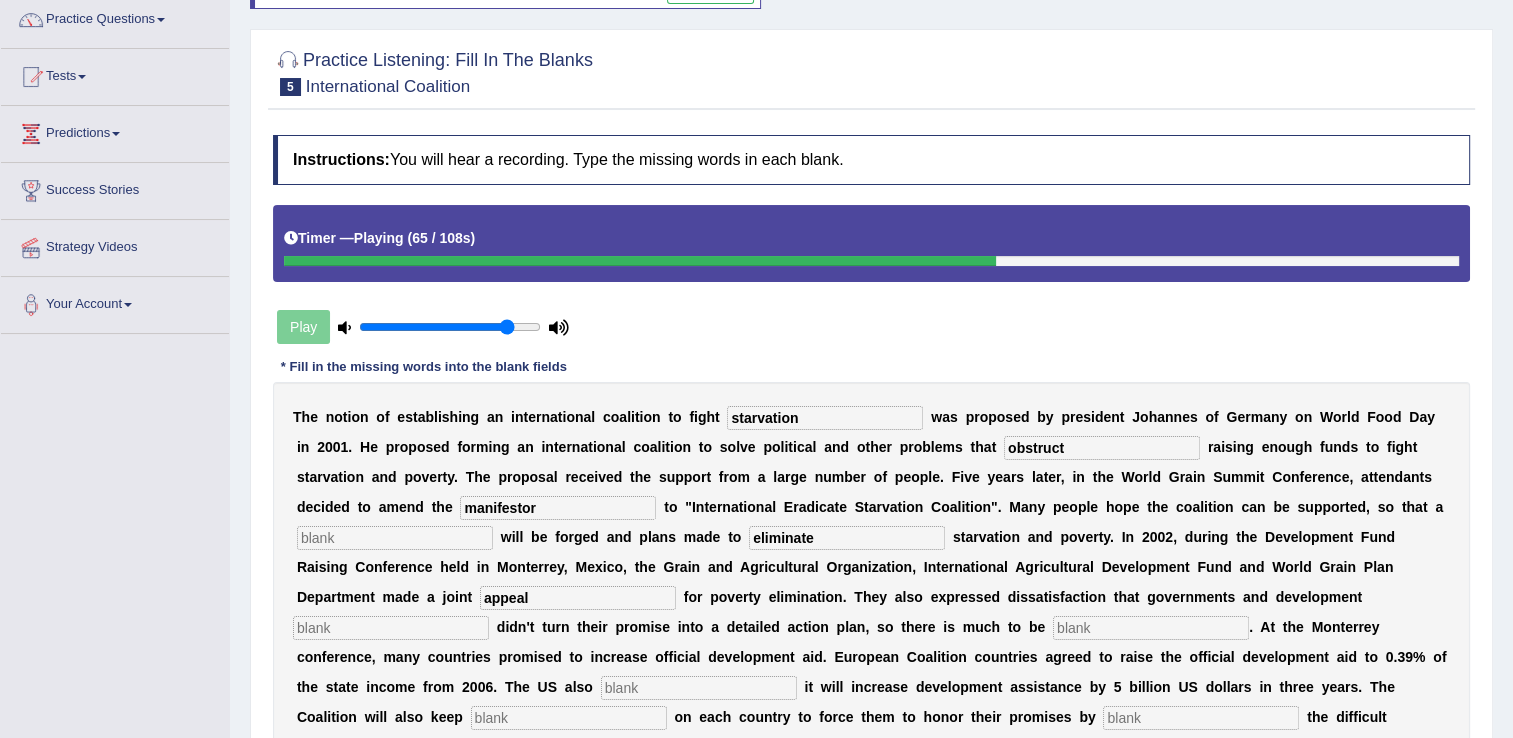 type on "appeal" 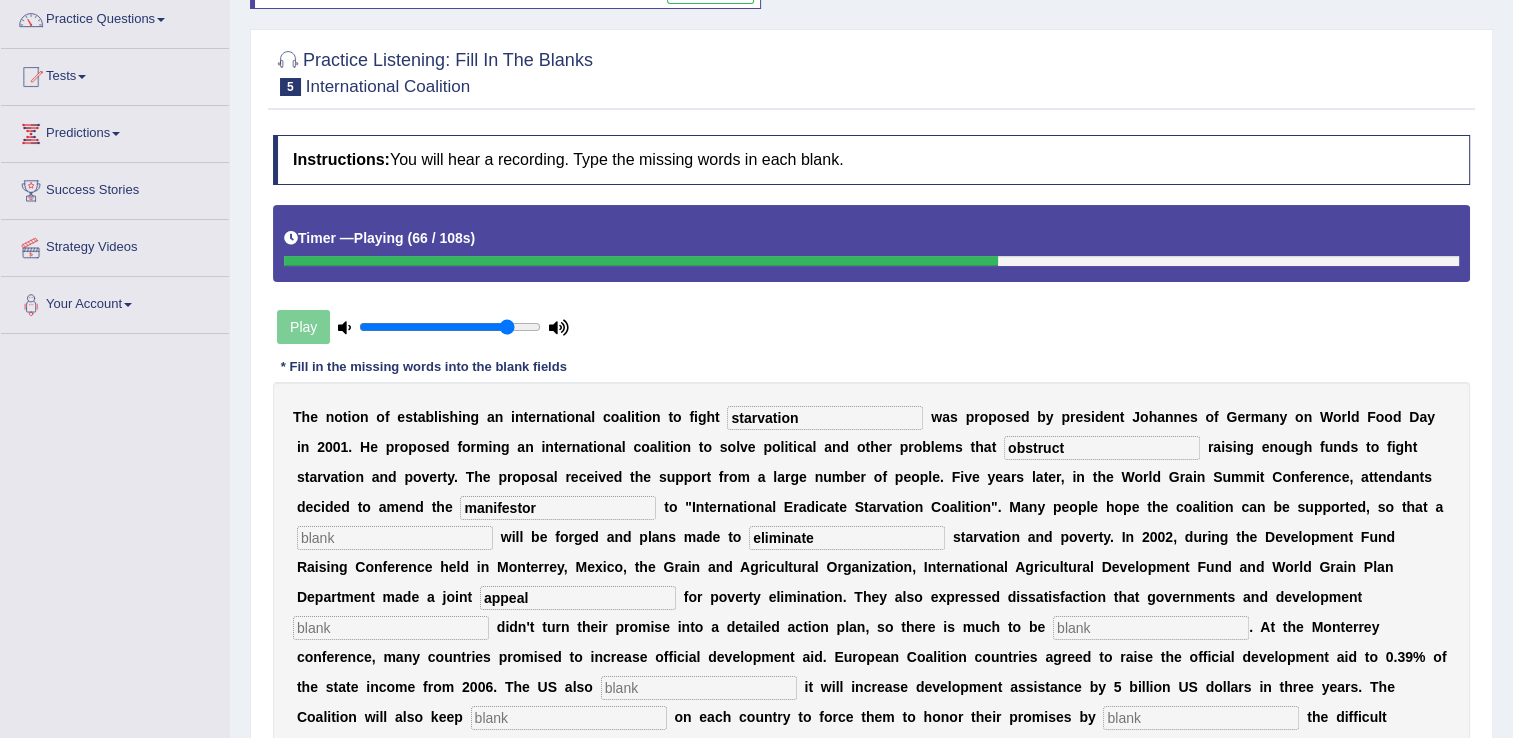 click at bounding box center [391, 628] 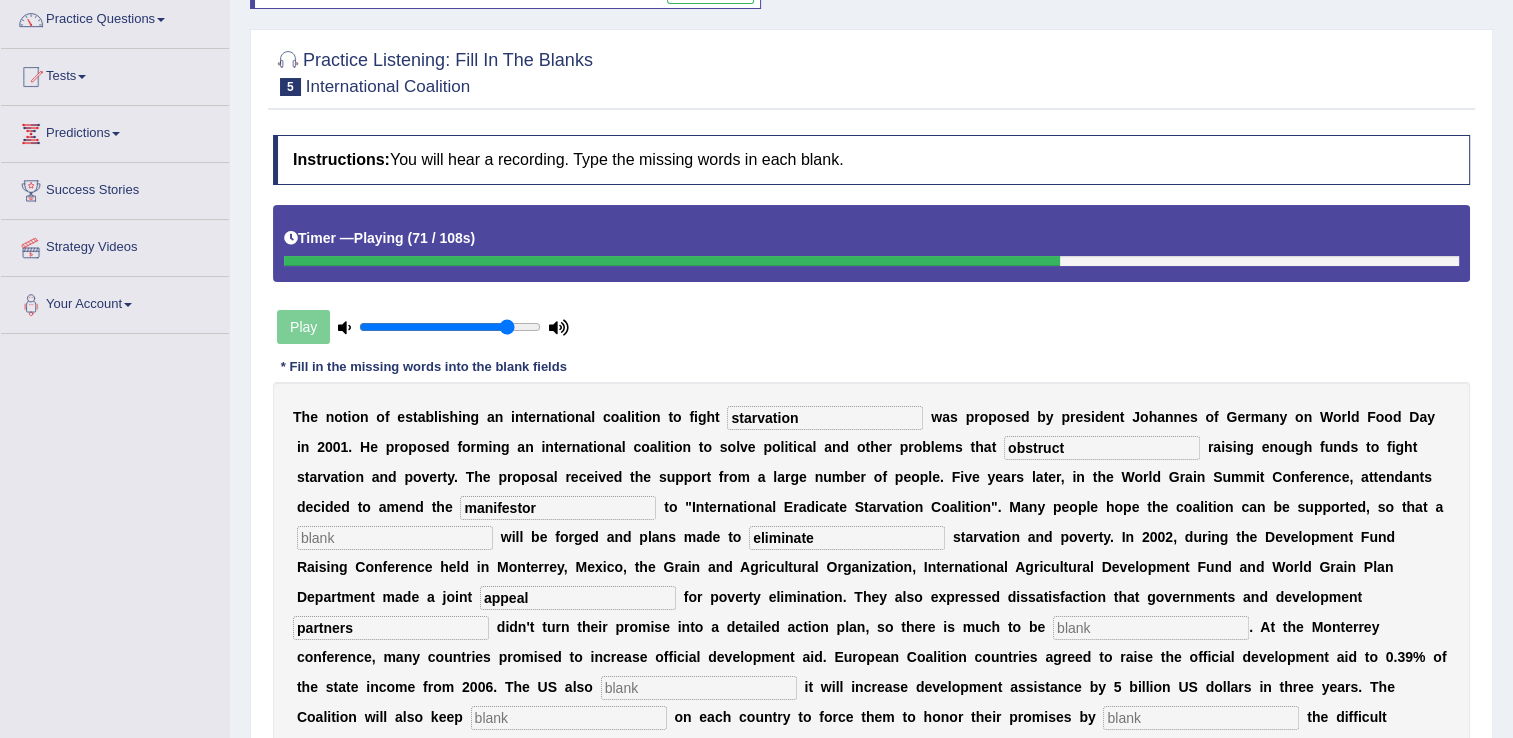 type on "partners" 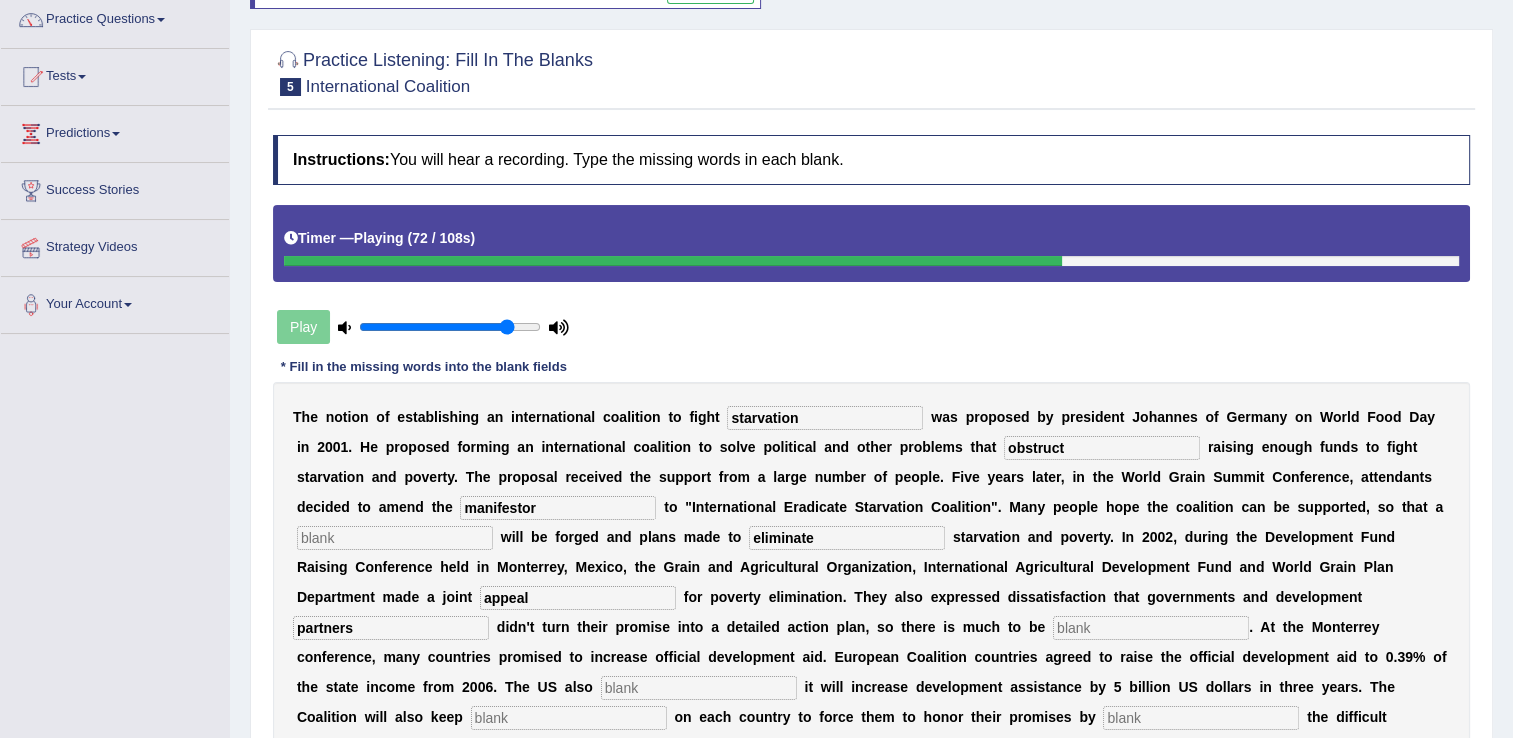 click at bounding box center [1151, 628] 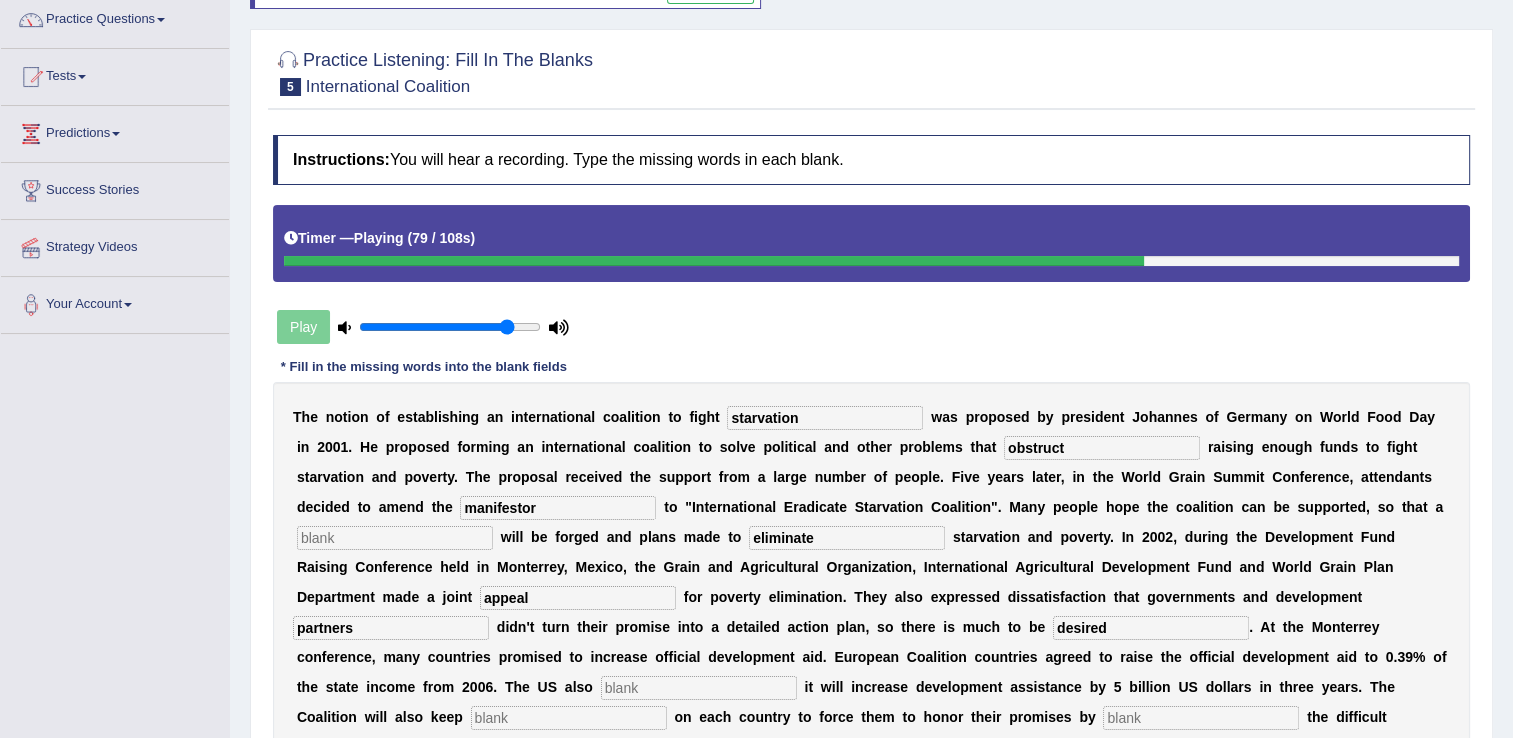 type on "desired" 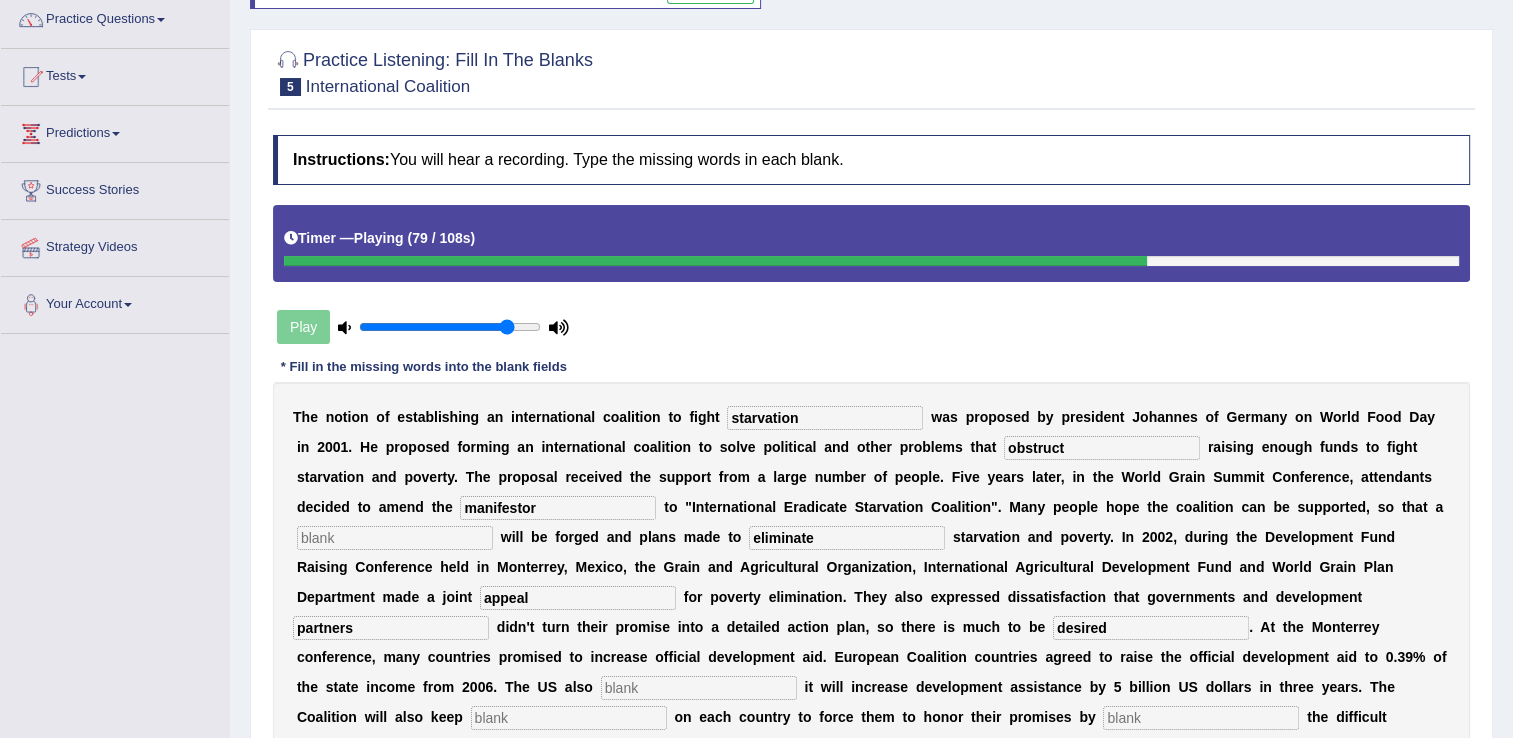 click at bounding box center [699, 688] 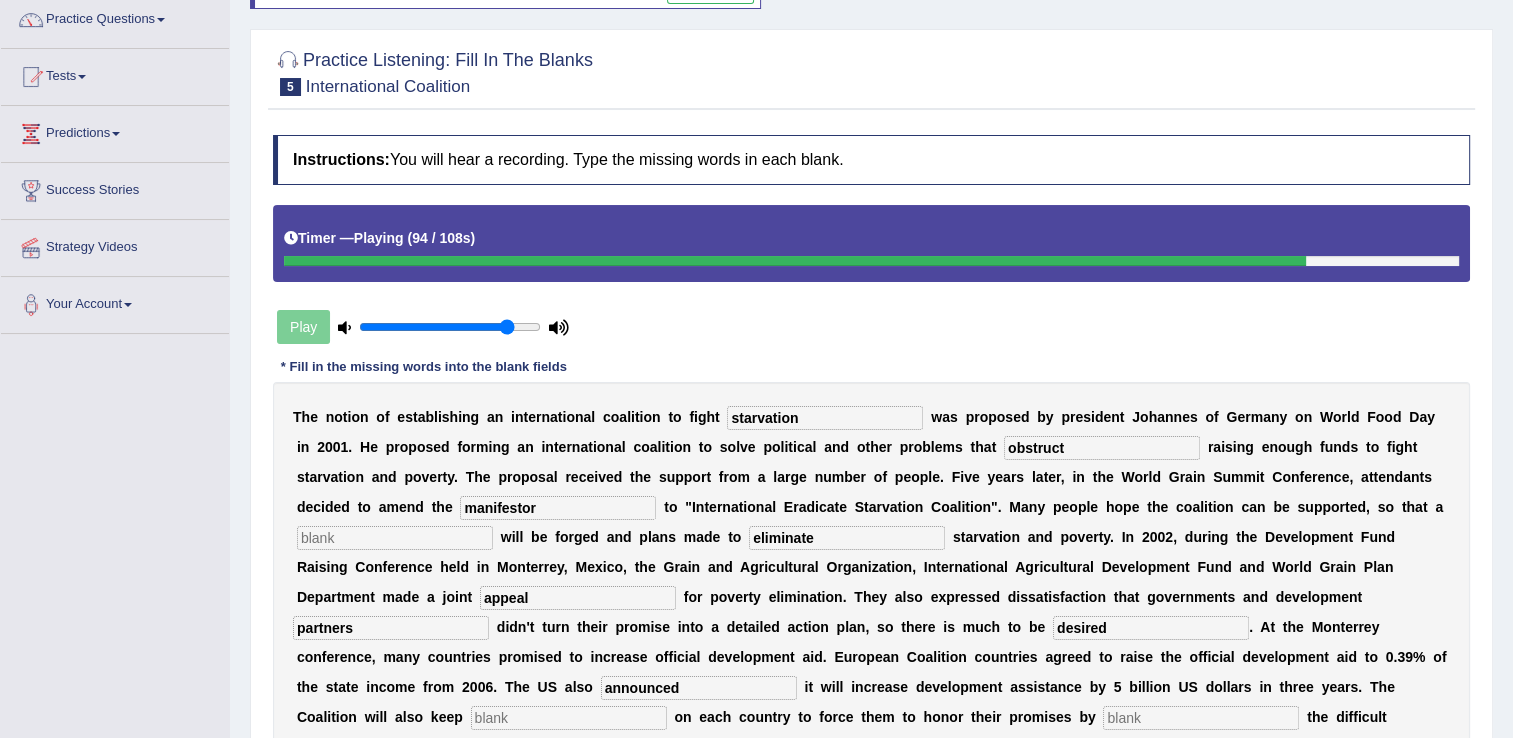 type on "announced" 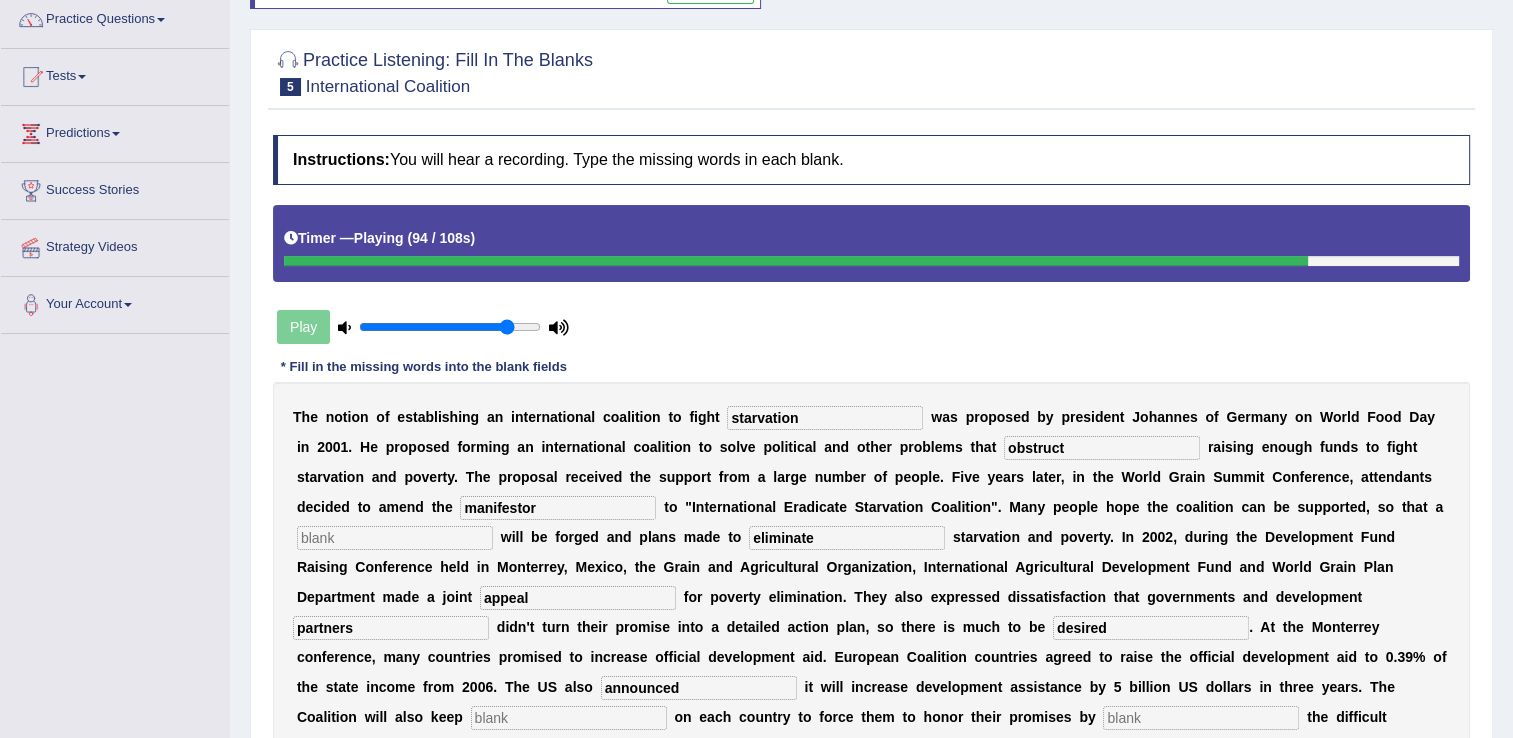 click at bounding box center (569, 718) 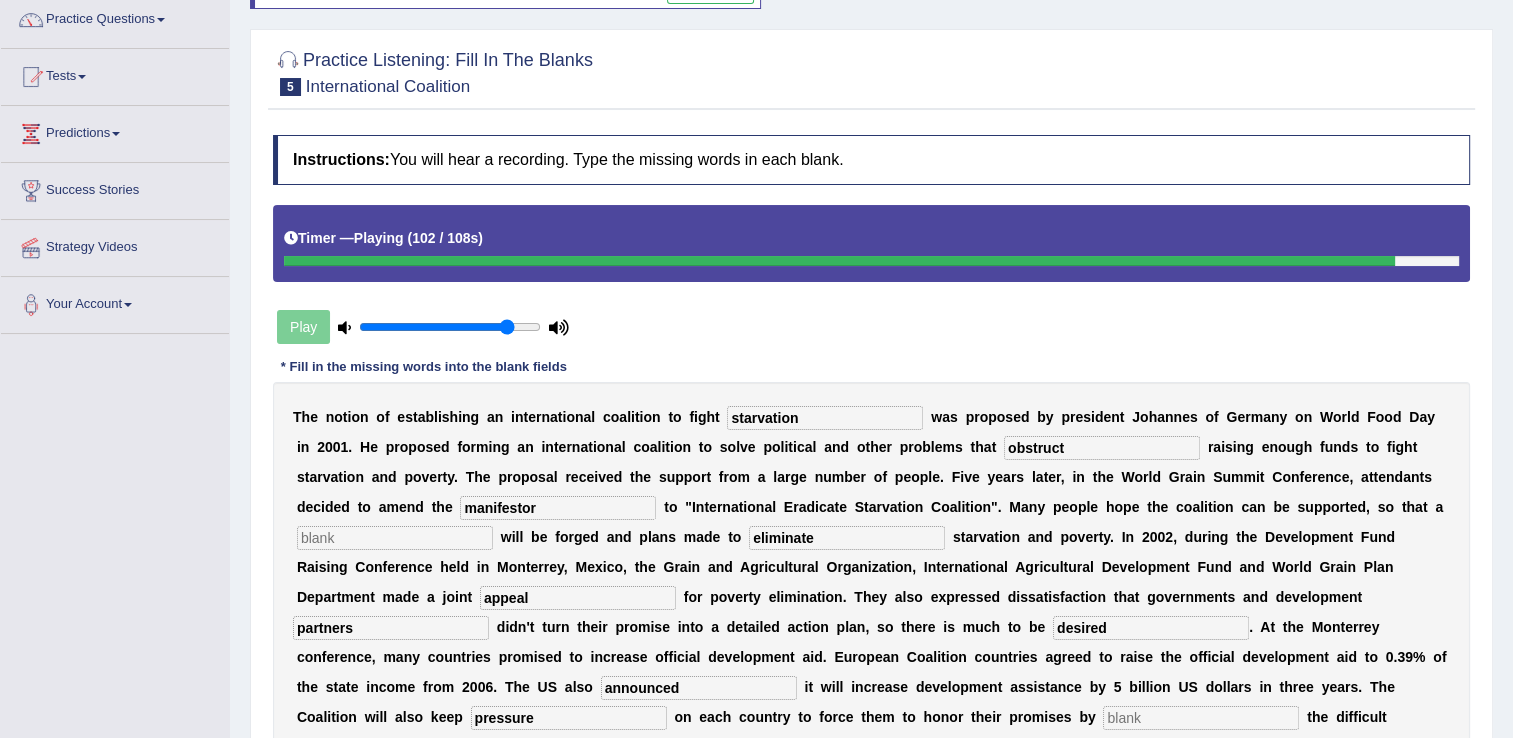 type on "pressure" 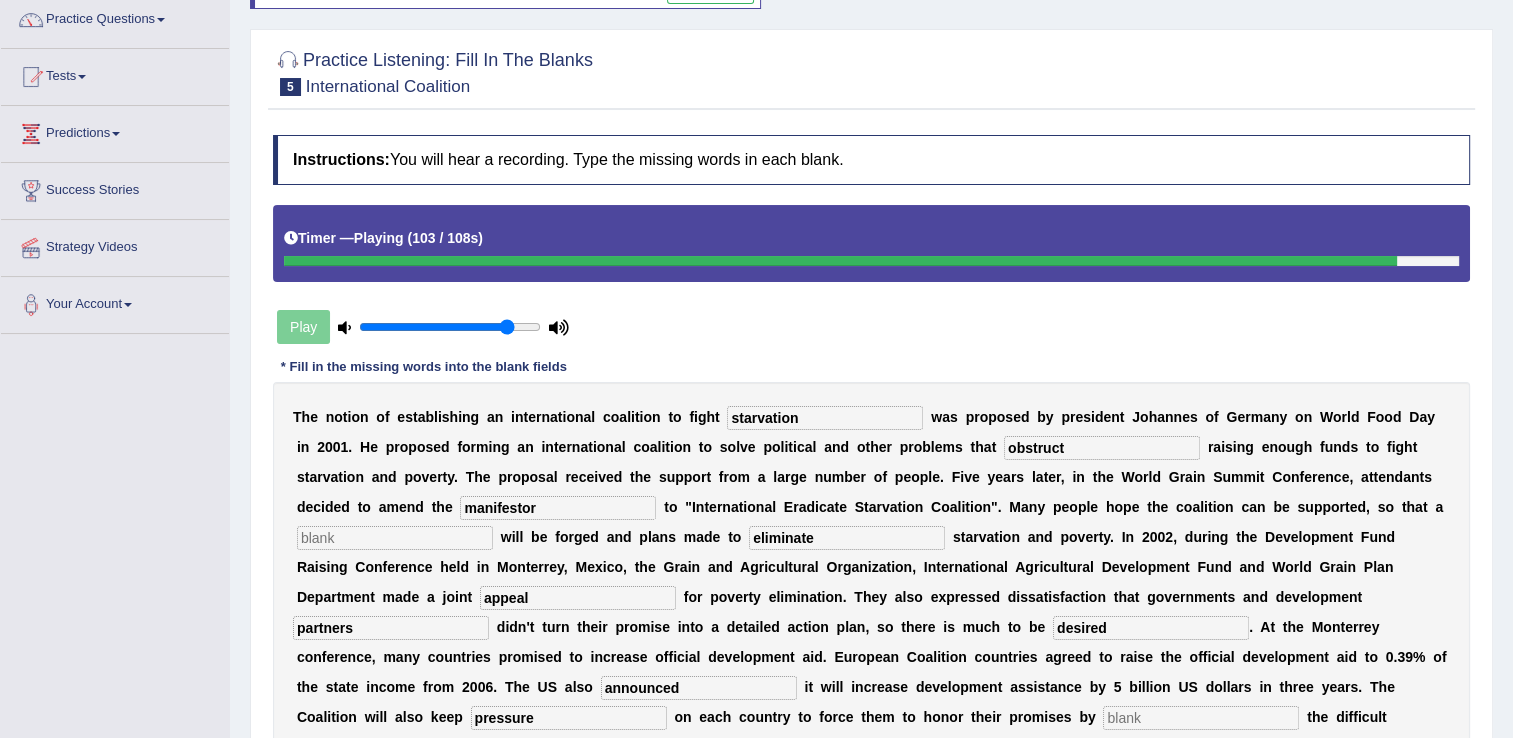 click at bounding box center (1201, 718) 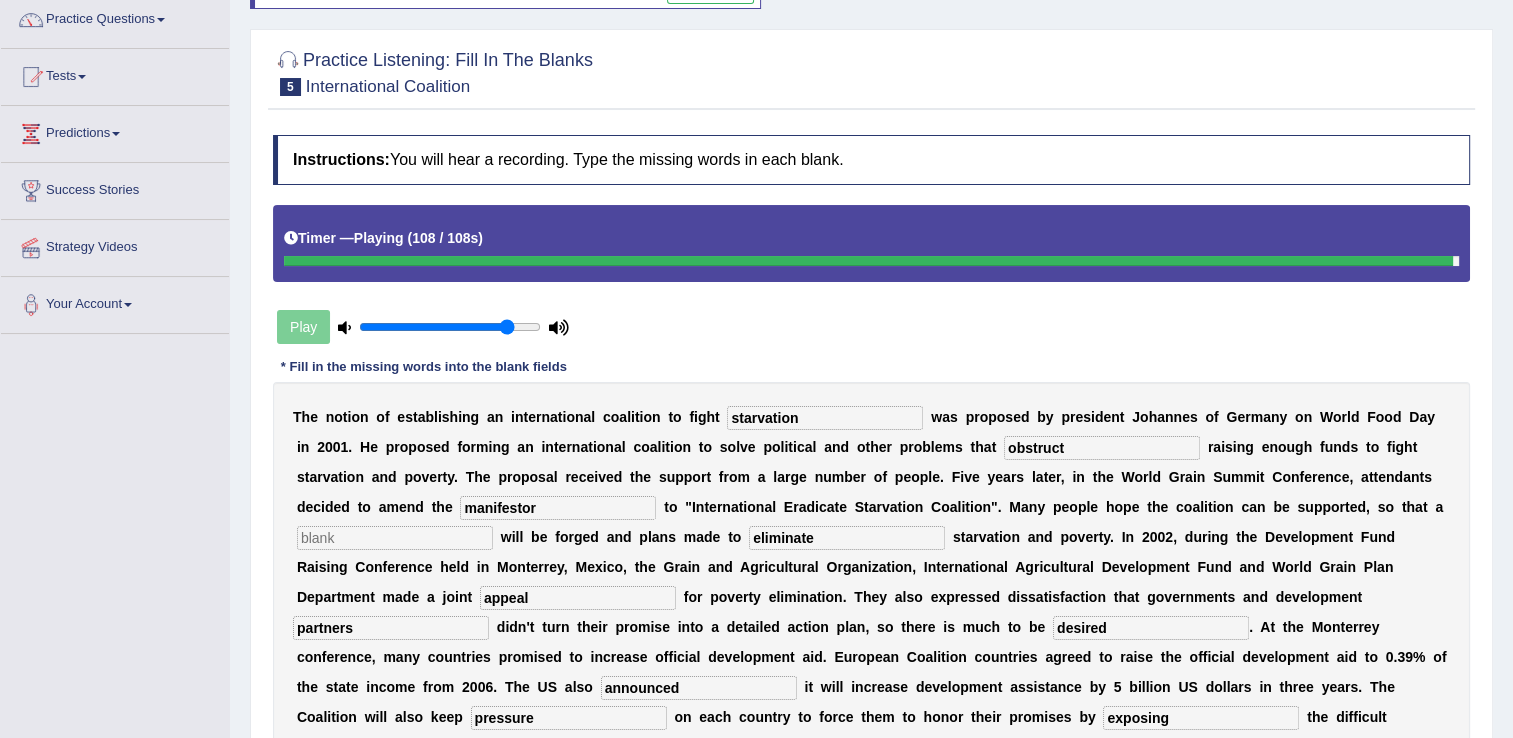 scroll, scrollTop: 320, scrollLeft: 0, axis: vertical 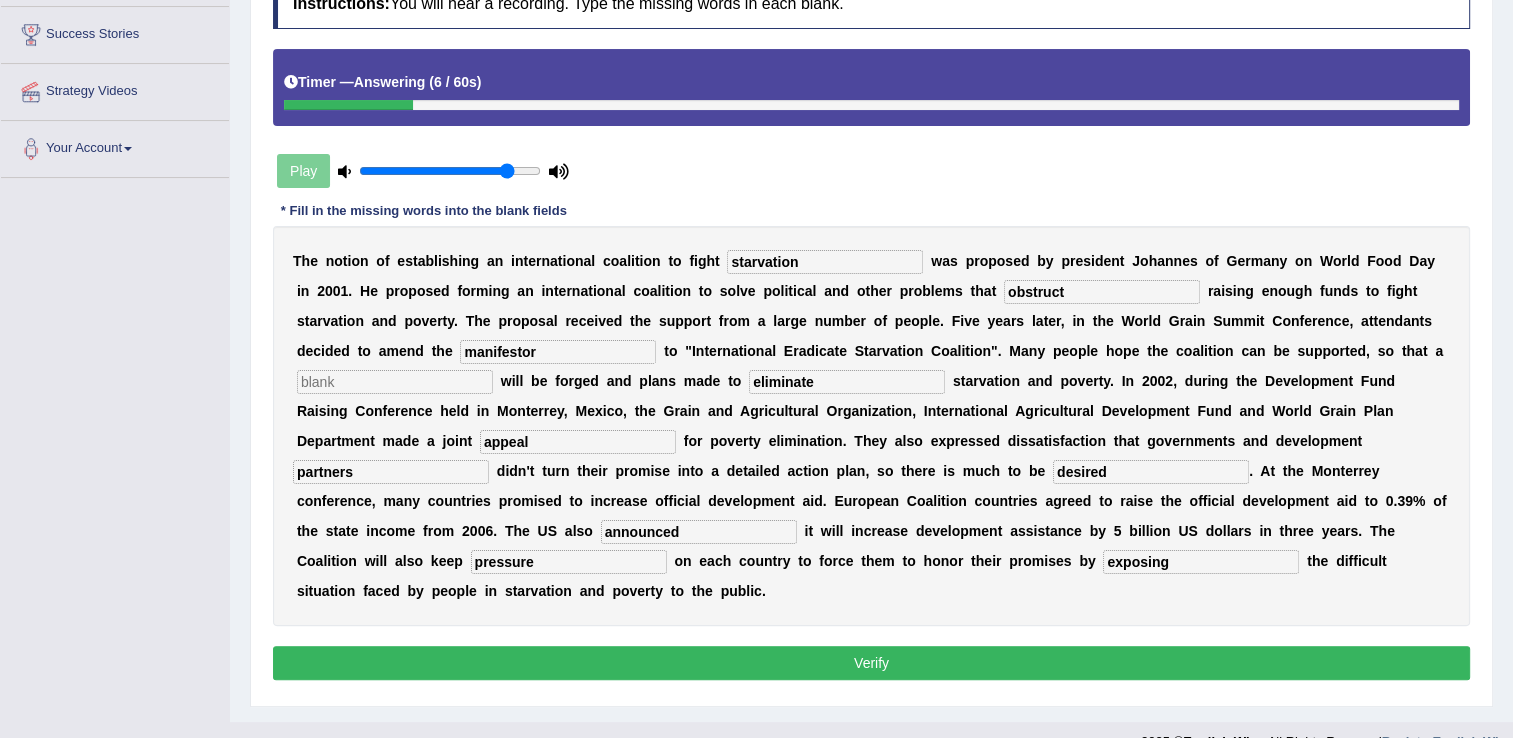 type on "exposing" 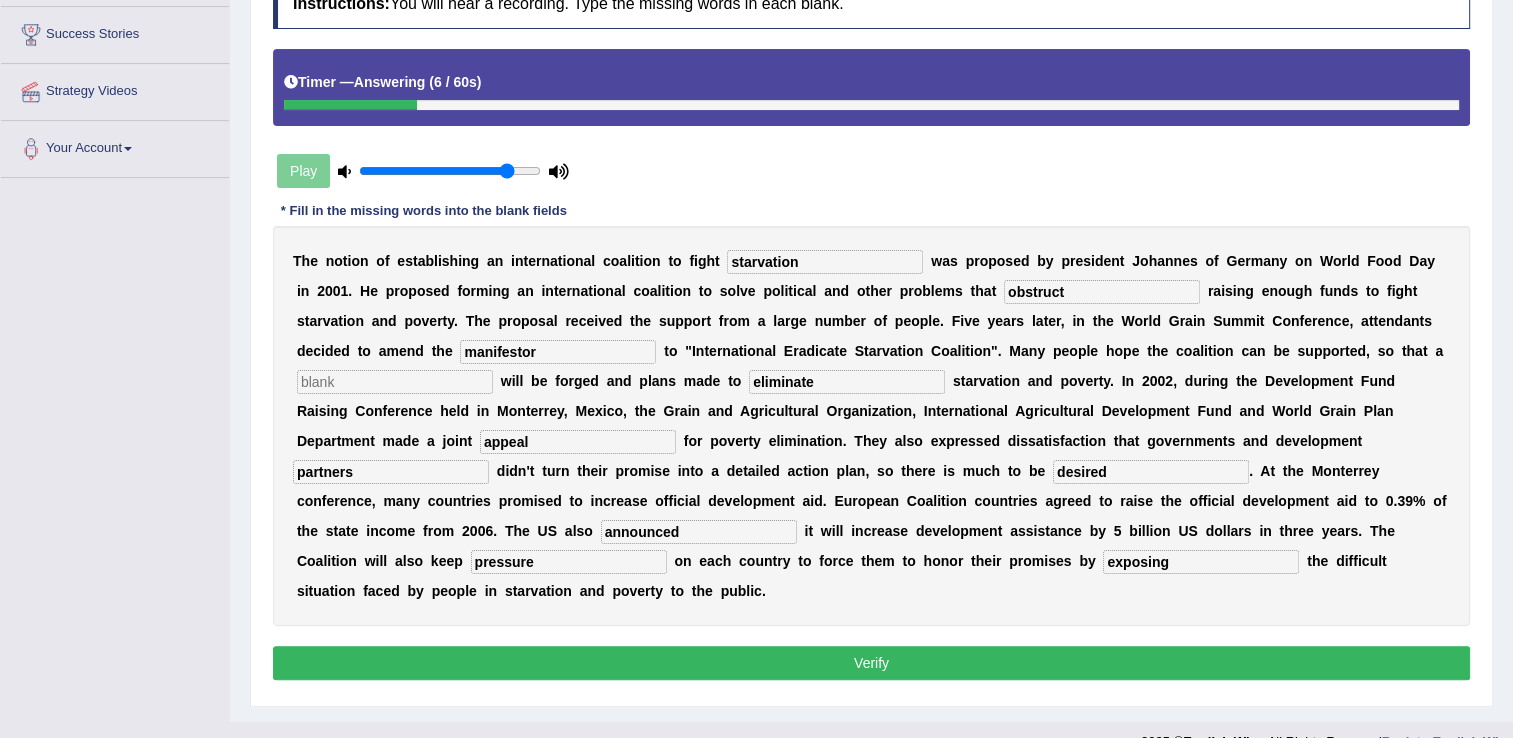 click on "manifestor" at bounding box center (558, 352) 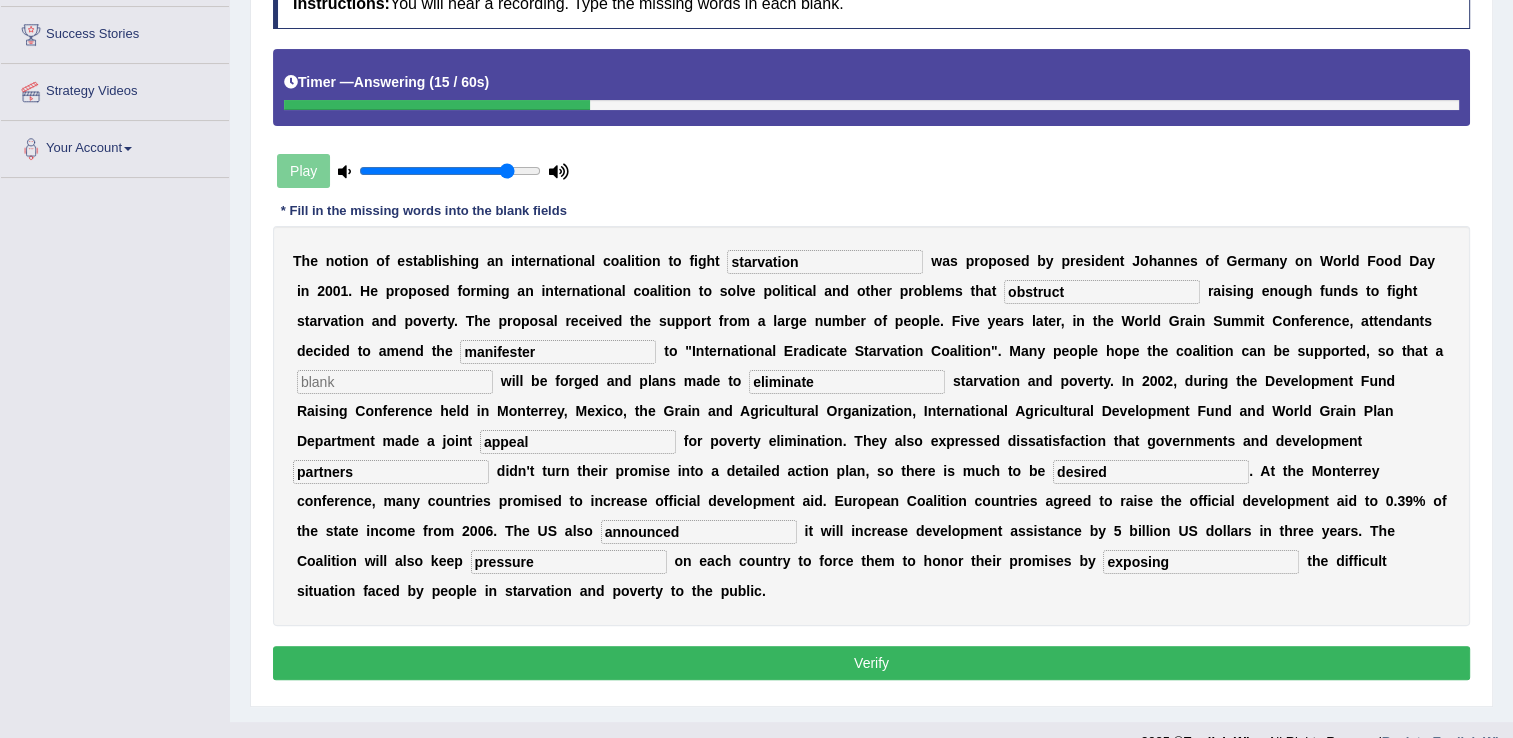 type on "manifester" 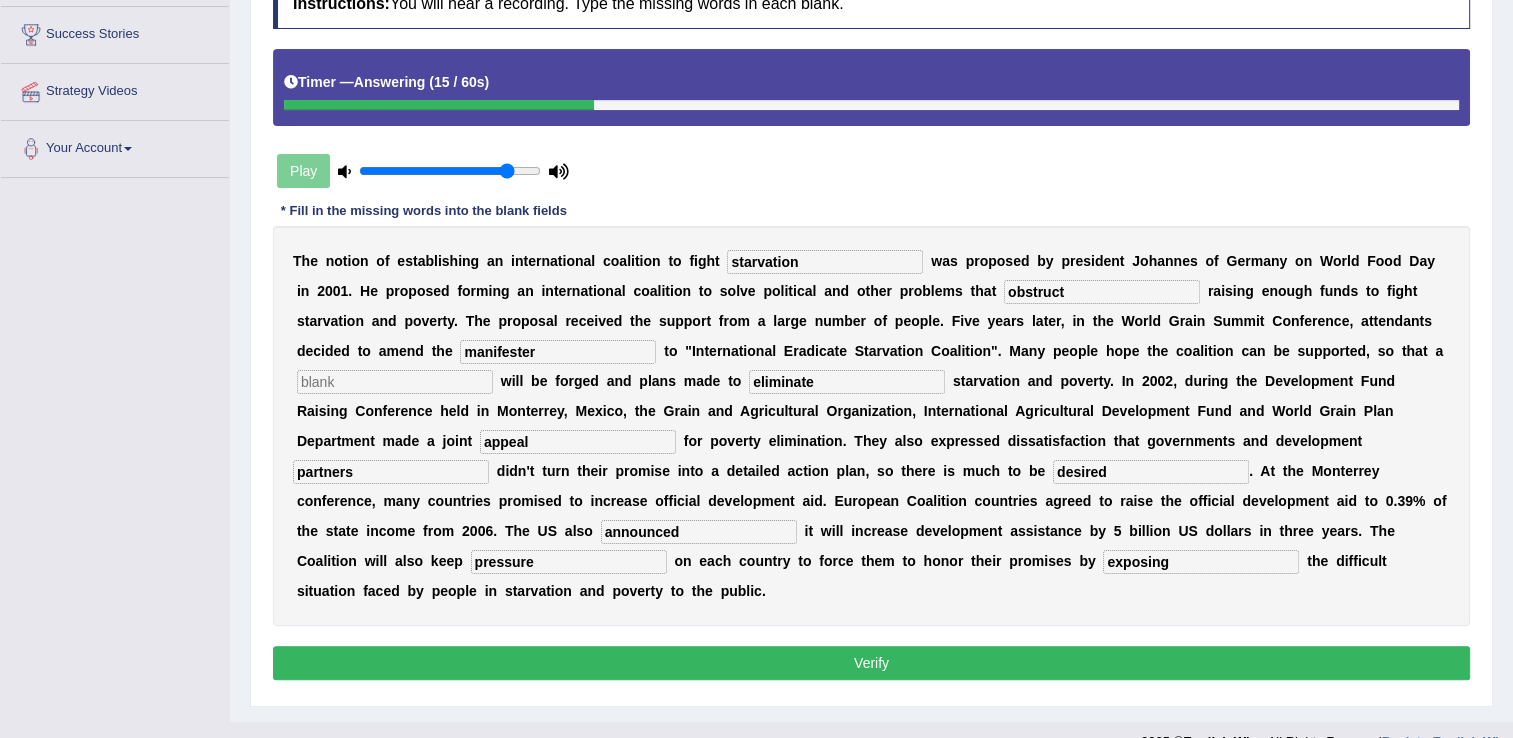 click at bounding box center [395, 382] 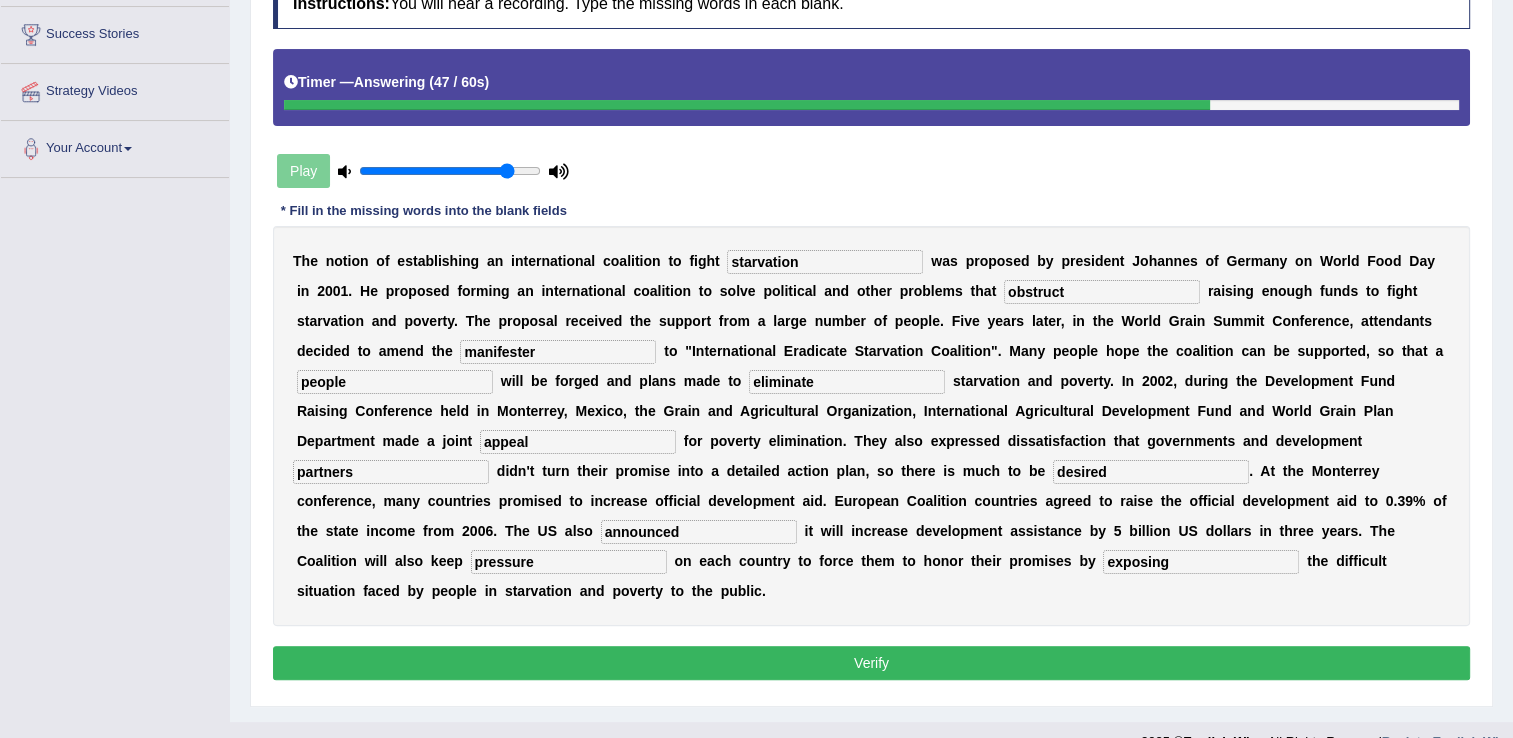 type on "people" 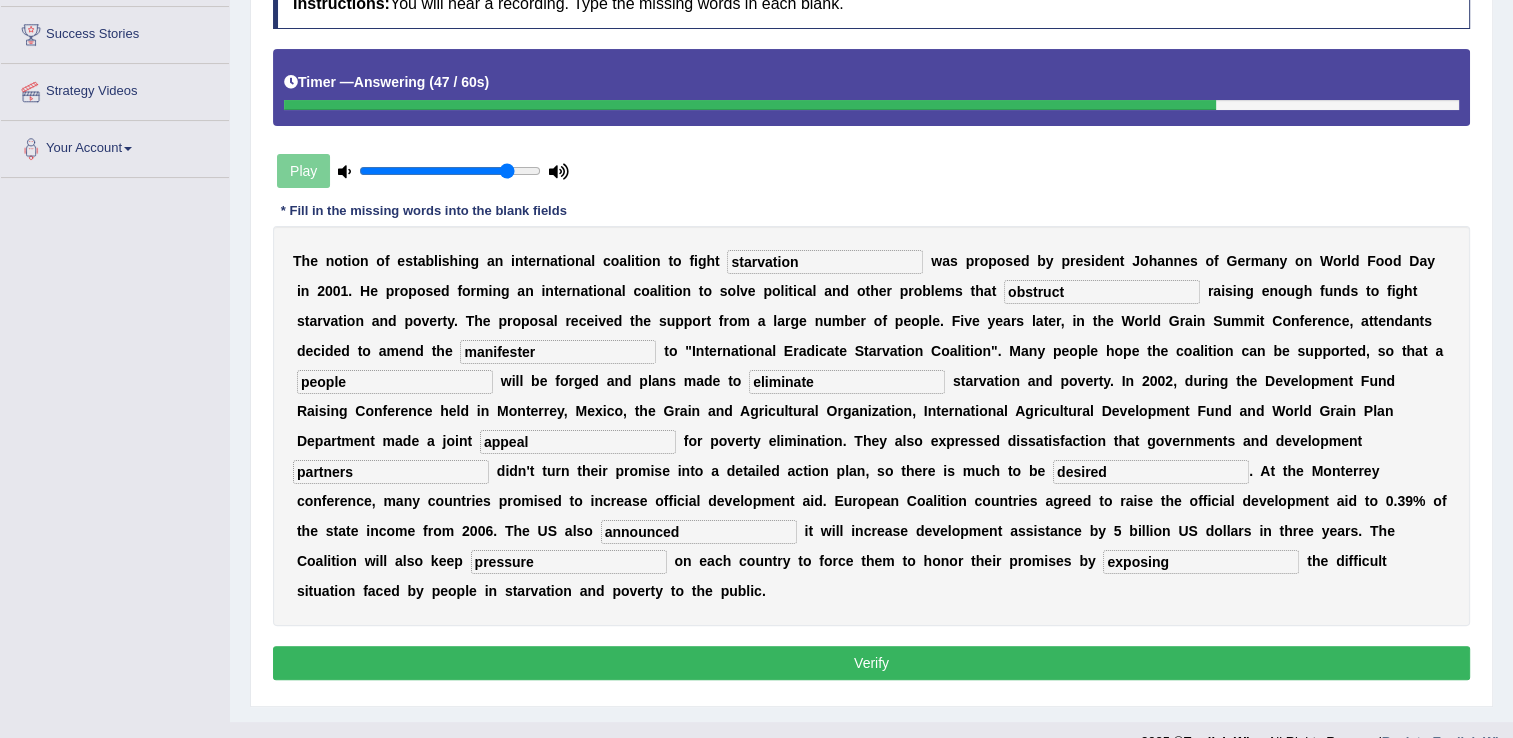 click on "Verify" at bounding box center (871, 663) 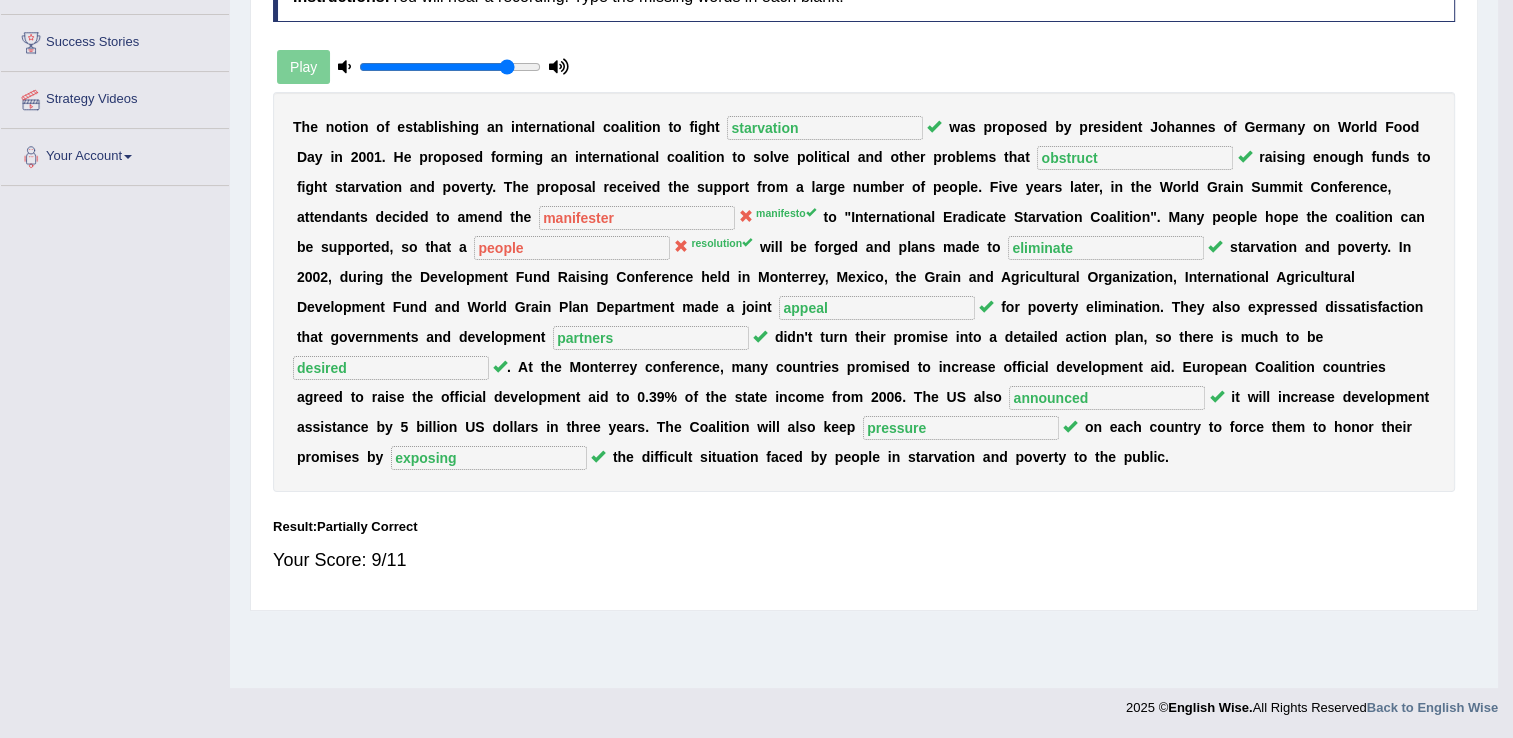 scroll, scrollTop: 312, scrollLeft: 0, axis: vertical 